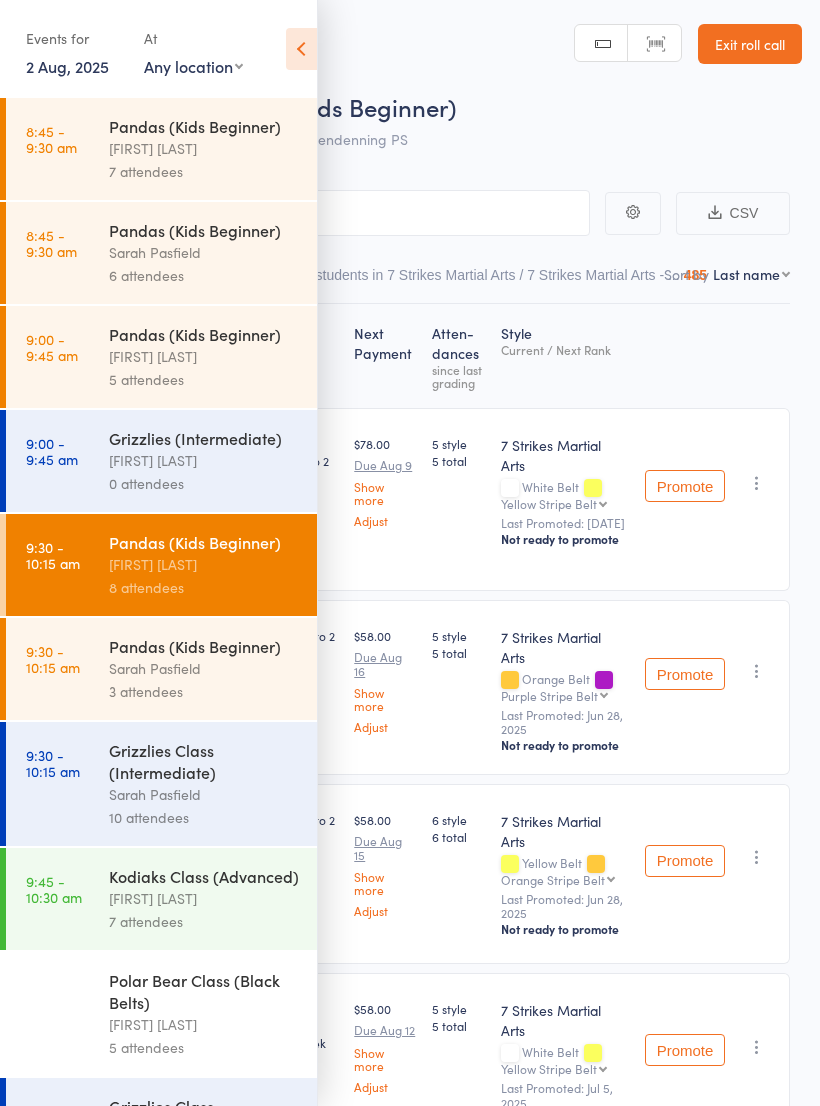 scroll, scrollTop: 0, scrollLeft: 0, axis: both 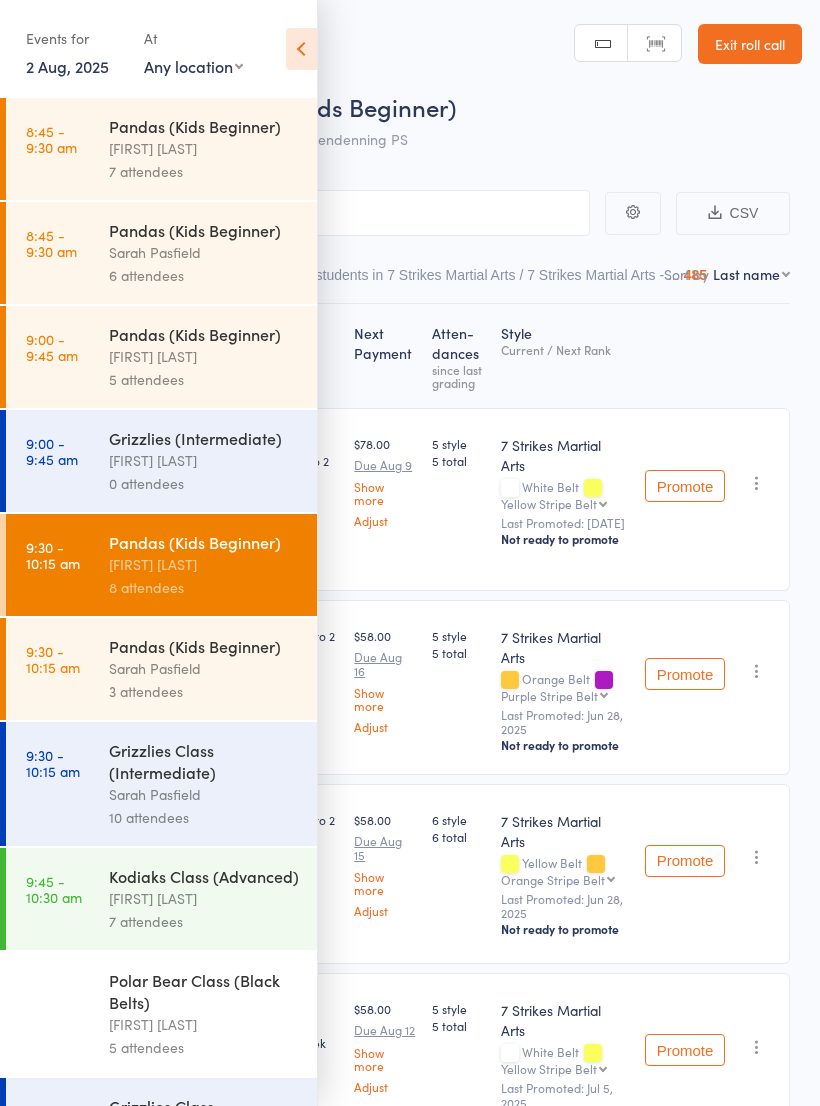 select on "3" 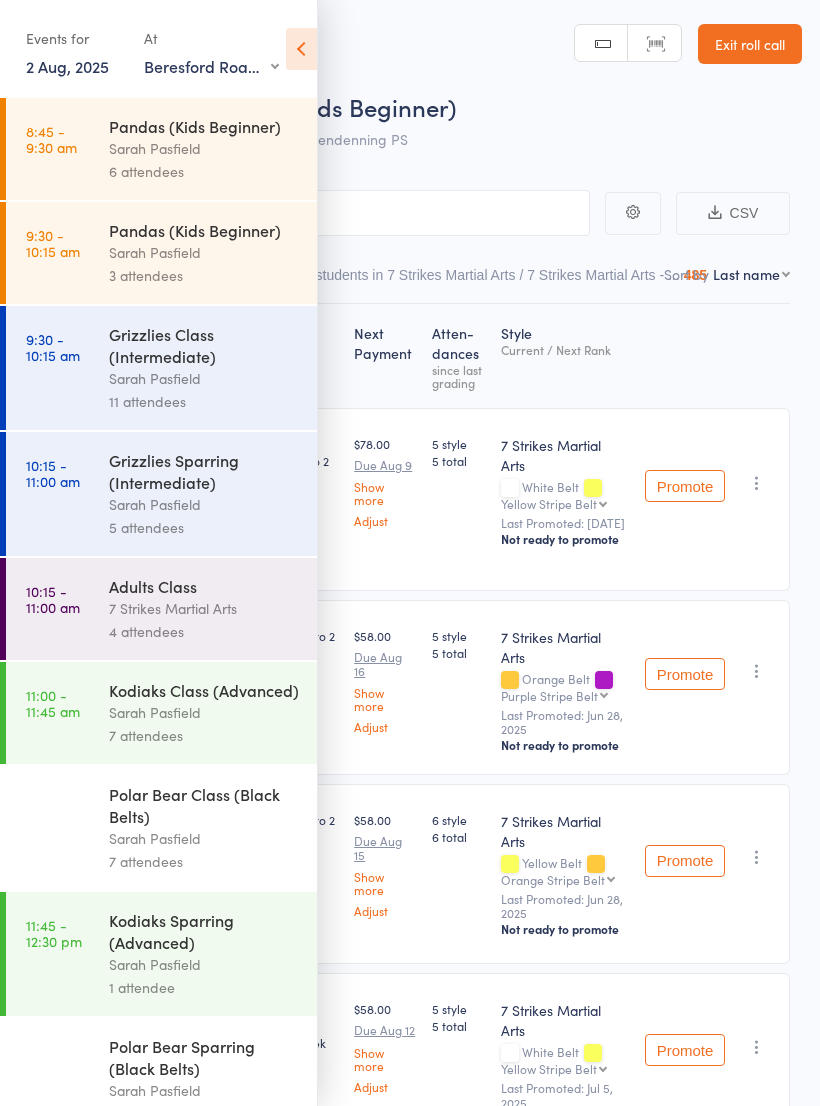 click on "Sarah Pasfield" at bounding box center (204, 252) 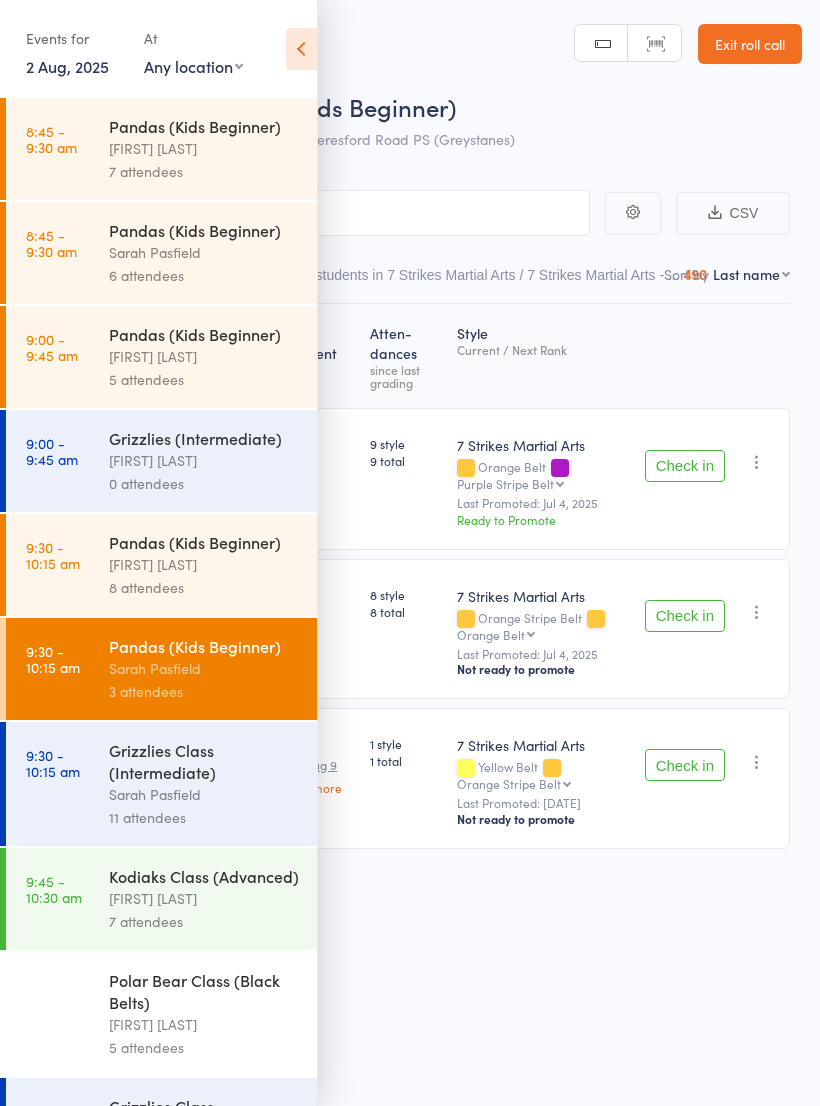 click at bounding box center [301, 49] 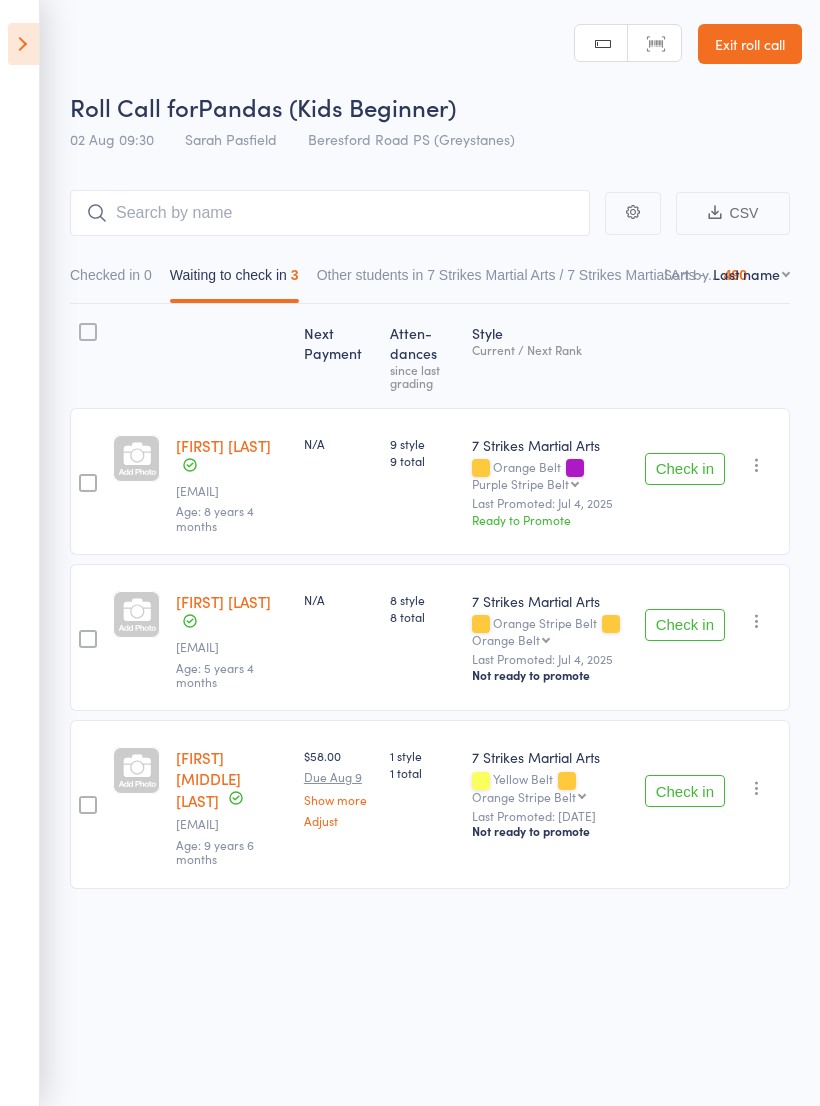 click at bounding box center [23, 44] 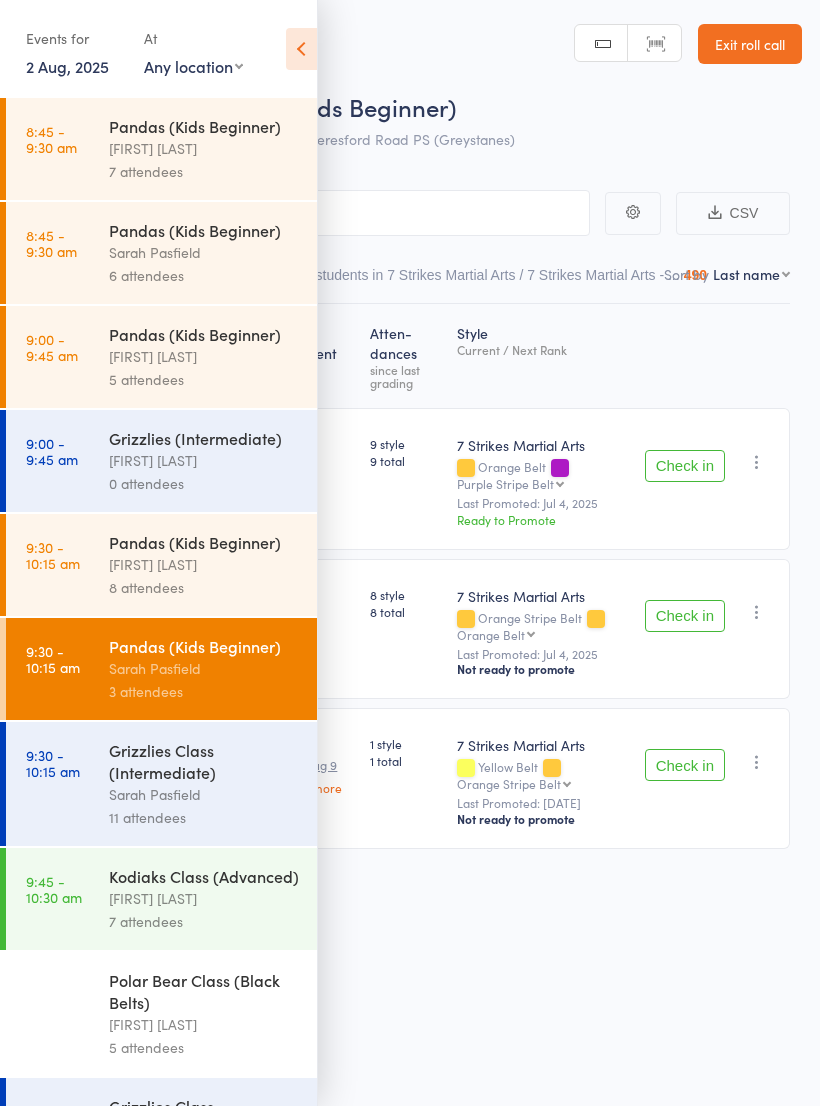 click on "Any location Wentworthville Community Centre Glendenning PS Kings Langley PS Beresford Road PS (Greystanes) Epping Heights PS Metella Road PS (Toongabbie) Truscott St PS (North Ryde) Ermington PS Jasper Road PS (Baulkham Hills)" at bounding box center (193, 66) 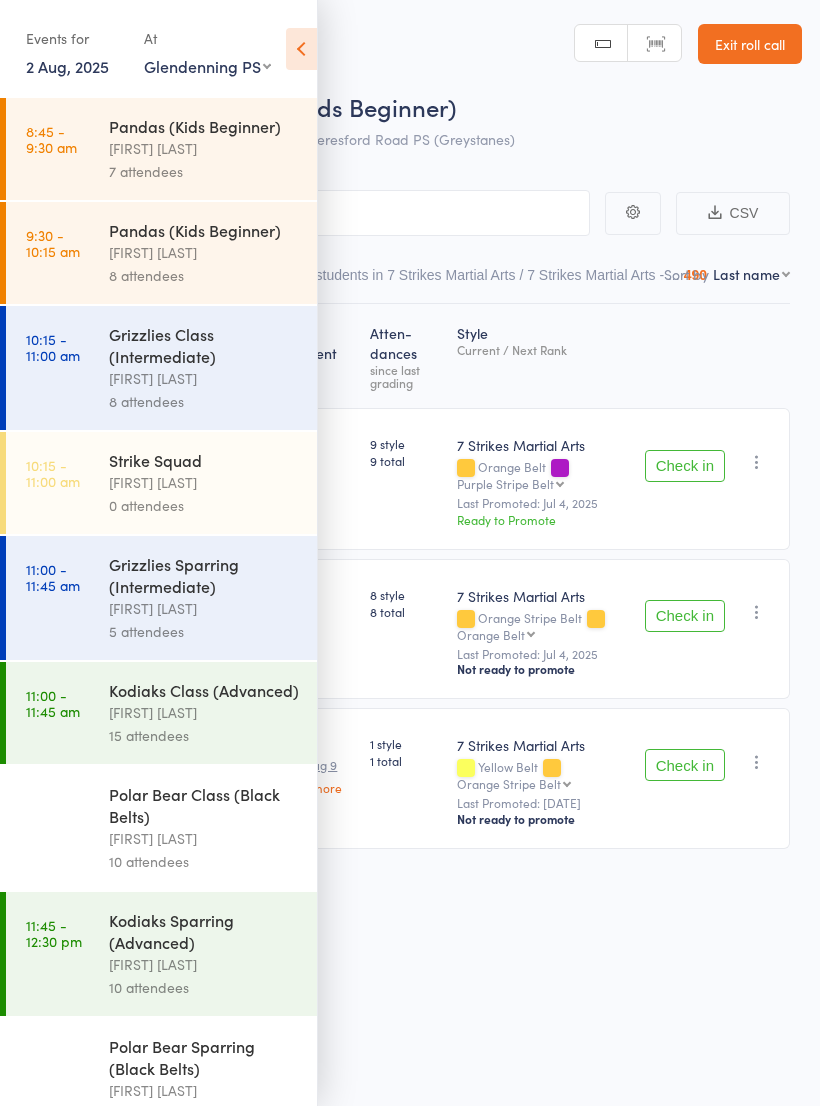 click on "Grizzlies Class (Intermediate)" at bounding box center (204, 345) 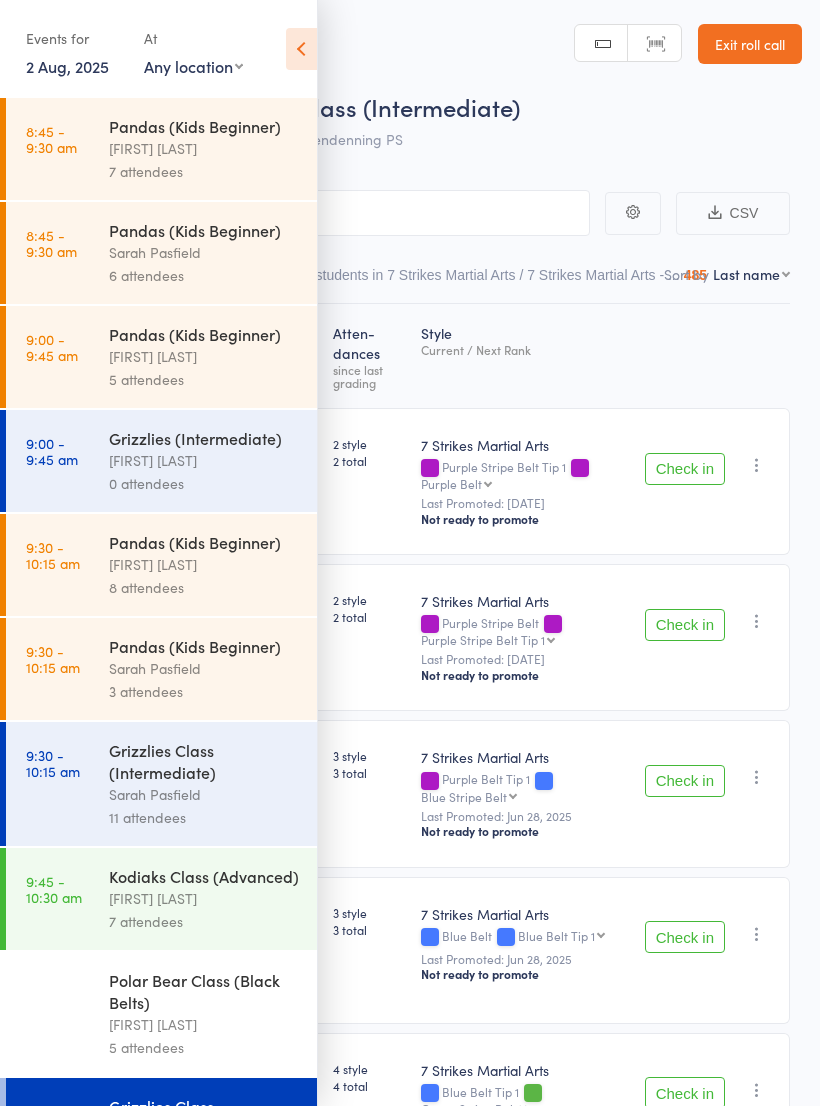 click at bounding box center (301, 49) 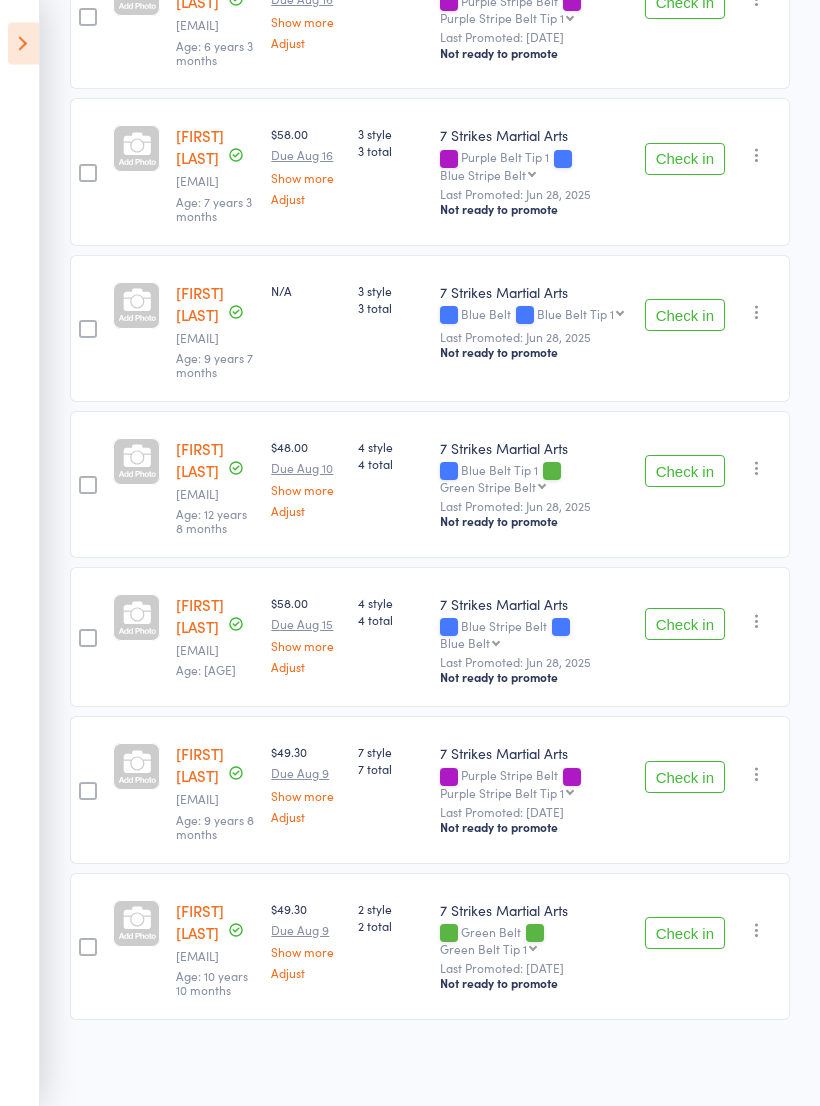 scroll, scrollTop: 631, scrollLeft: 0, axis: vertical 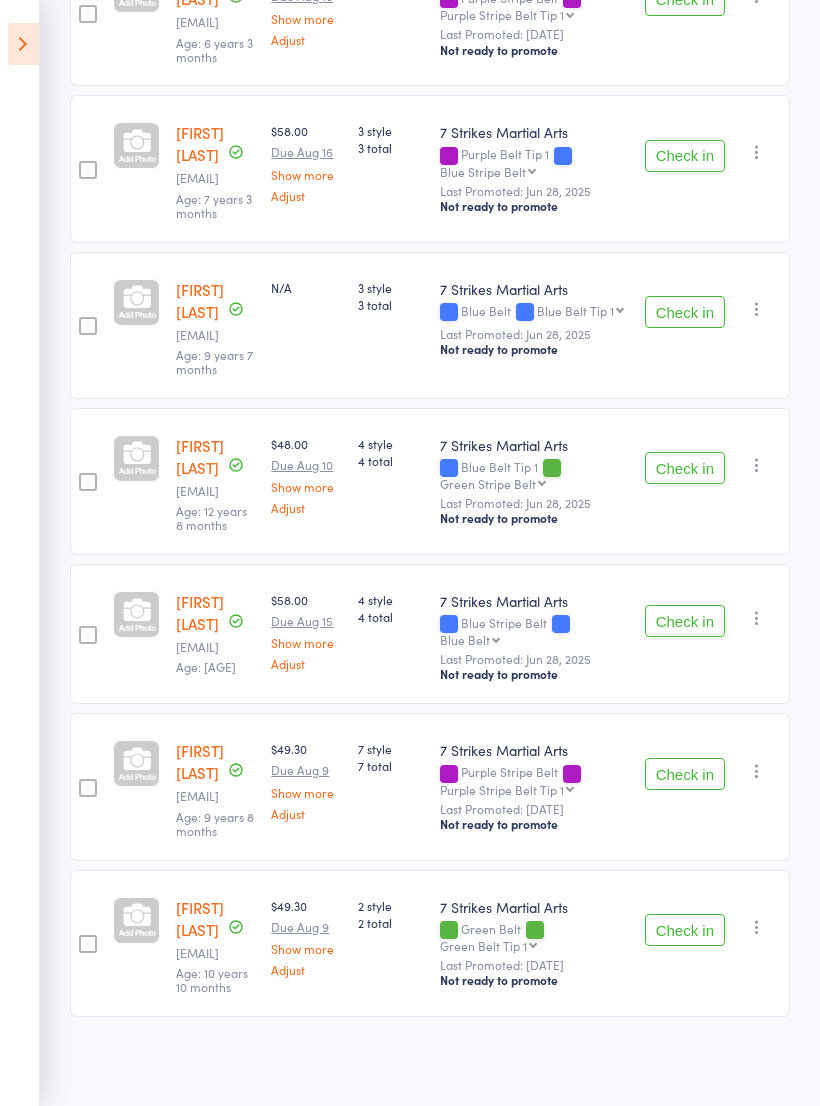 click on "Check in" at bounding box center (685, 621) 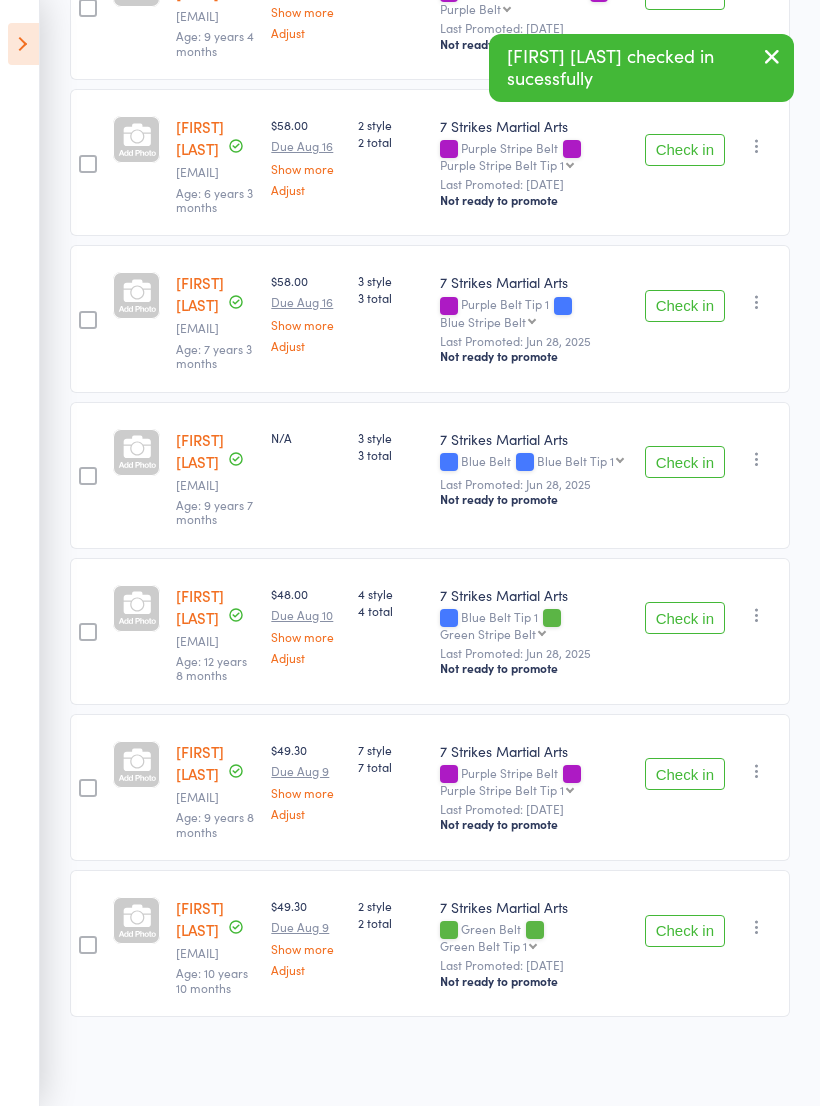 scroll, scrollTop: 466, scrollLeft: 0, axis: vertical 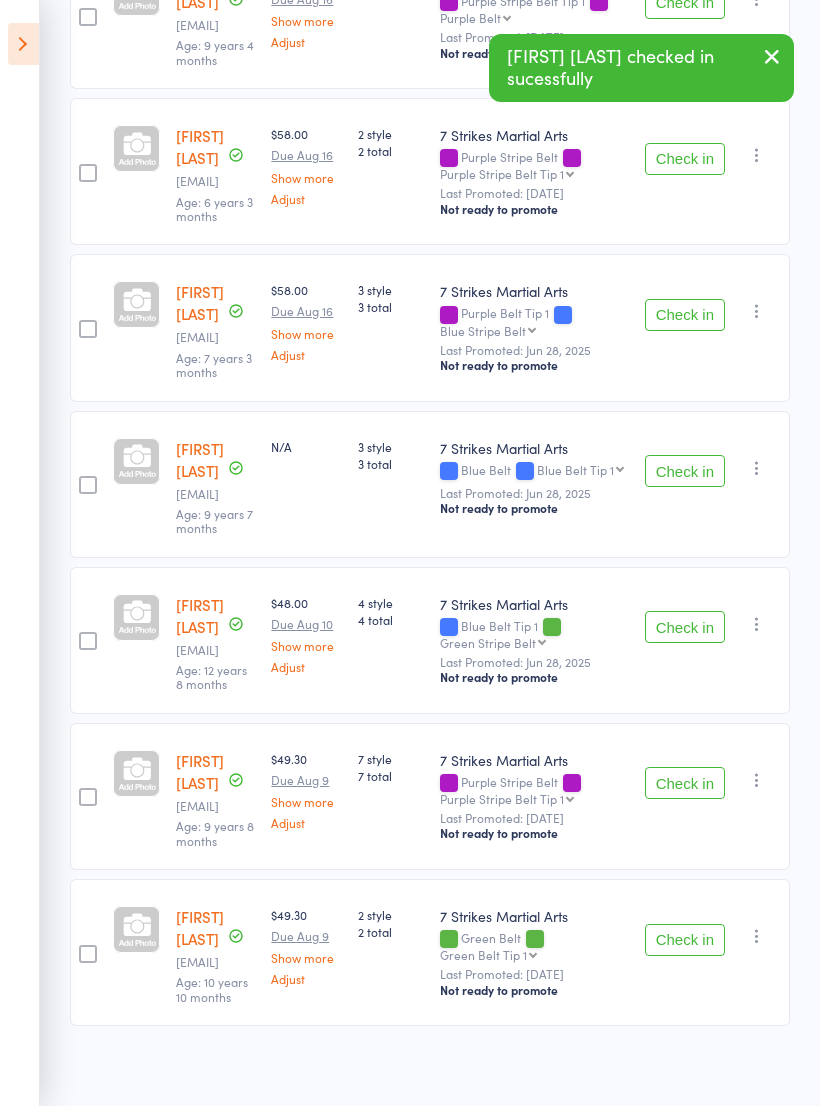 click on "Check in" at bounding box center [685, 783] 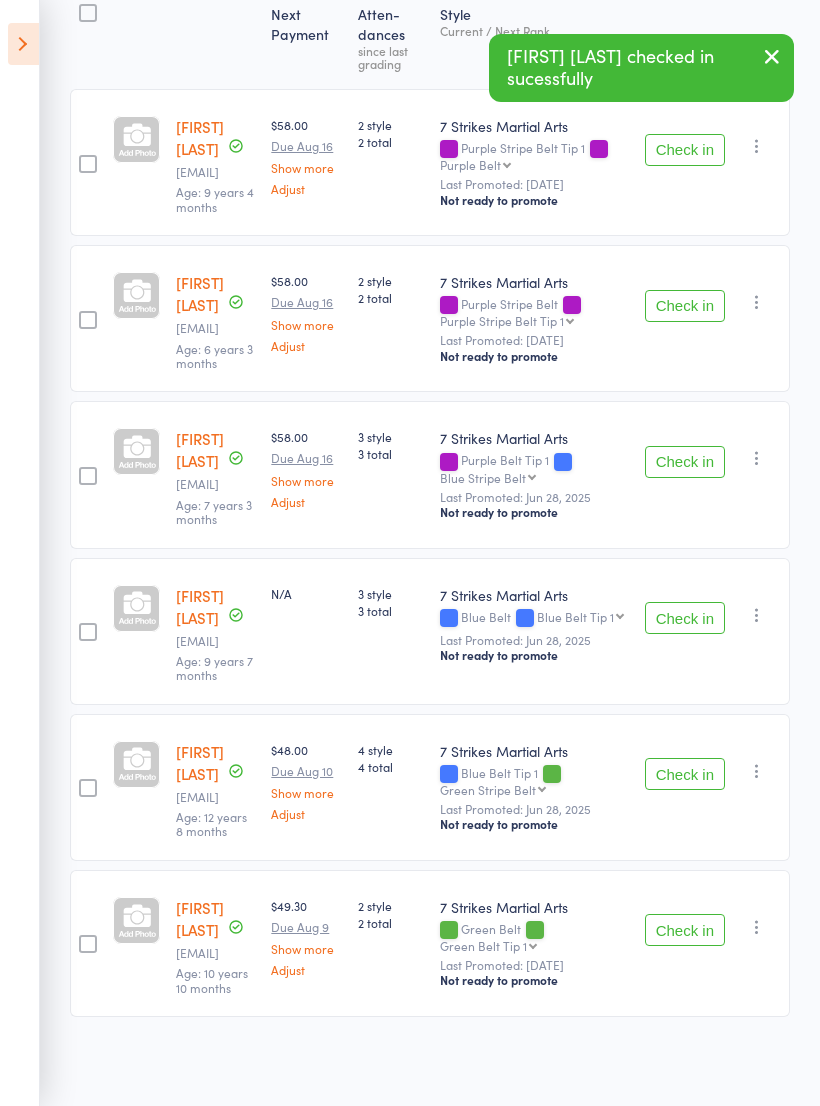 scroll, scrollTop: 315, scrollLeft: 0, axis: vertical 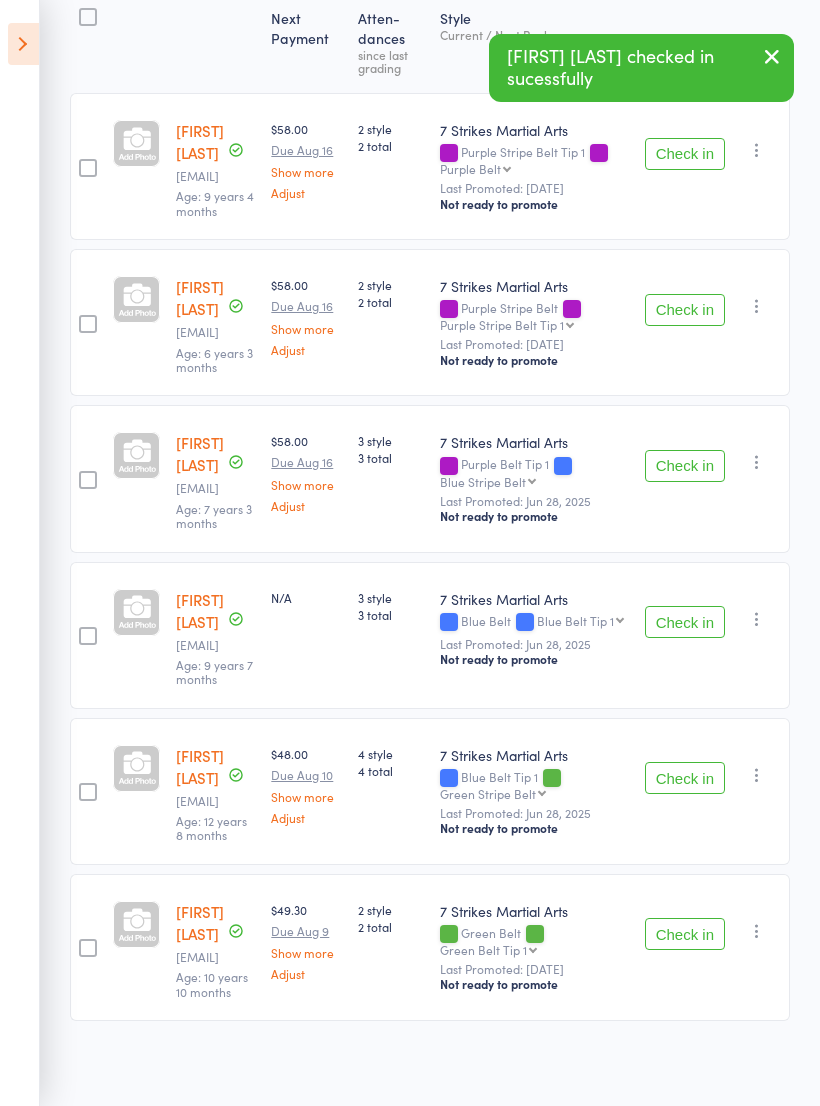 click at bounding box center [757, 931] 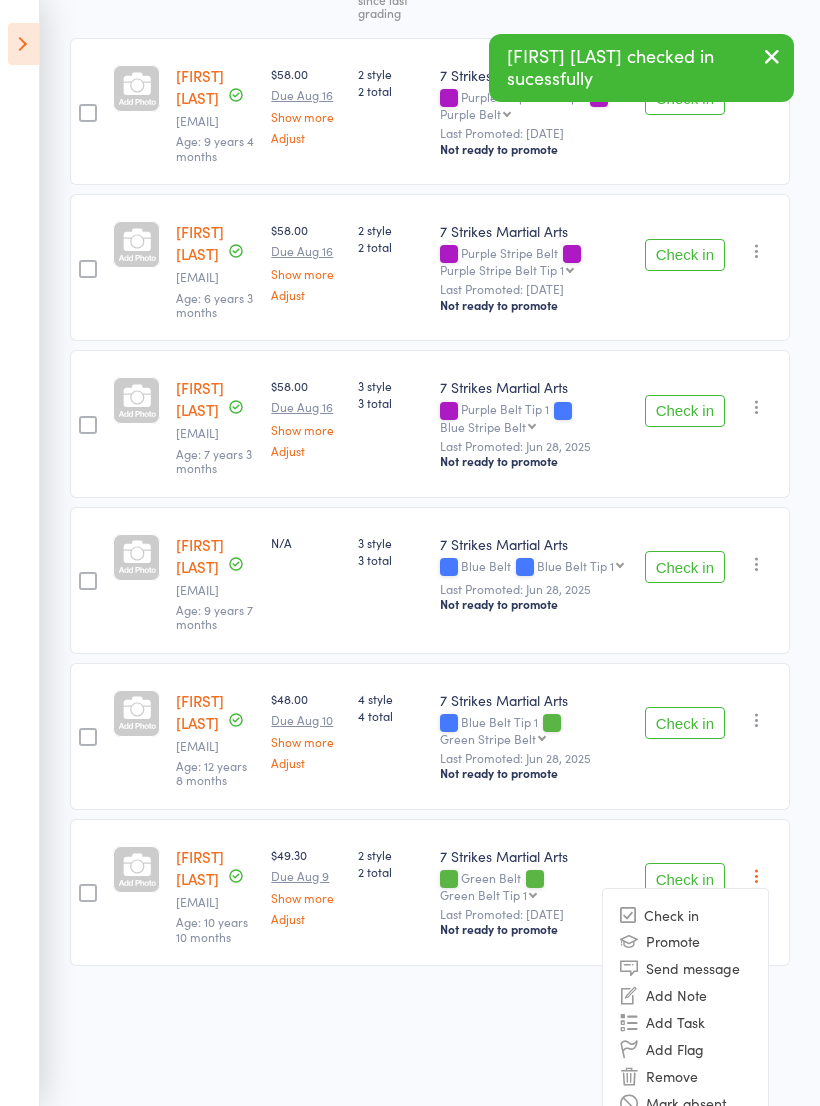 scroll, scrollTop: 395, scrollLeft: 0, axis: vertical 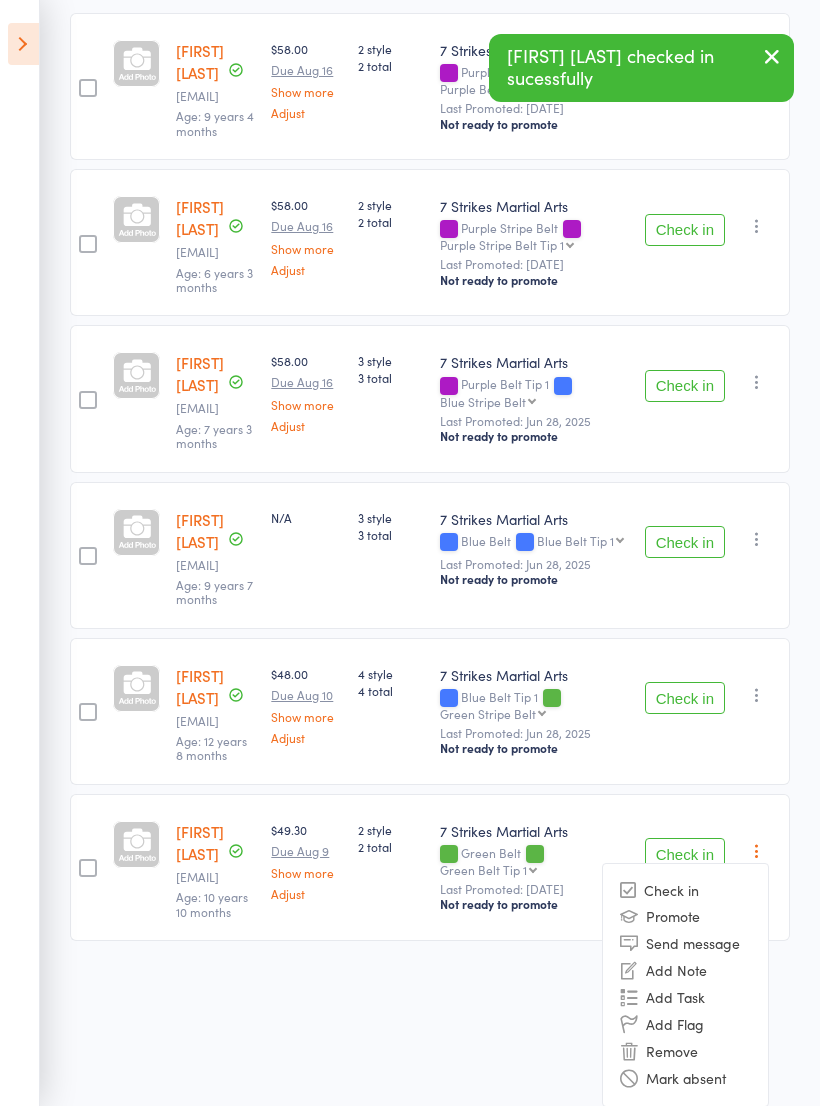 click on "Remove" at bounding box center (685, 1051) 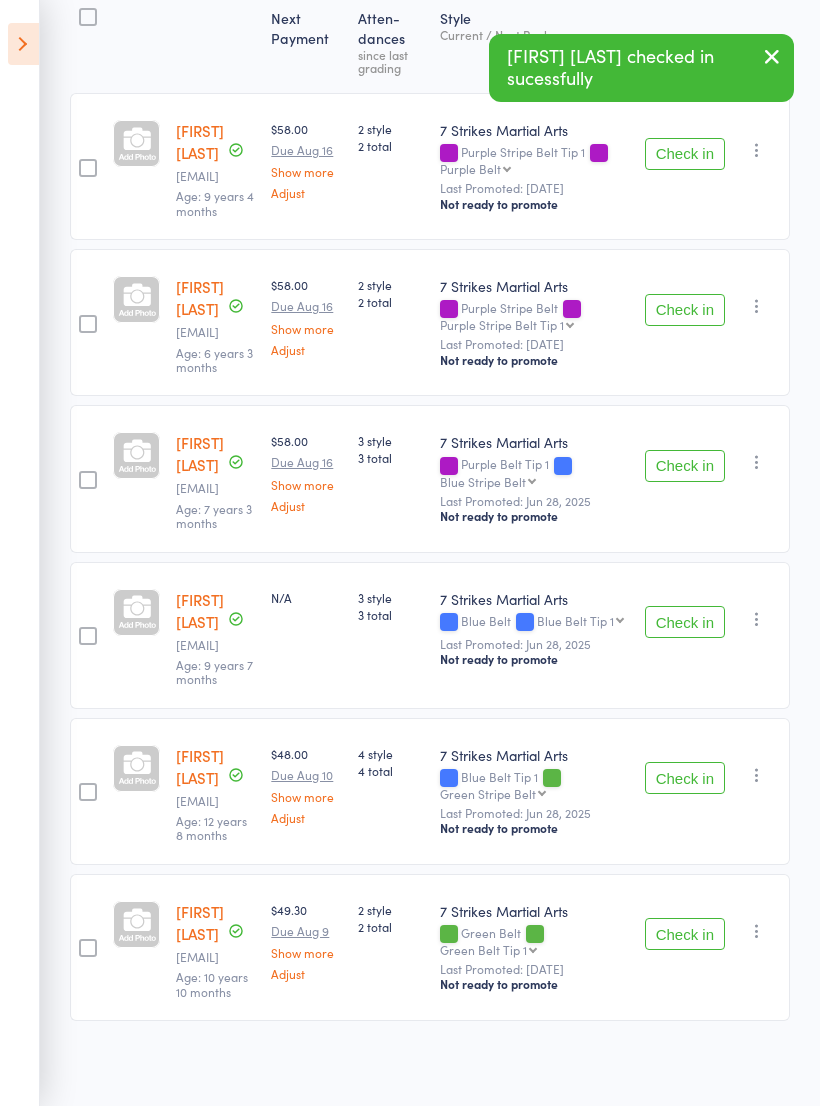 scroll, scrollTop: 195, scrollLeft: 0, axis: vertical 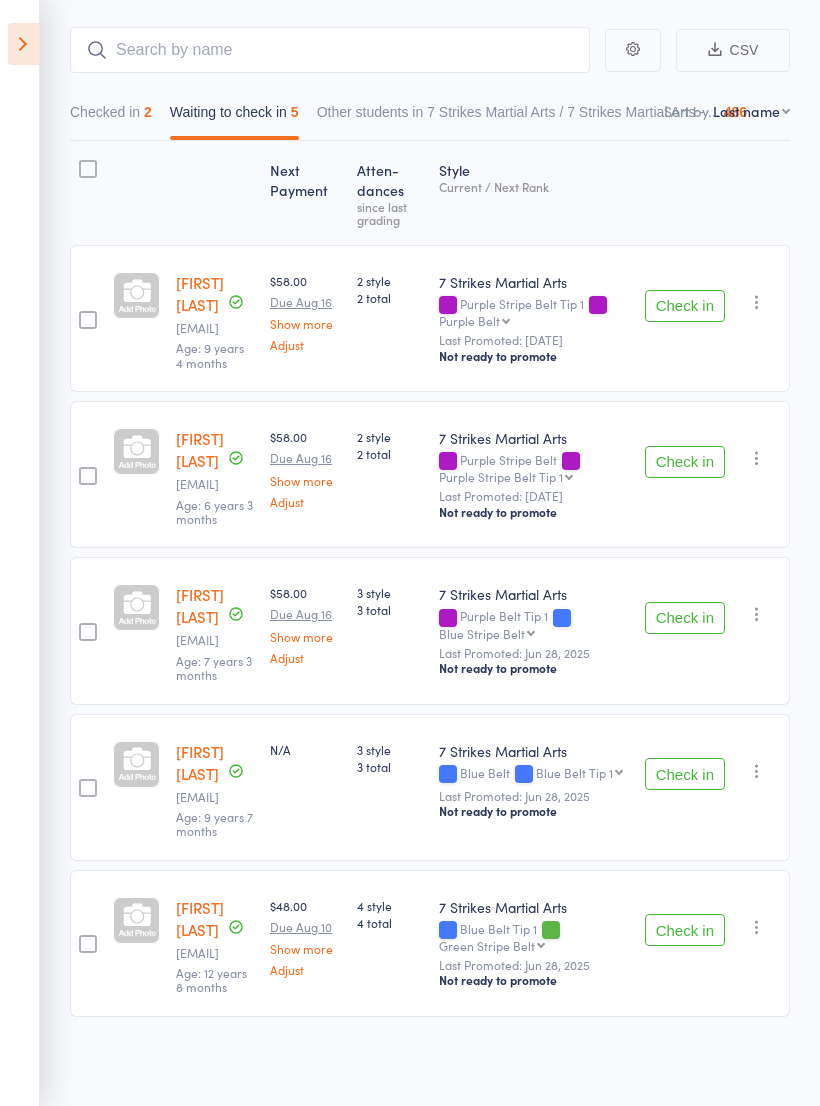 click on "Check in" at bounding box center (685, 774) 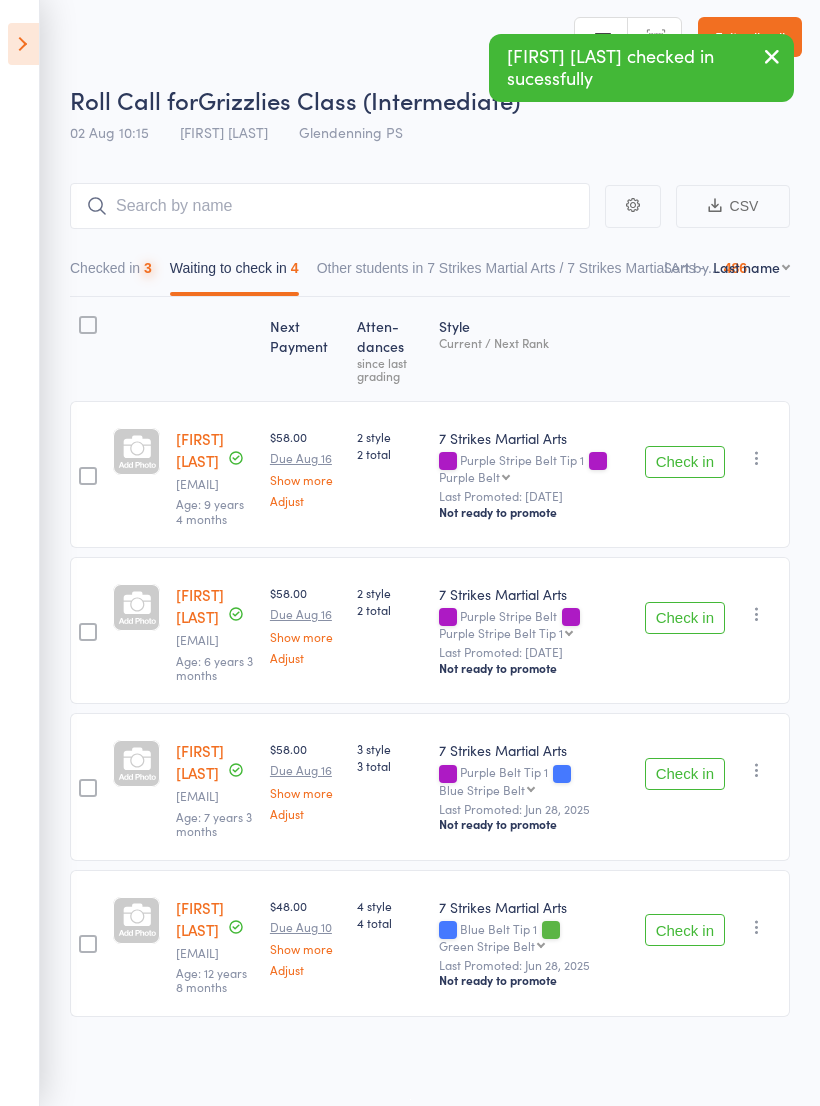 scroll, scrollTop: 45, scrollLeft: 0, axis: vertical 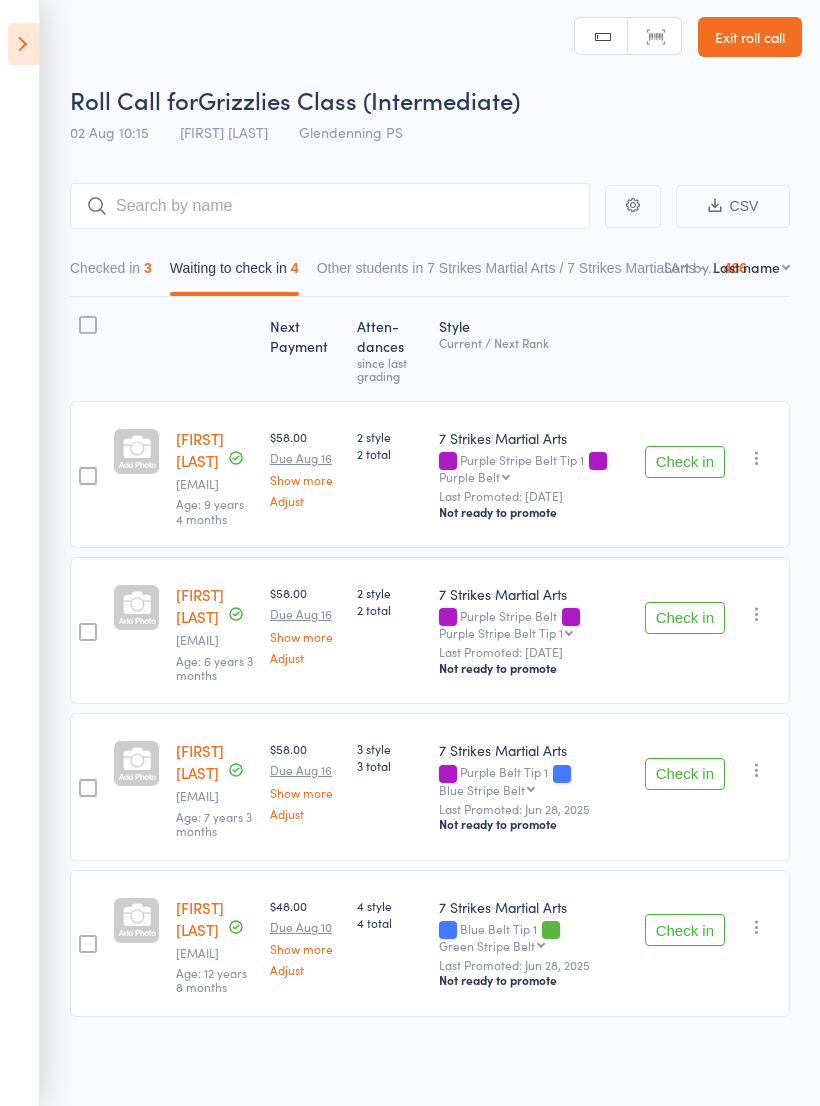 click on "Checked in  3" at bounding box center [111, 273] 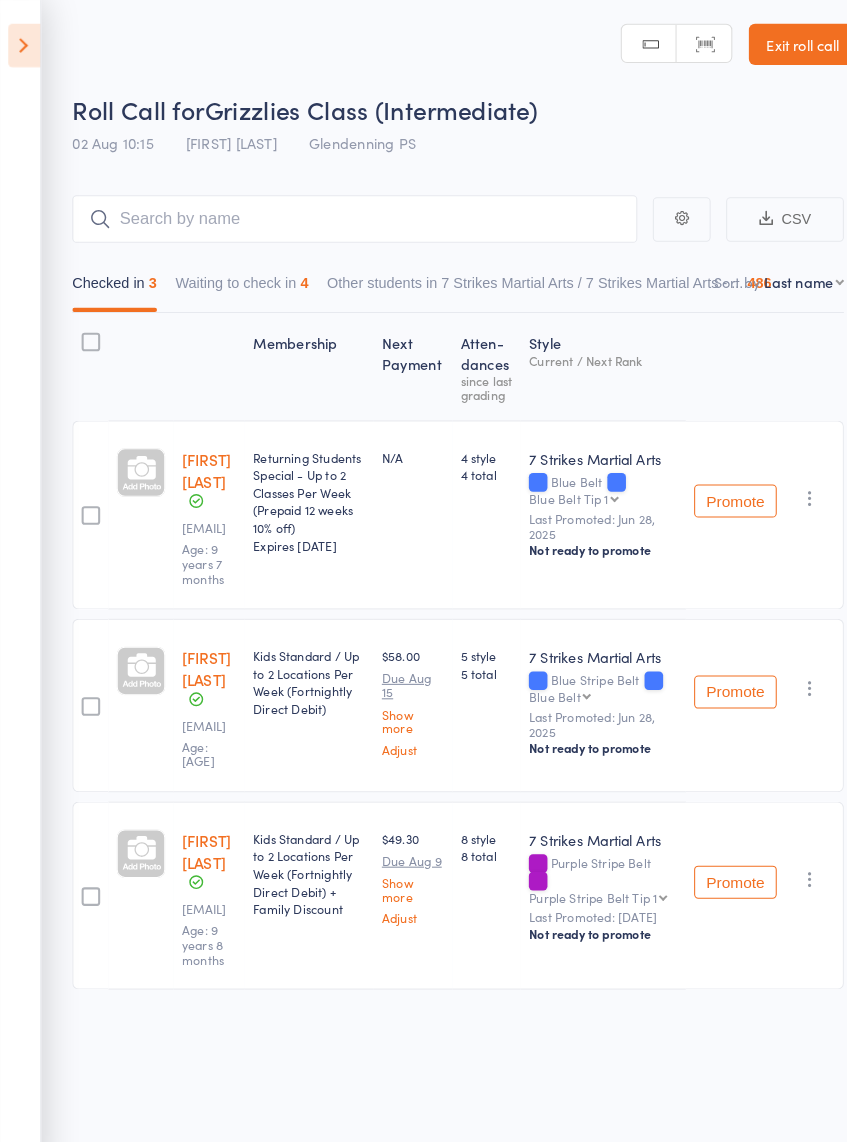 scroll, scrollTop: 13, scrollLeft: 0, axis: vertical 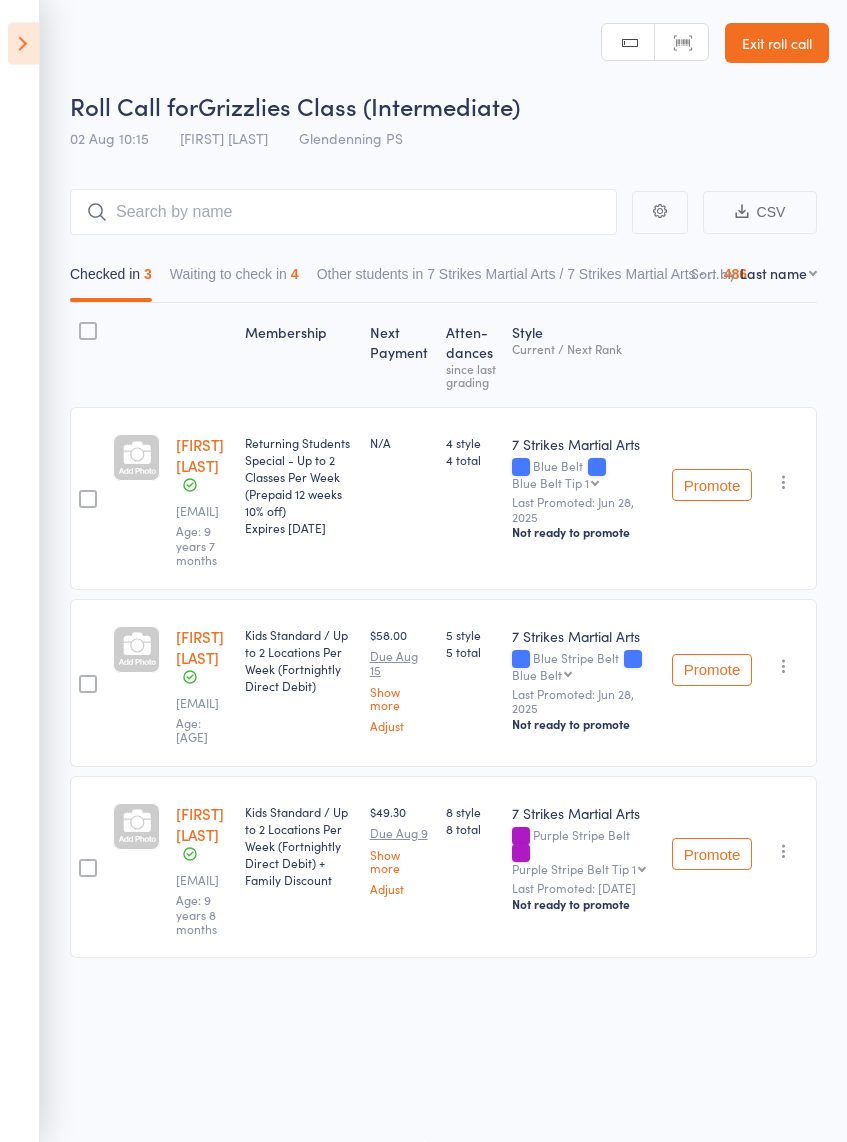 click on "Exit roll call" at bounding box center [777, 43] 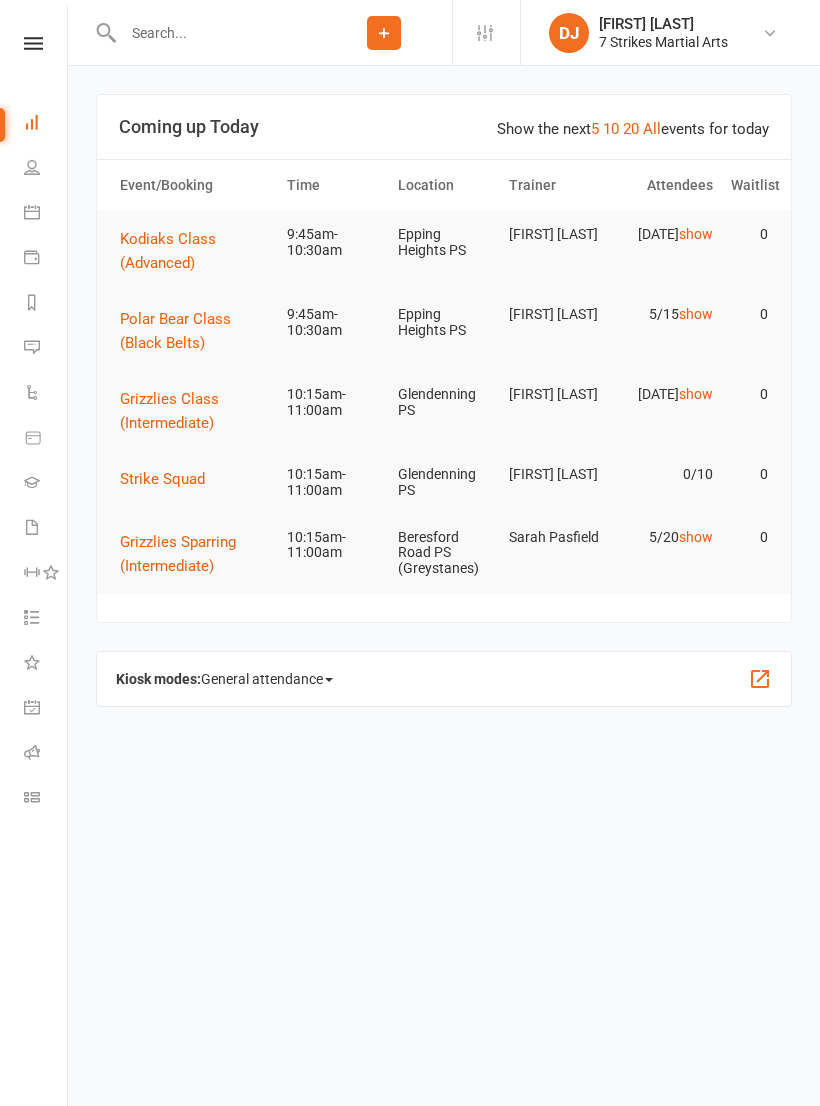 scroll, scrollTop: 0, scrollLeft: 0, axis: both 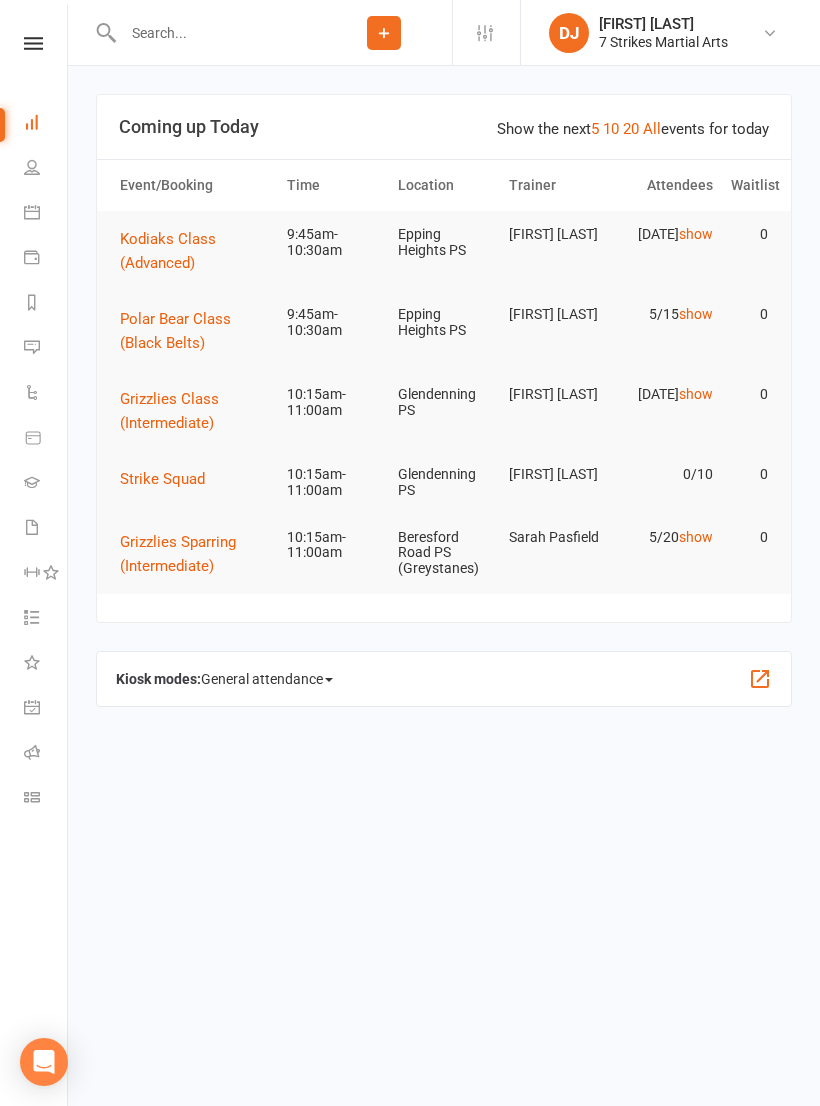 click at bounding box center (216, 33) 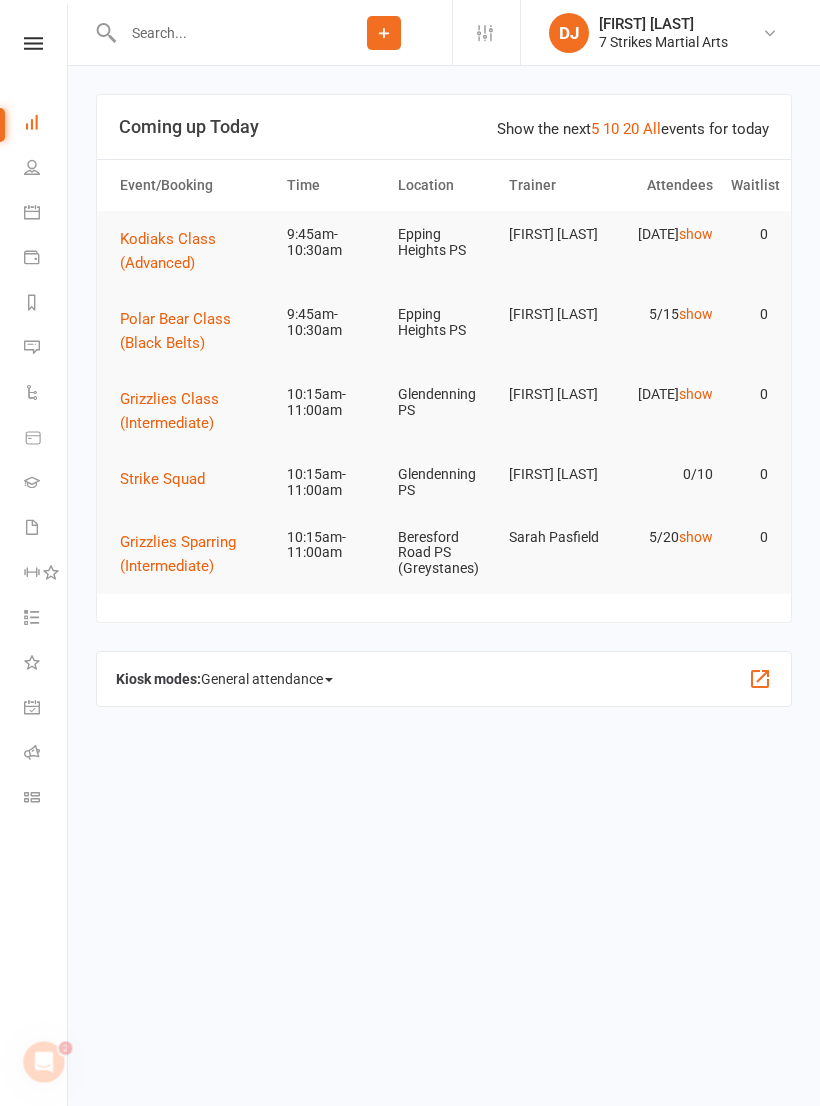 scroll, scrollTop: 0, scrollLeft: 0, axis: both 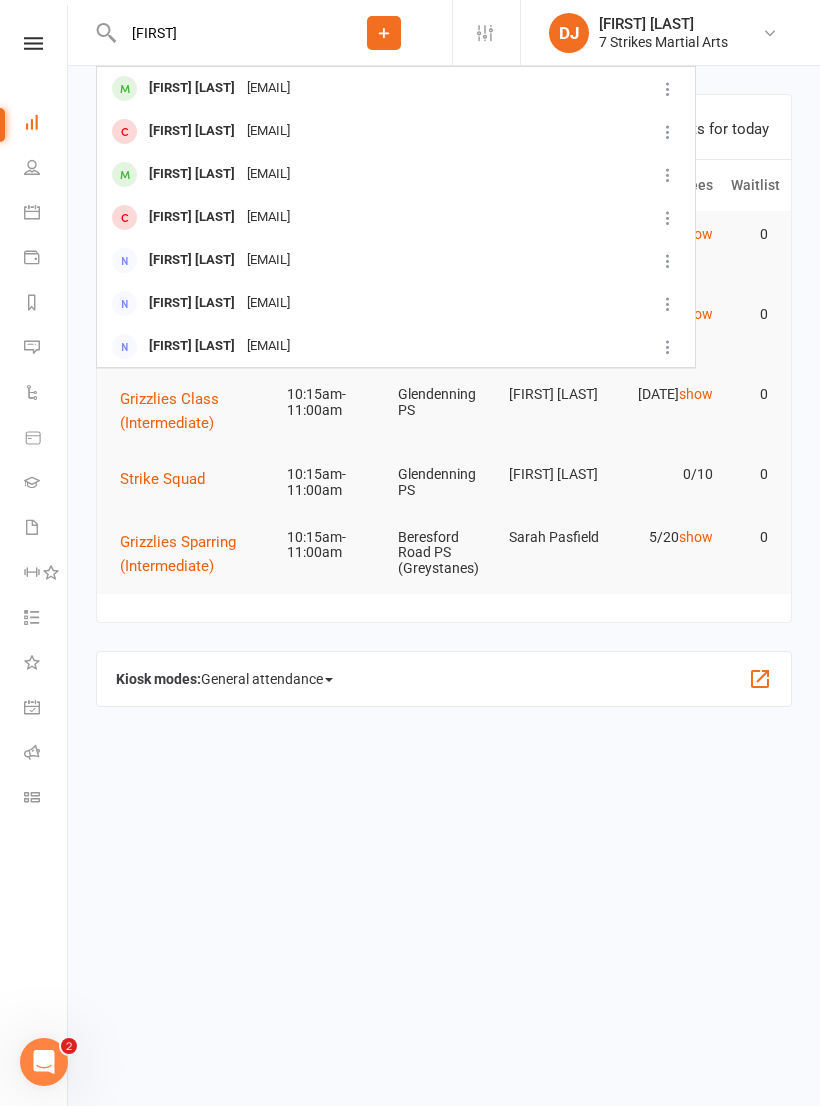 type on "[FIRST]" 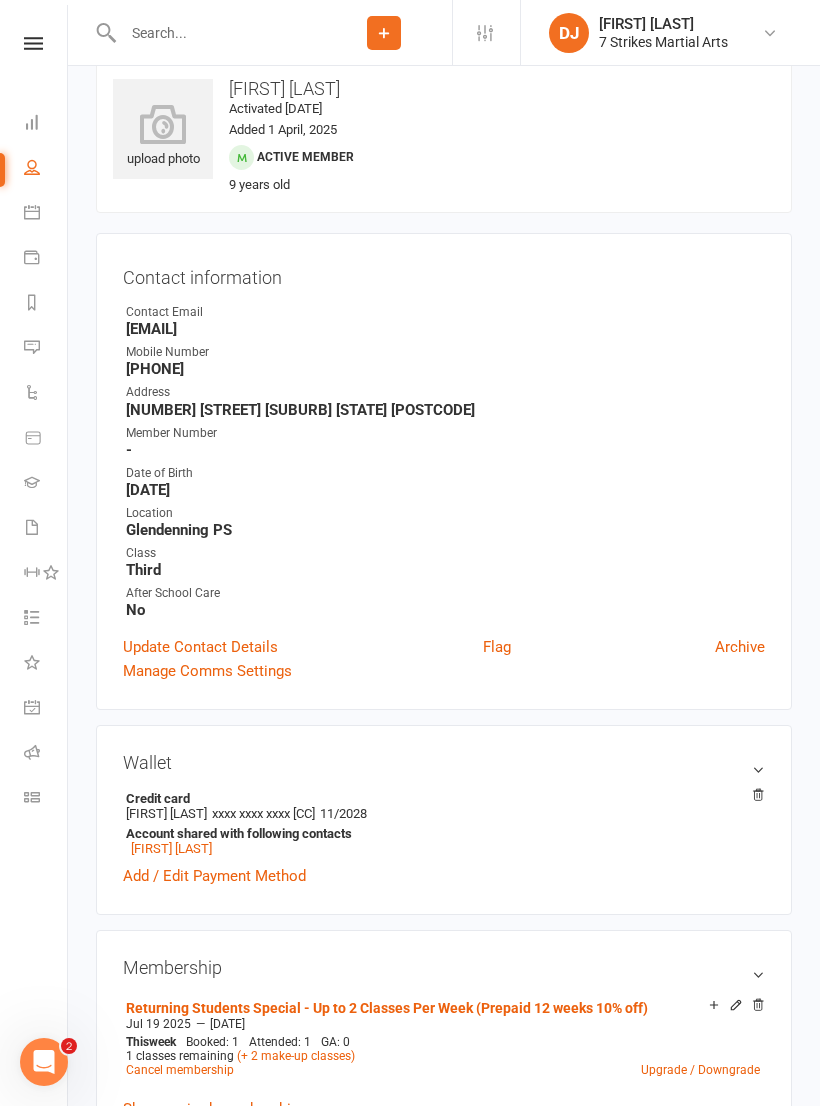 scroll, scrollTop: 0, scrollLeft: 0, axis: both 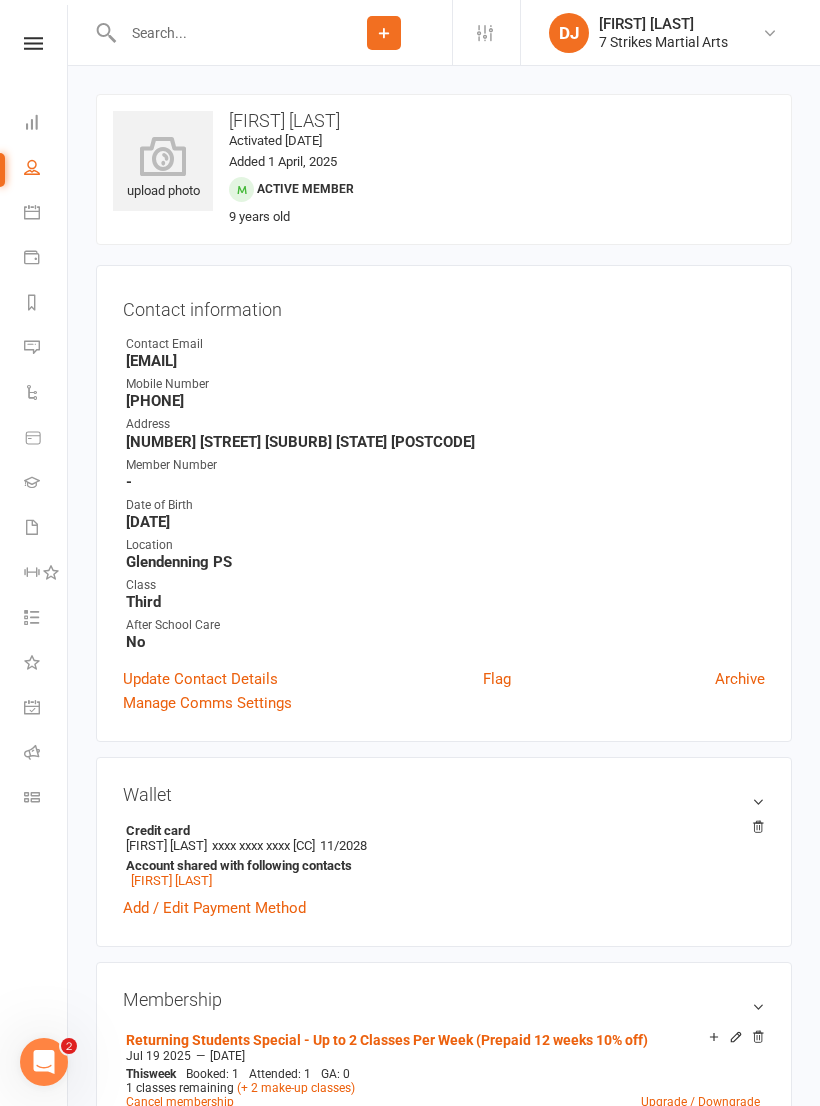 click at bounding box center [33, 43] 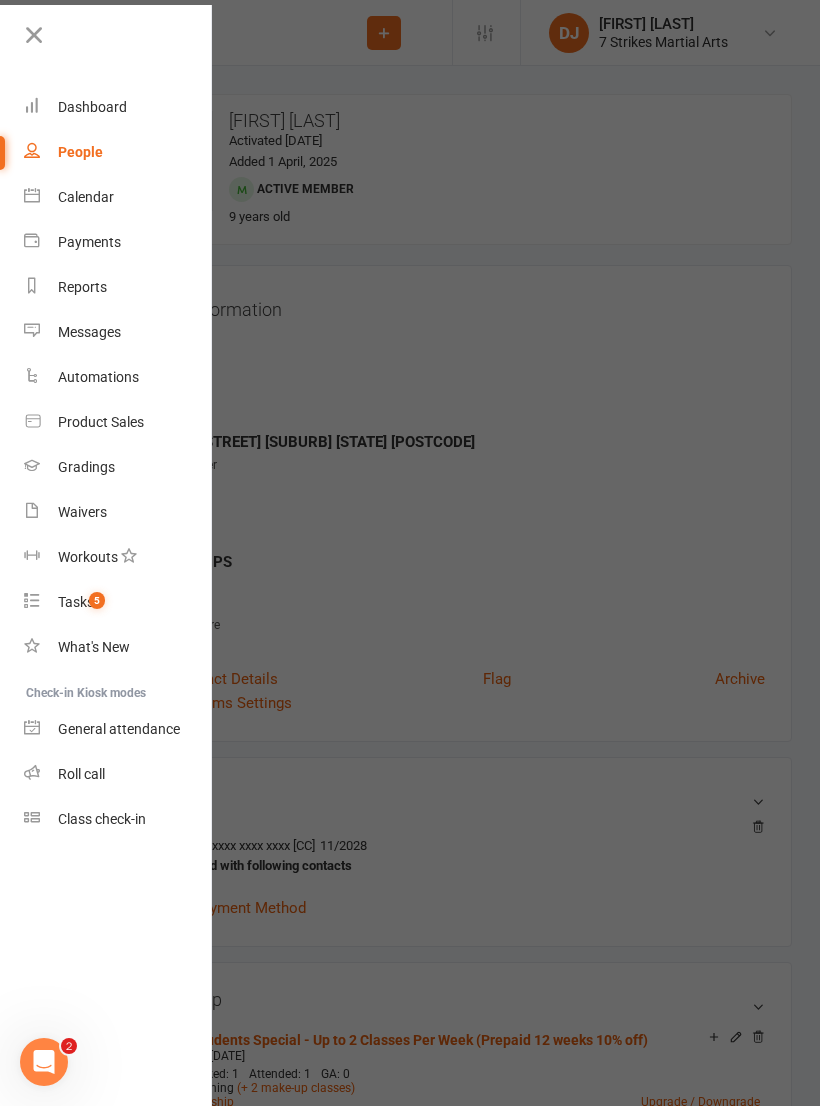 click on "Product Sales" at bounding box center [101, 422] 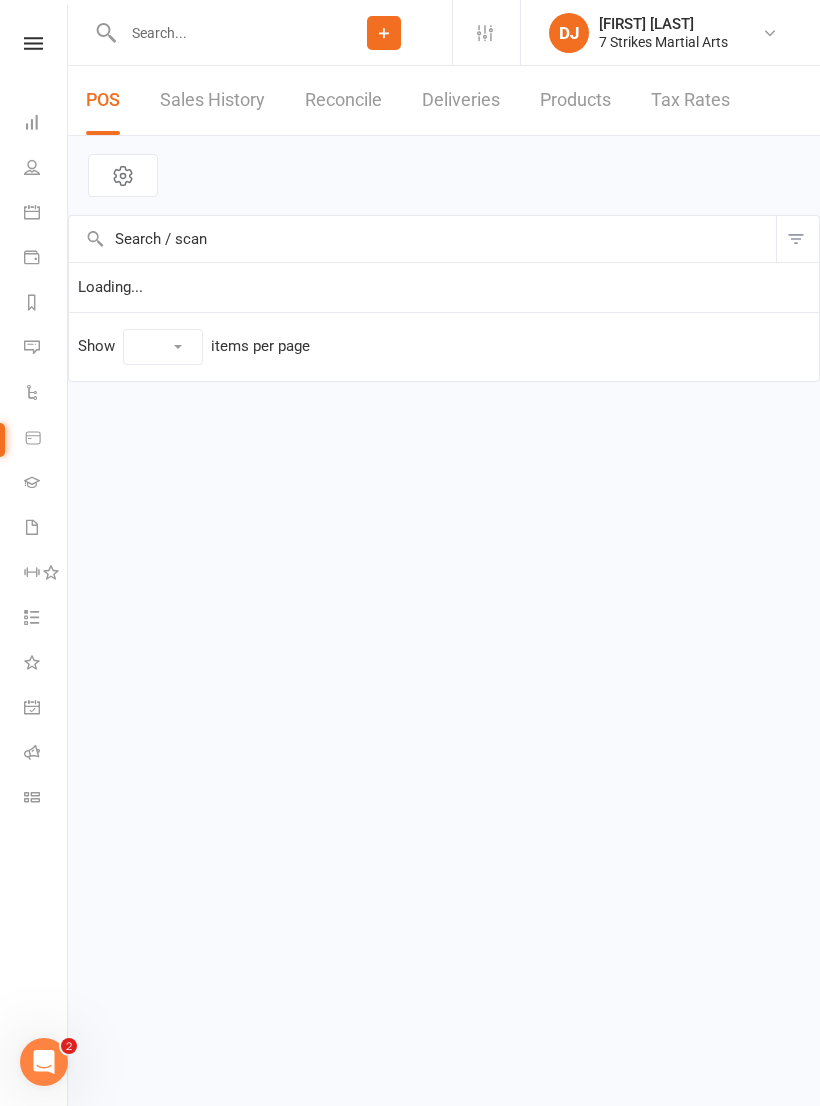 select on "10" 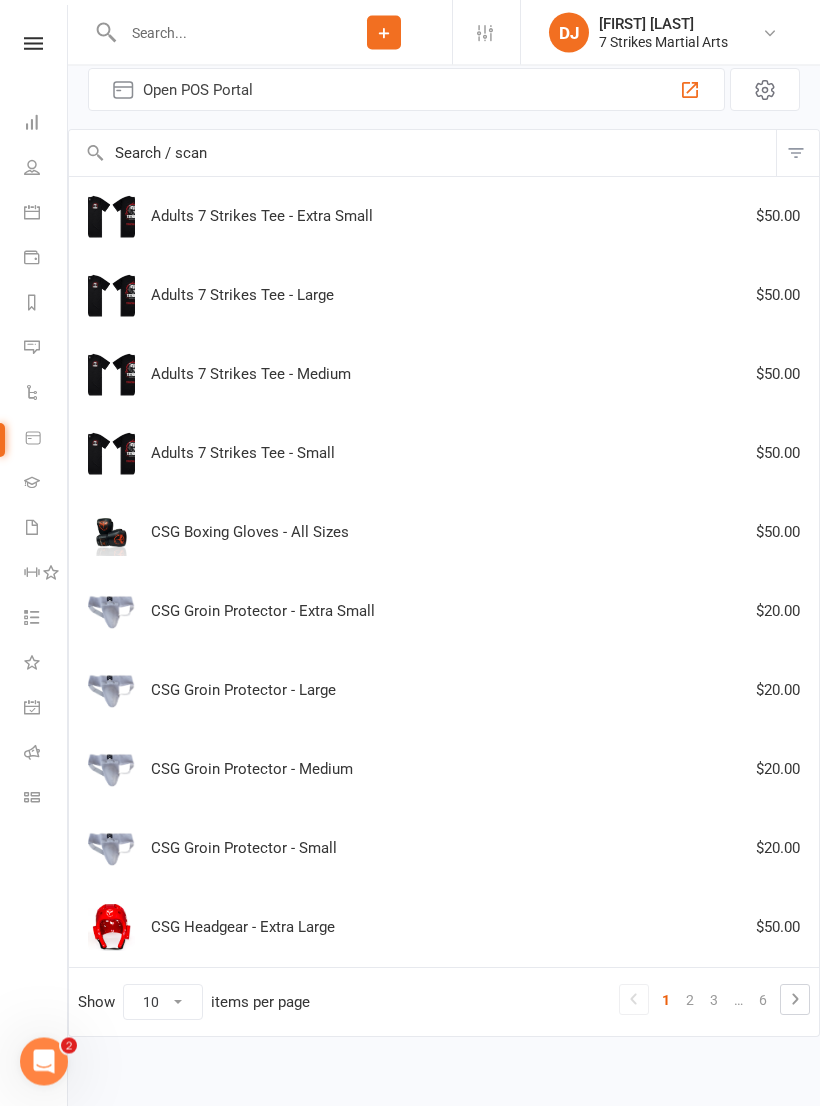 scroll, scrollTop: 88, scrollLeft: 0, axis: vertical 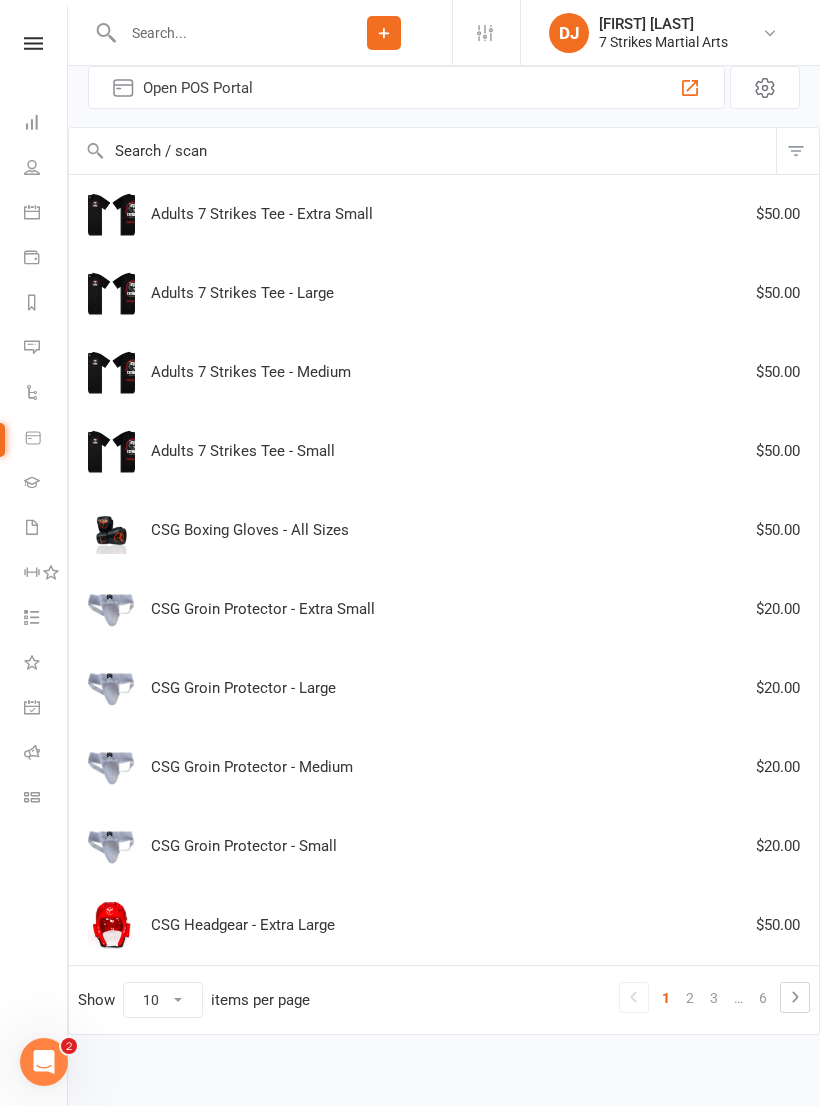 click on "2" at bounding box center [690, 998] 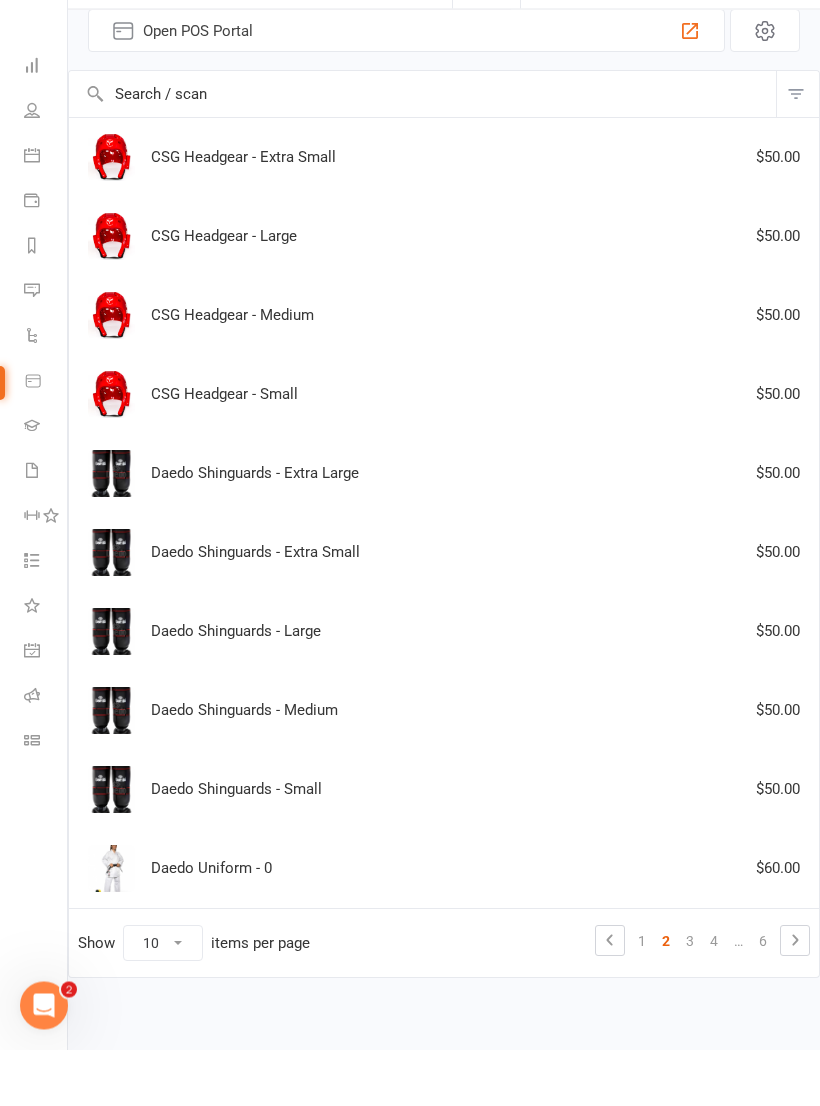 scroll, scrollTop: 88, scrollLeft: 0, axis: vertical 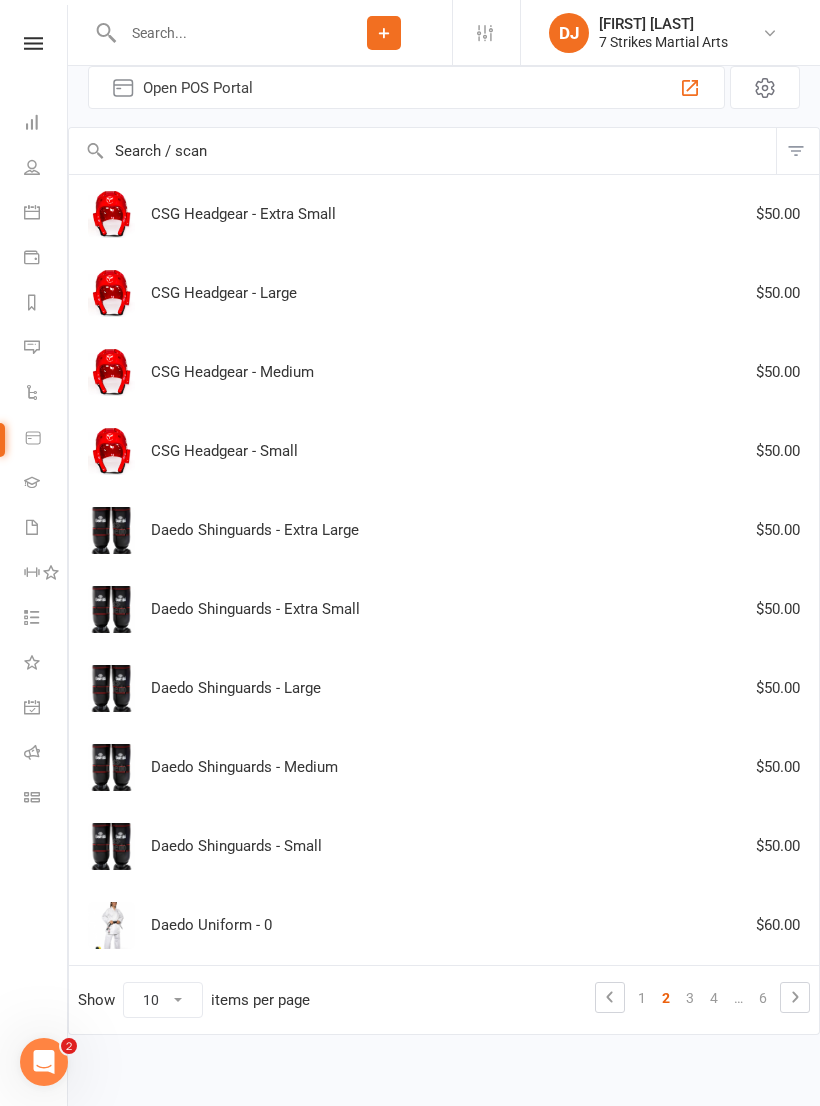 click on "3" at bounding box center (690, 998) 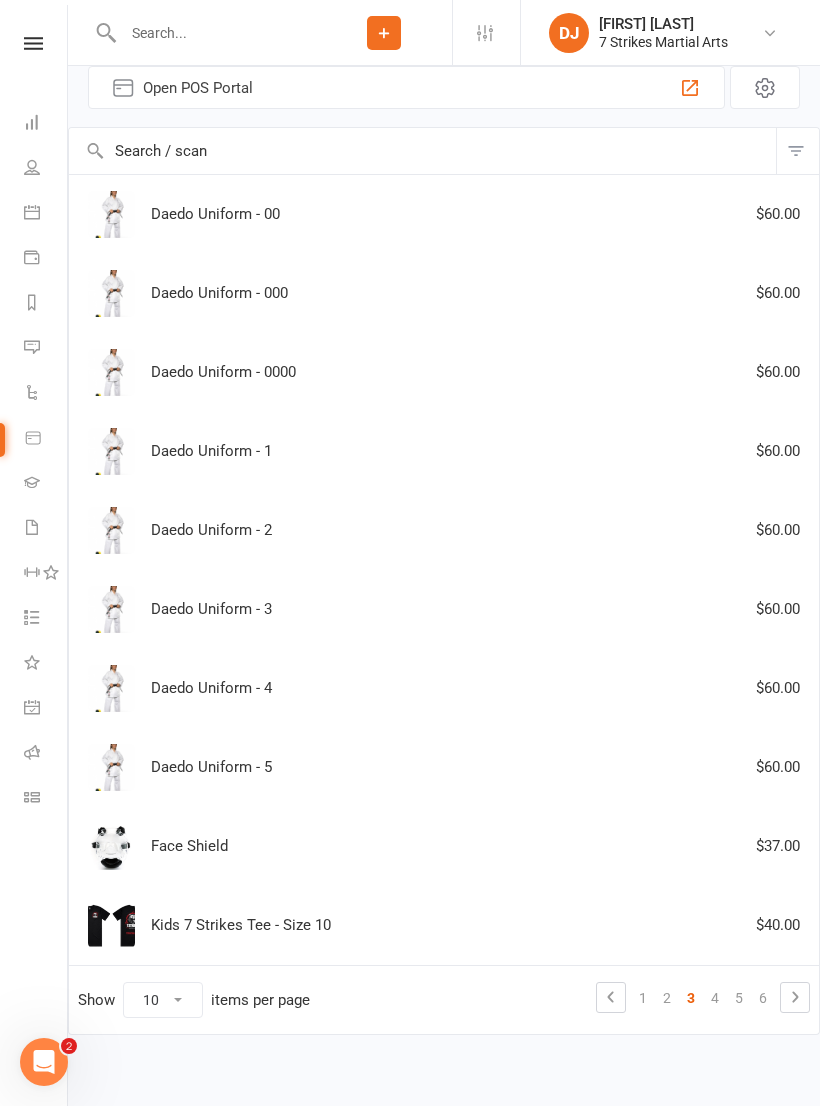 click on "4" at bounding box center (715, 998) 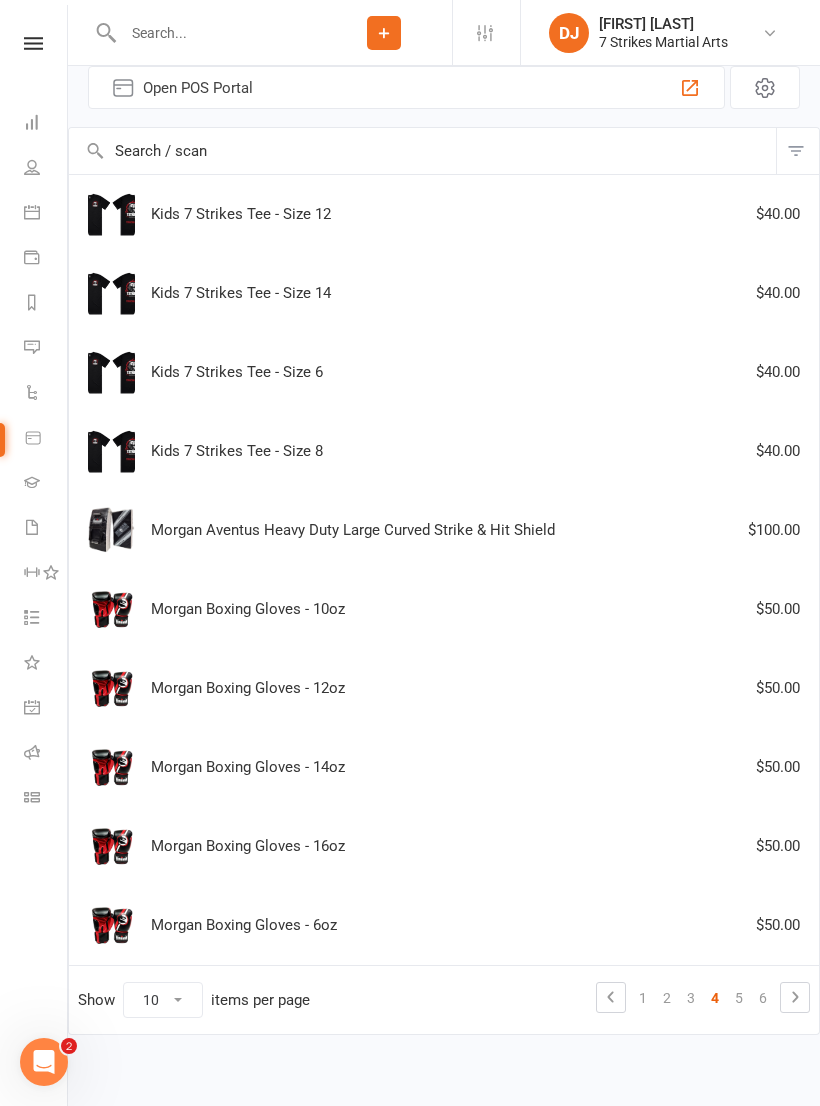 click on "Kids 7 Strikes Tee -  Size 12 $40.00" at bounding box center [444, 214] 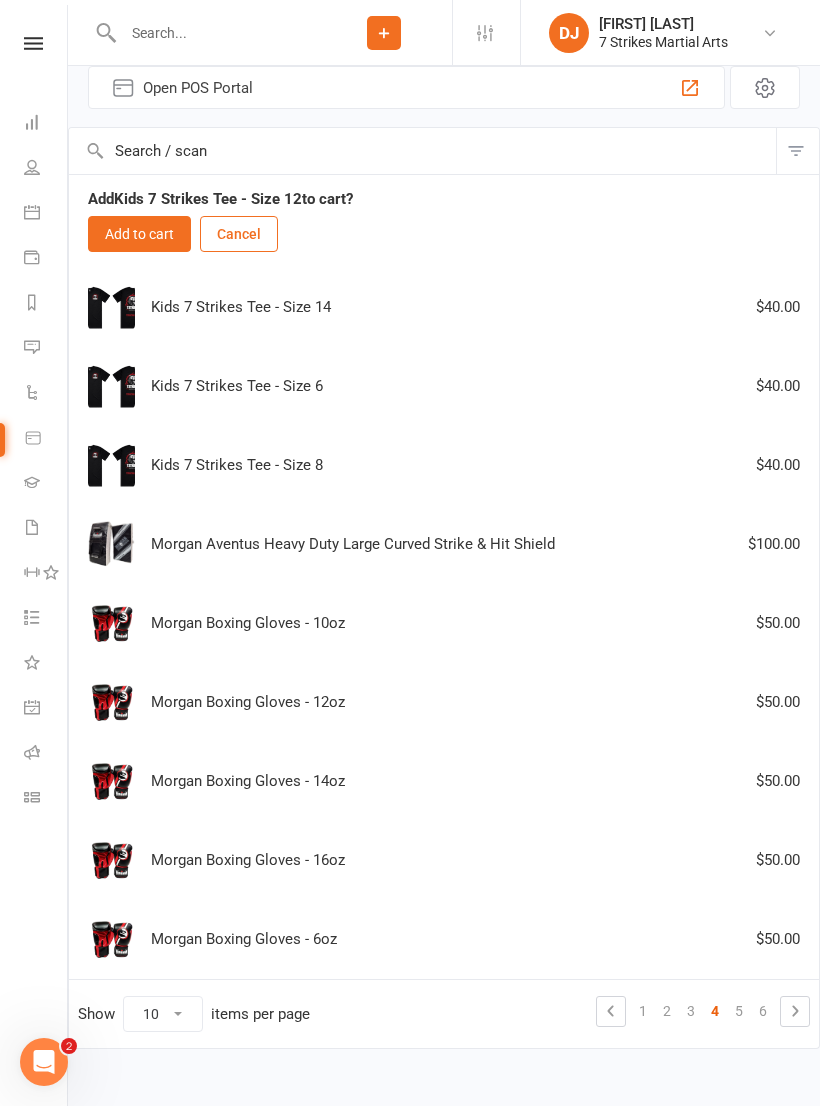 click on "Add to cart" at bounding box center (139, 234) 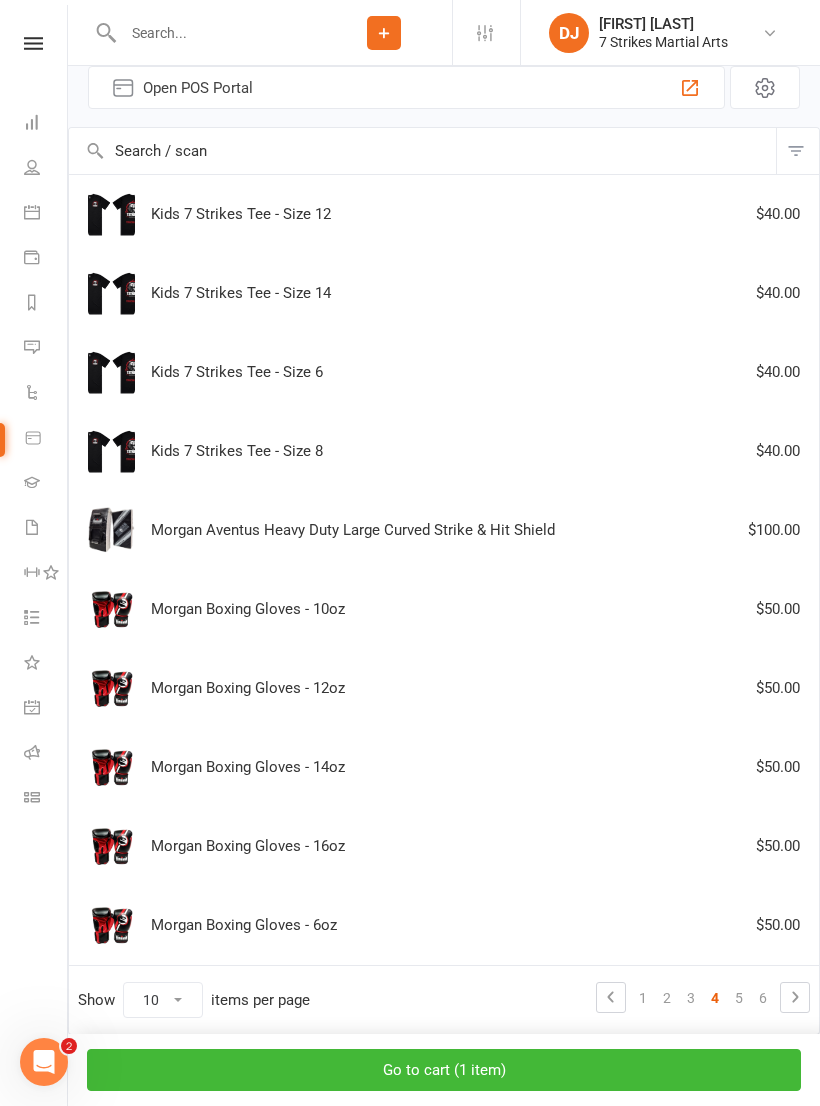click on "Go to cart ( 1 item )" at bounding box center [444, 1070] 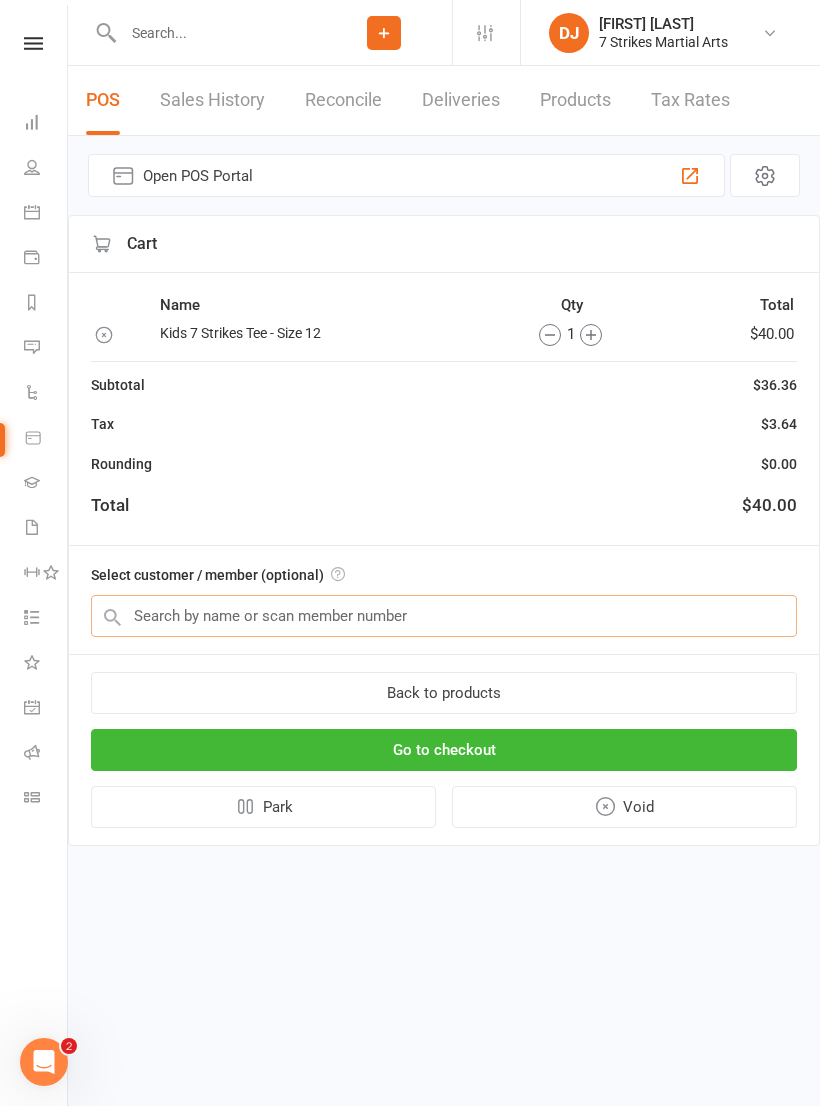 click at bounding box center (444, 616) 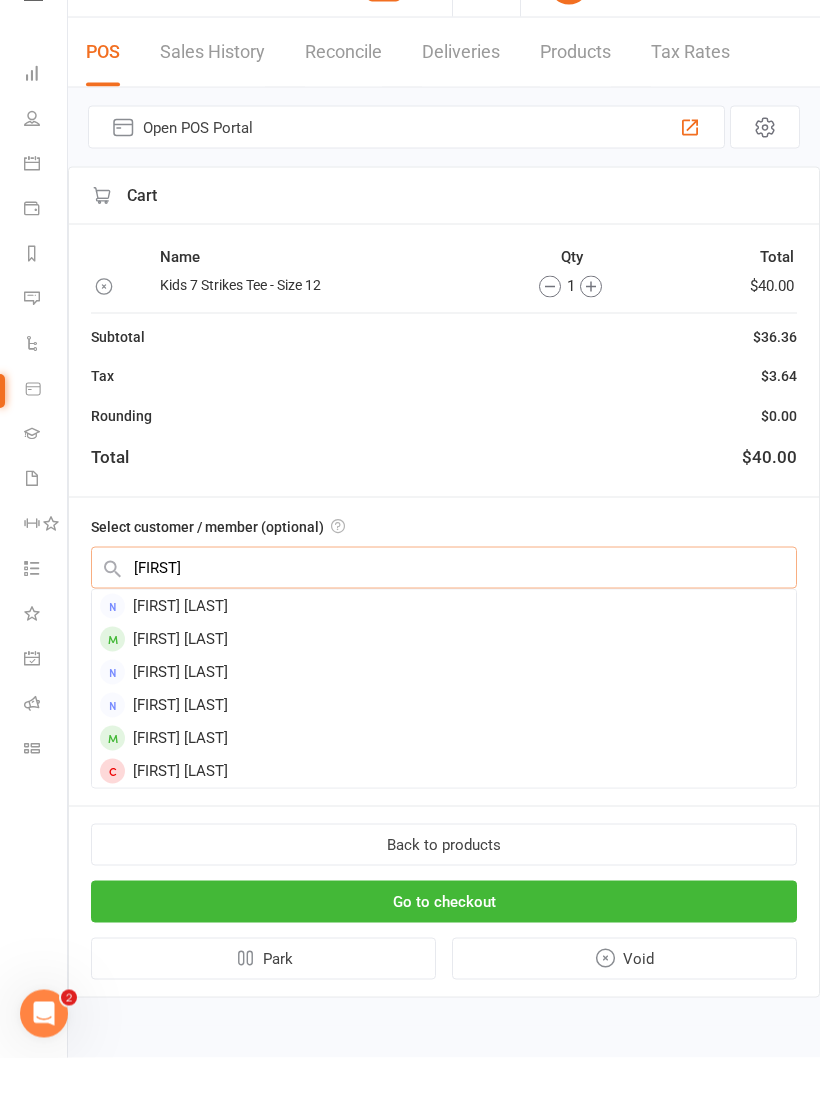 type on "Aaryan" 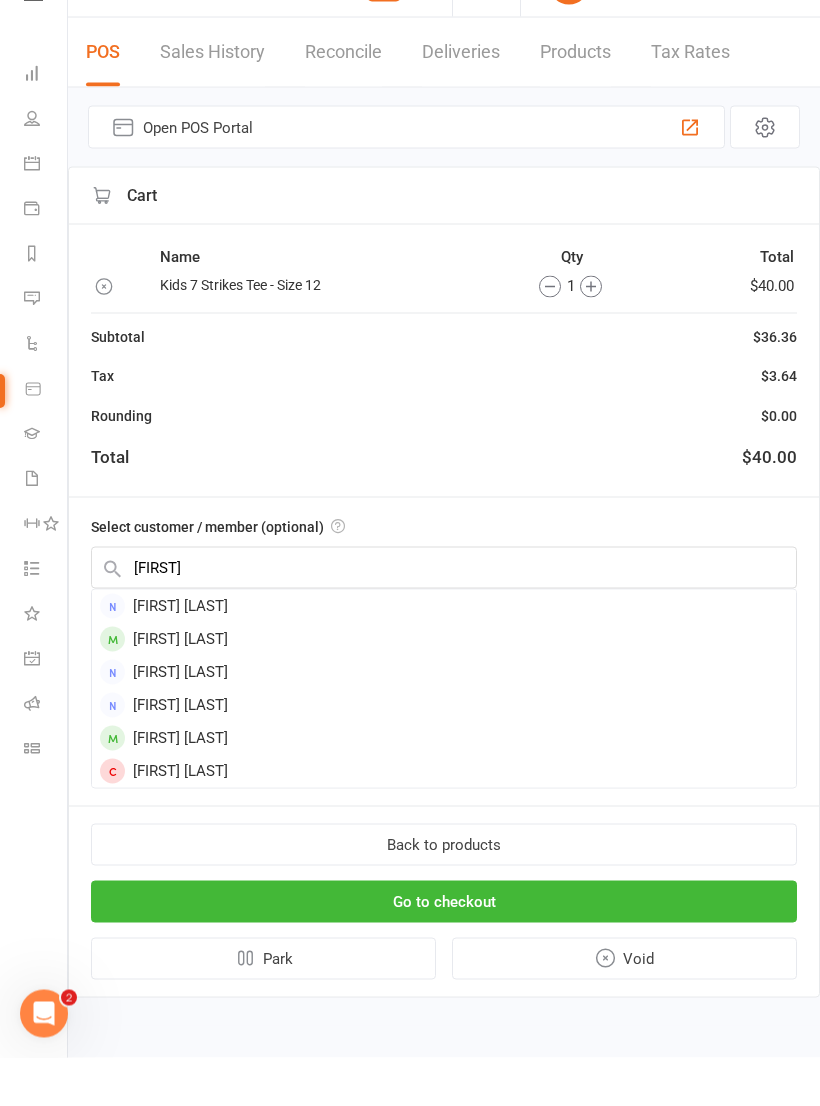 click on "[FIRST] [LAST]" at bounding box center [444, 687] 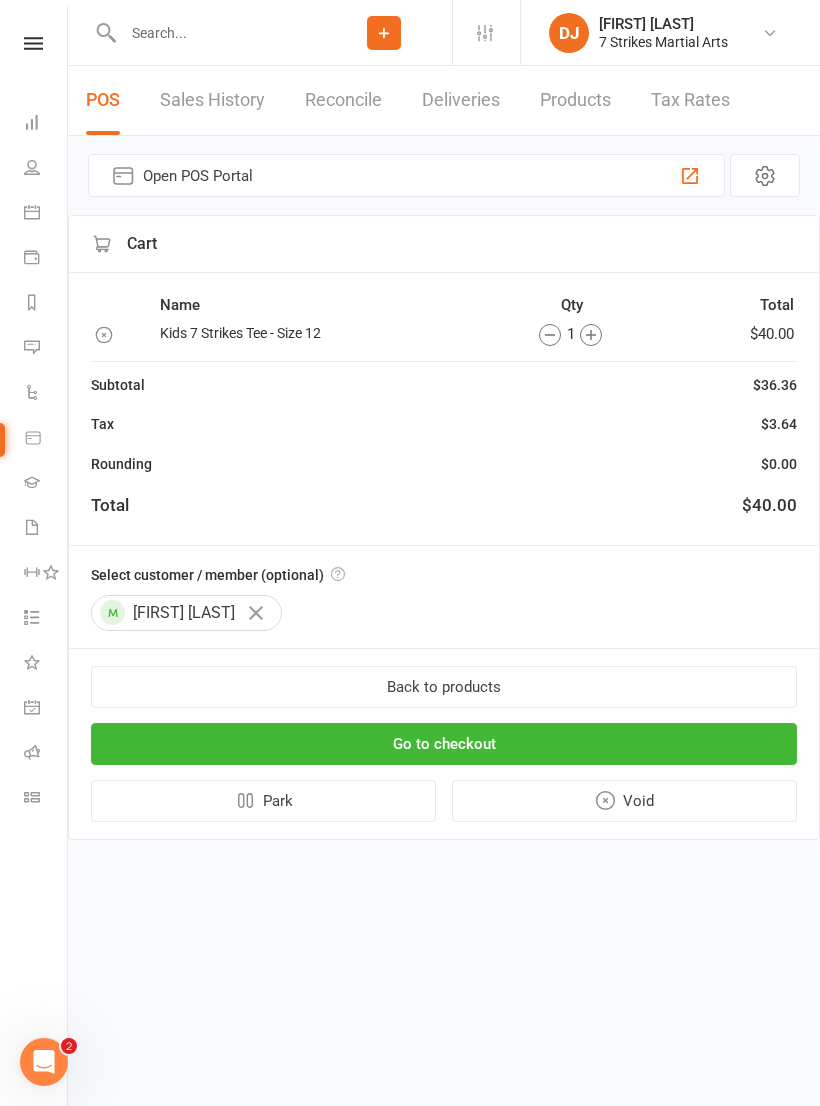 click on "Go to checkout" at bounding box center (444, 744) 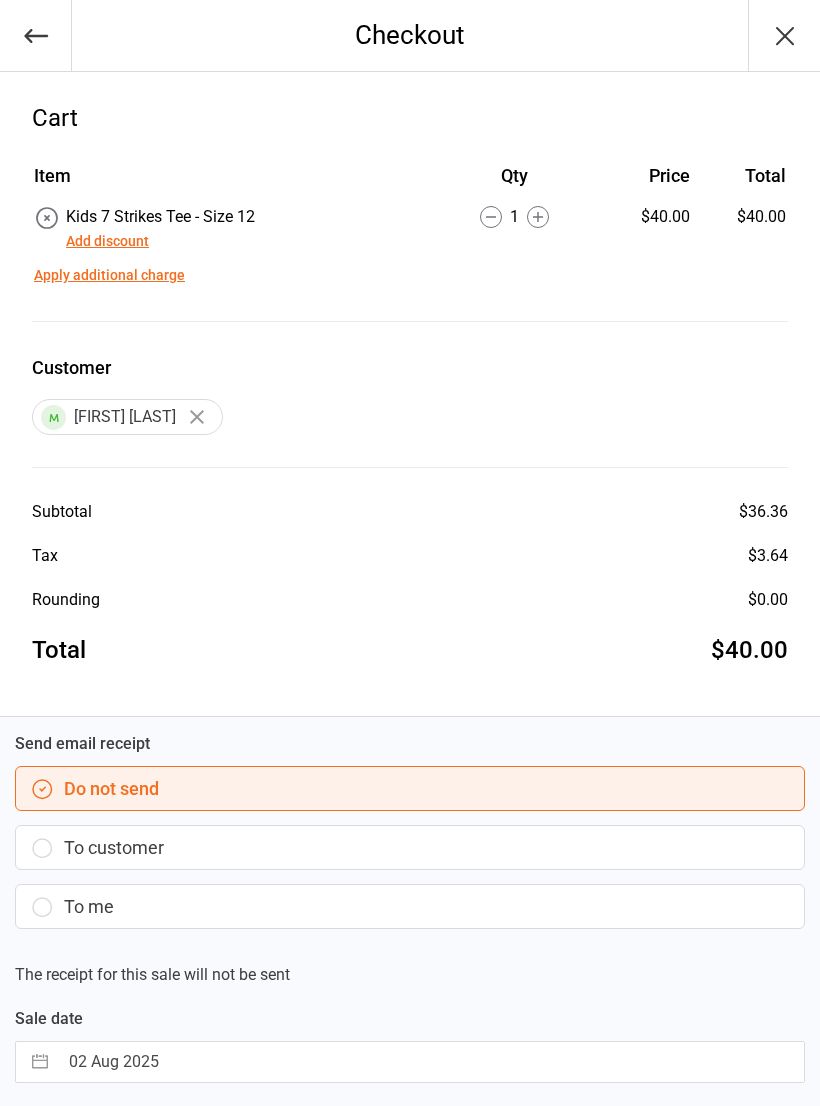 scroll, scrollTop: 0, scrollLeft: 0, axis: both 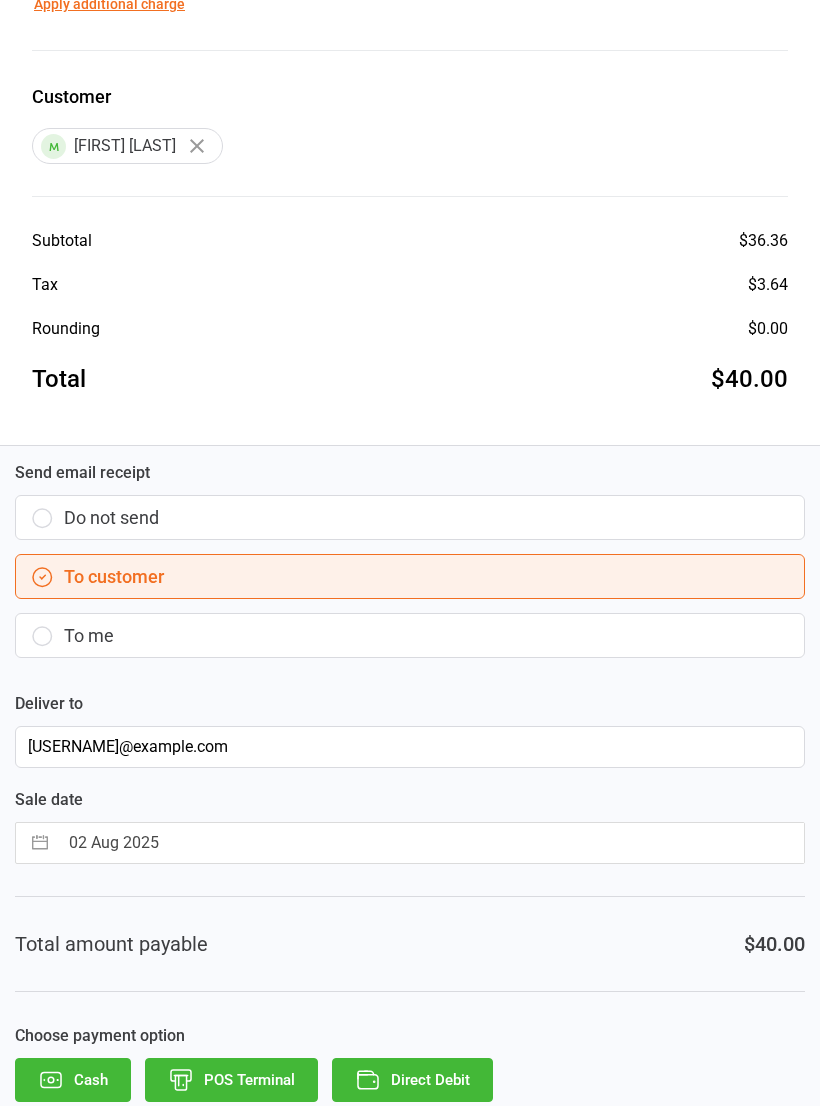 click on "Direct Debit" at bounding box center (412, 1080) 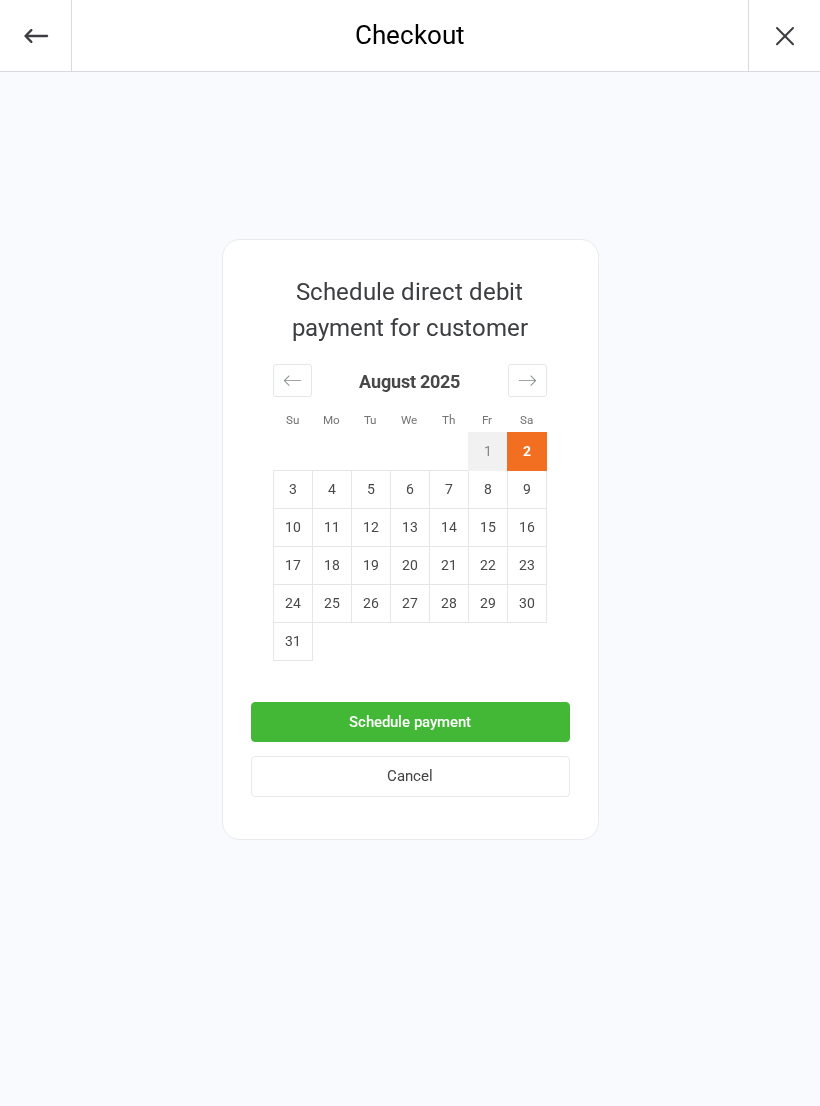 scroll, scrollTop: 0, scrollLeft: 0, axis: both 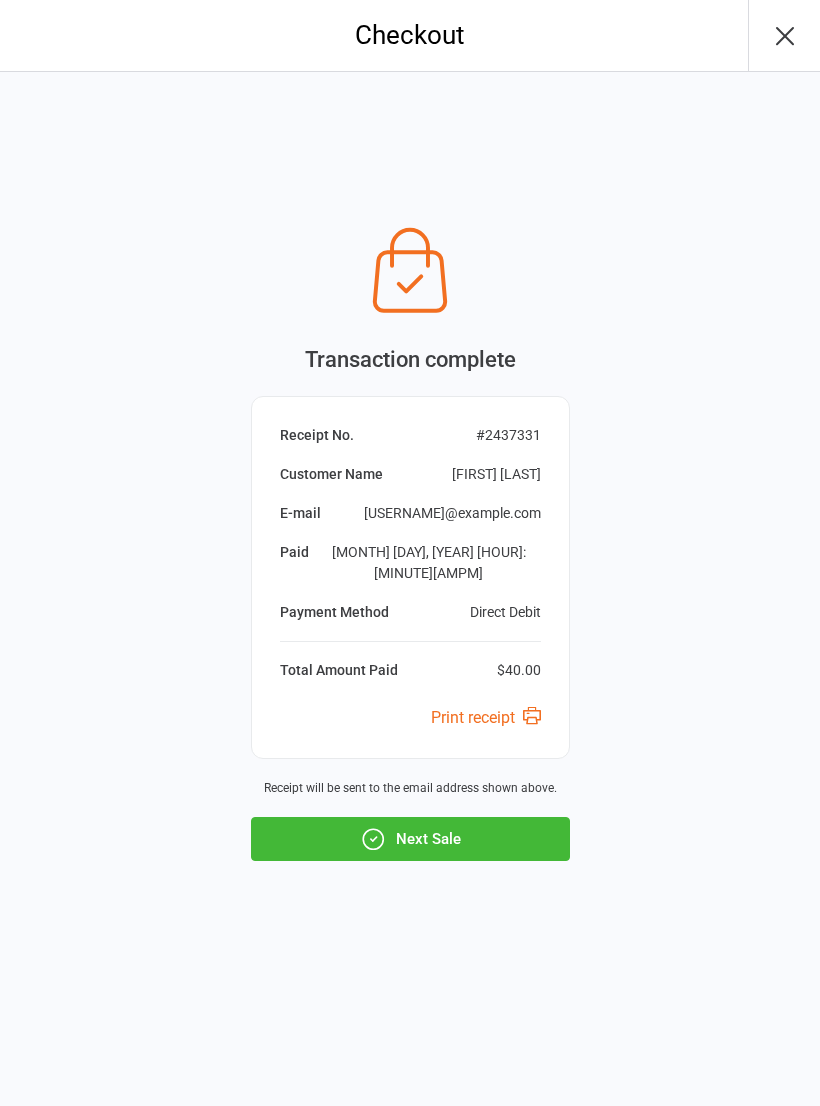 click on "Next Sale" at bounding box center (410, 839) 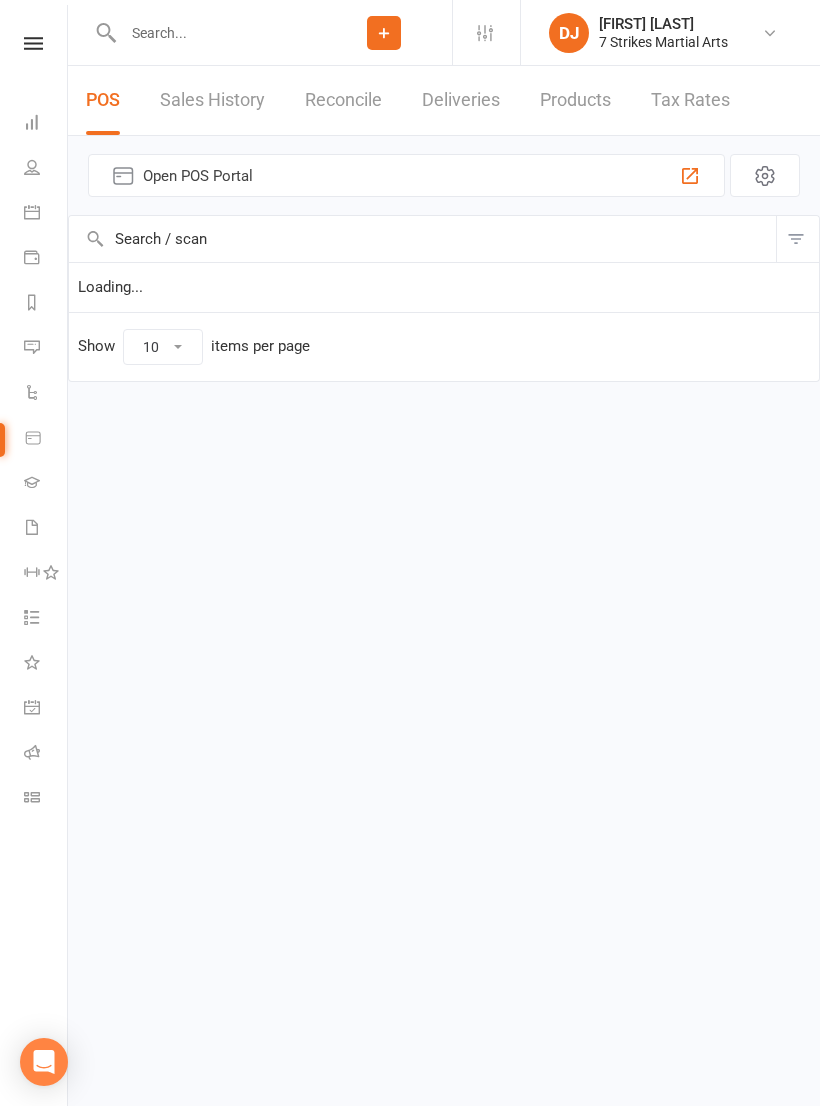scroll, scrollTop: 0, scrollLeft: 0, axis: both 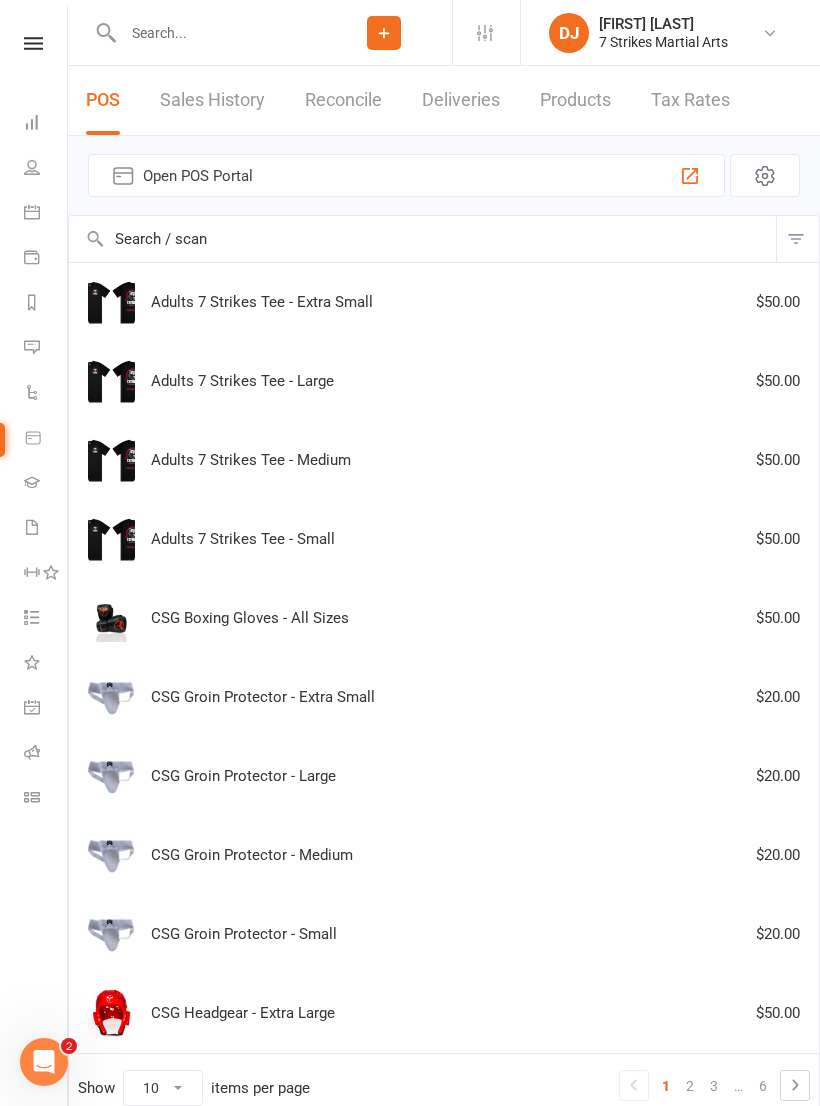 click on "Clubworx Dashboard People Calendar Payments Reports Messages   Automations   Product Sales Gradings   Waivers   Workouts   Tasks   5 What's New Check-in Kiosk modes General attendance Roll call Class check-in" at bounding box center [34, 558] 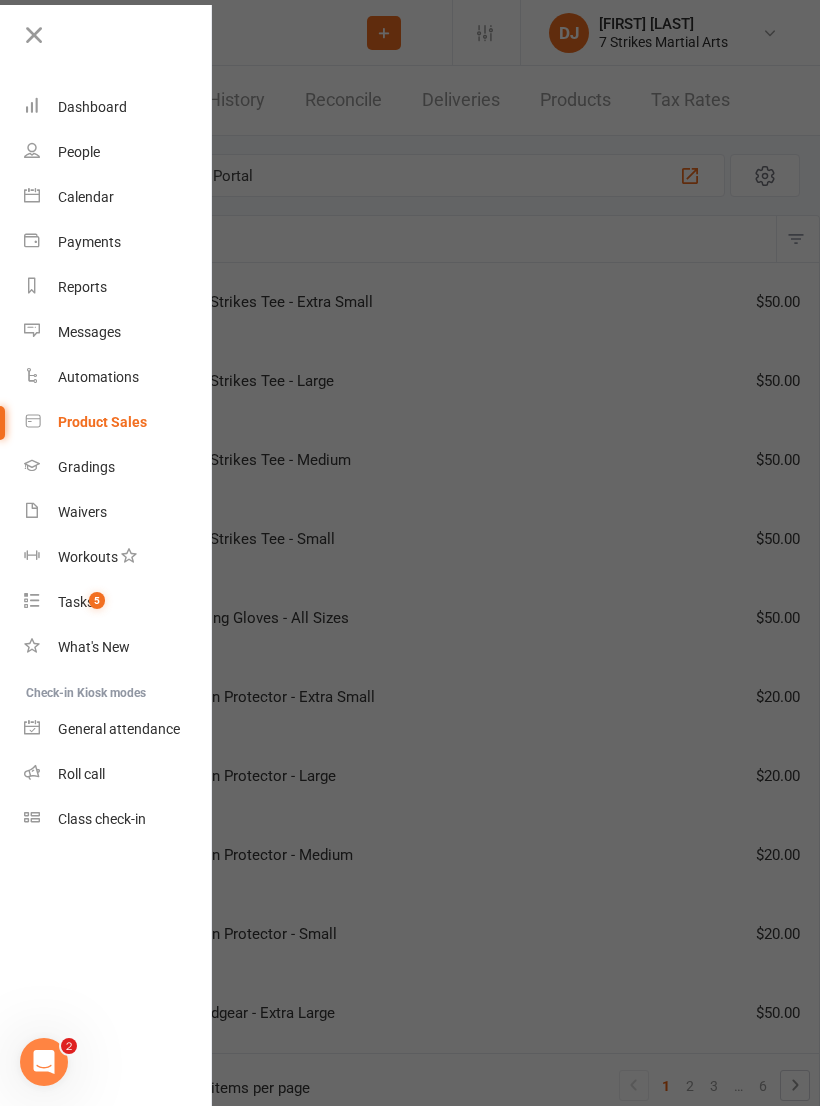 click on "Roll call" at bounding box center [118, 774] 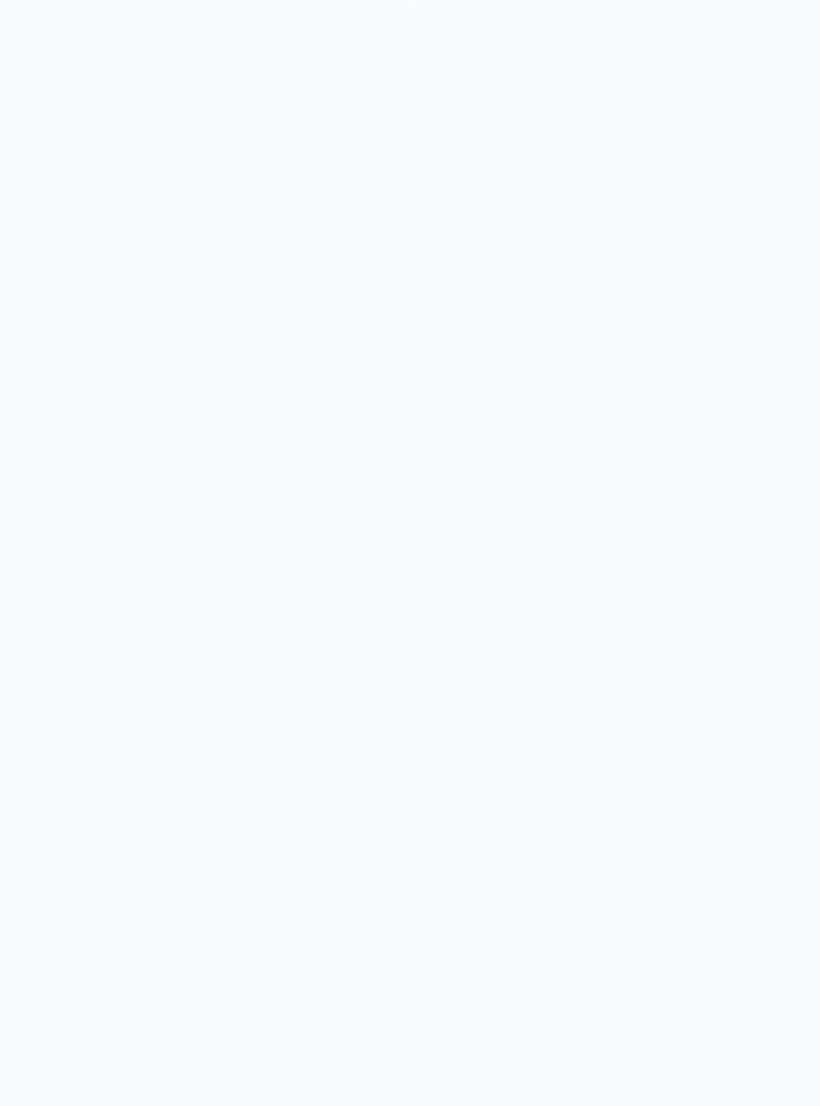 scroll, scrollTop: 0, scrollLeft: 0, axis: both 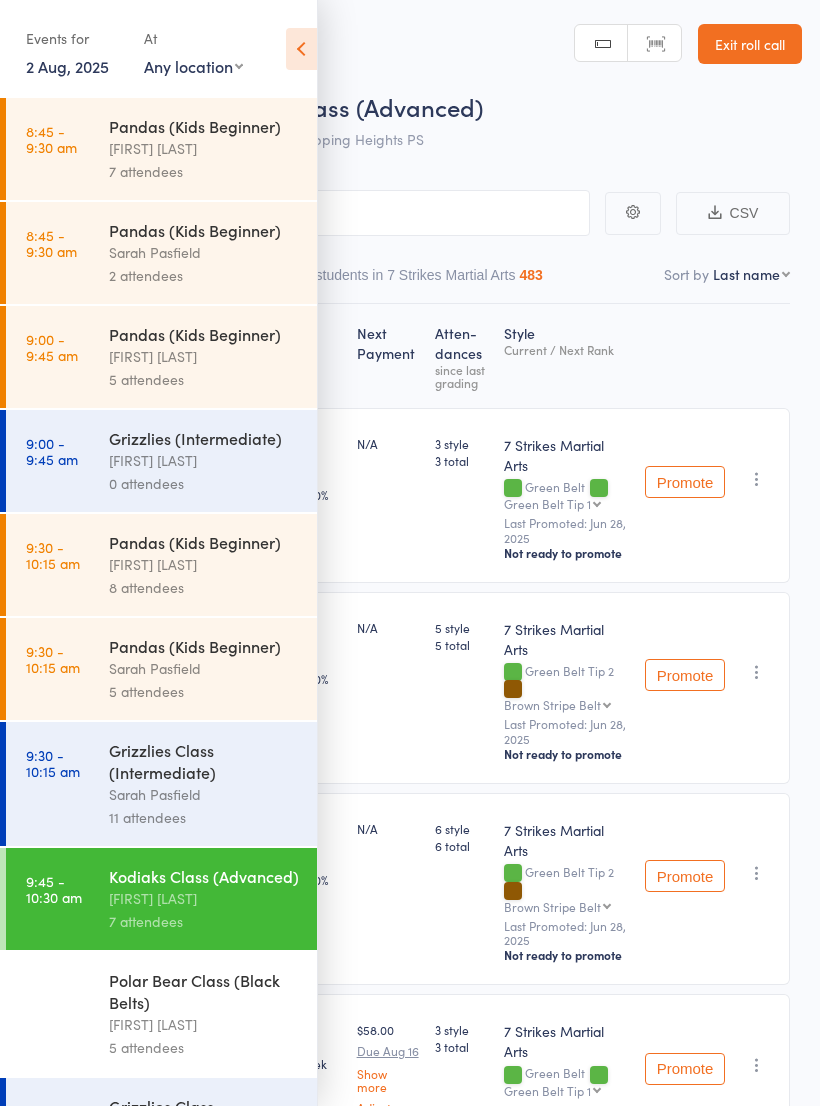 click on "Any location Wentworthville Community Centre Glendenning PS Kings Langley PS Beresford Road PS (Greystanes) Epping Heights PS Metella Road PS (Toongabbie) Truscott St PS (North Ryde) Ermington PS Jasper Road PS (Baulkham Hills)" at bounding box center [193, 66] 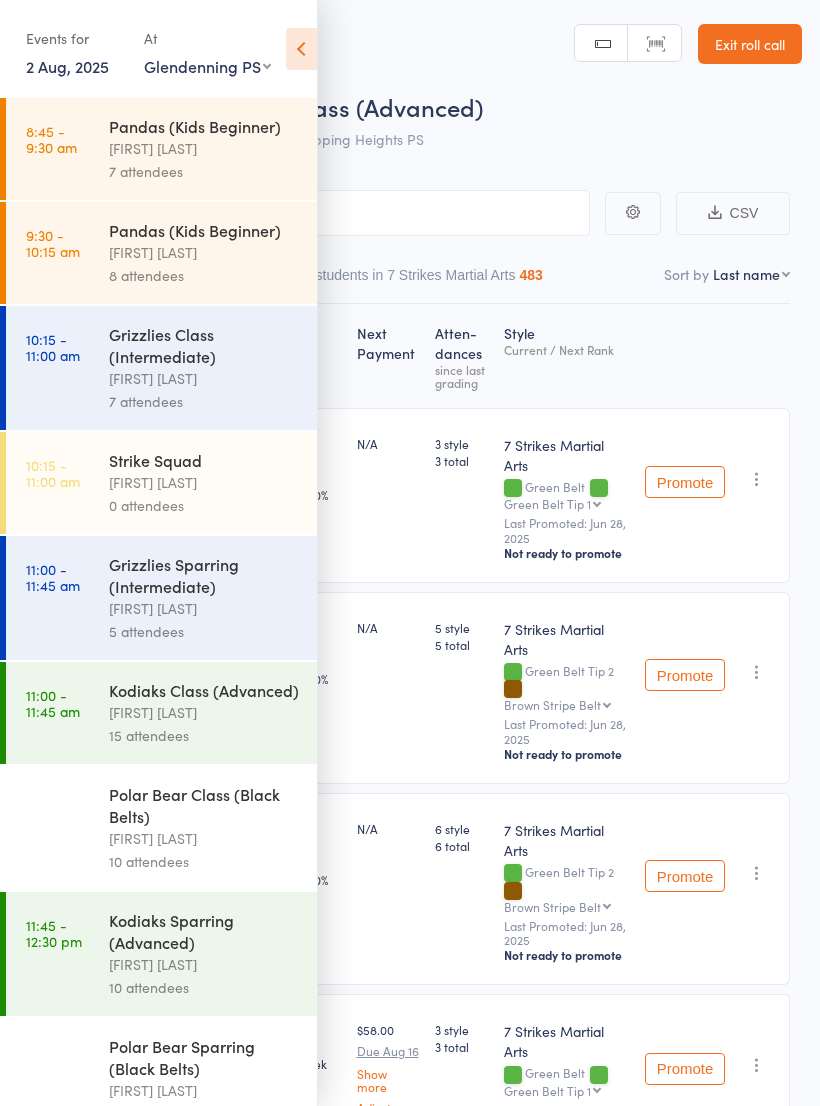click on "[FIRST] [LAST]" at bounding box center [204, 378] 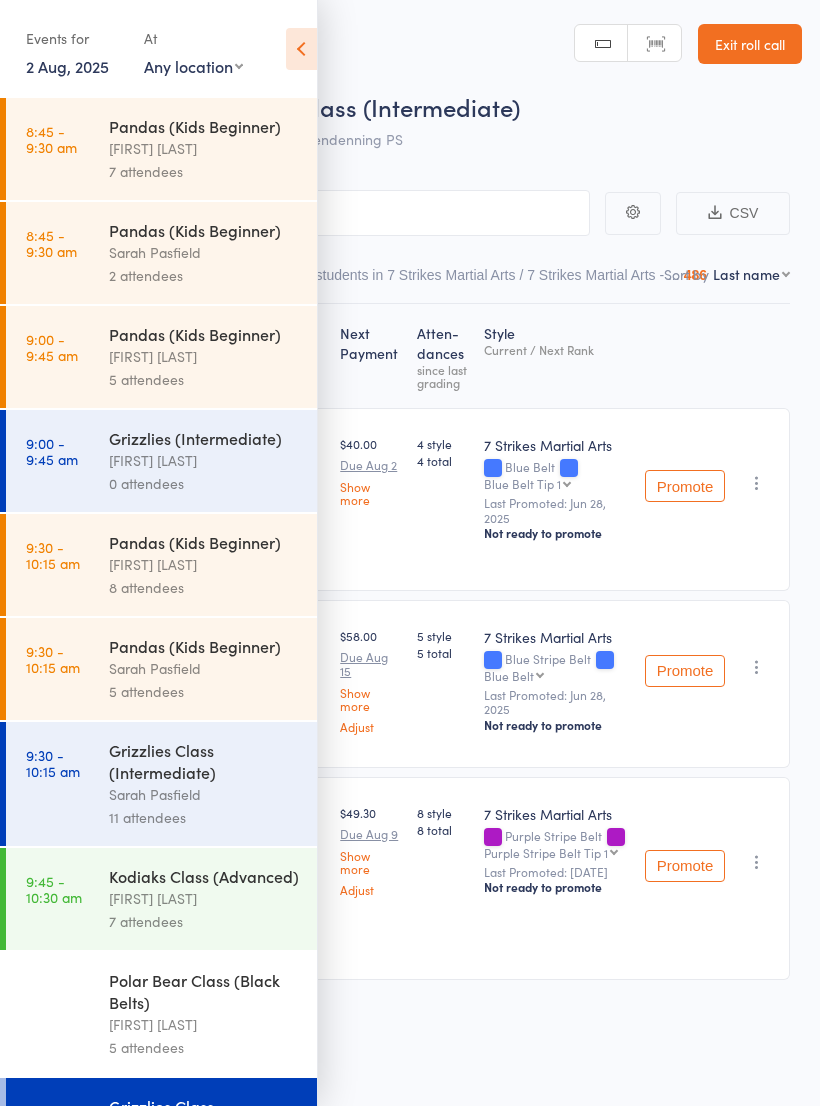 click at bounding box center (301, 49) 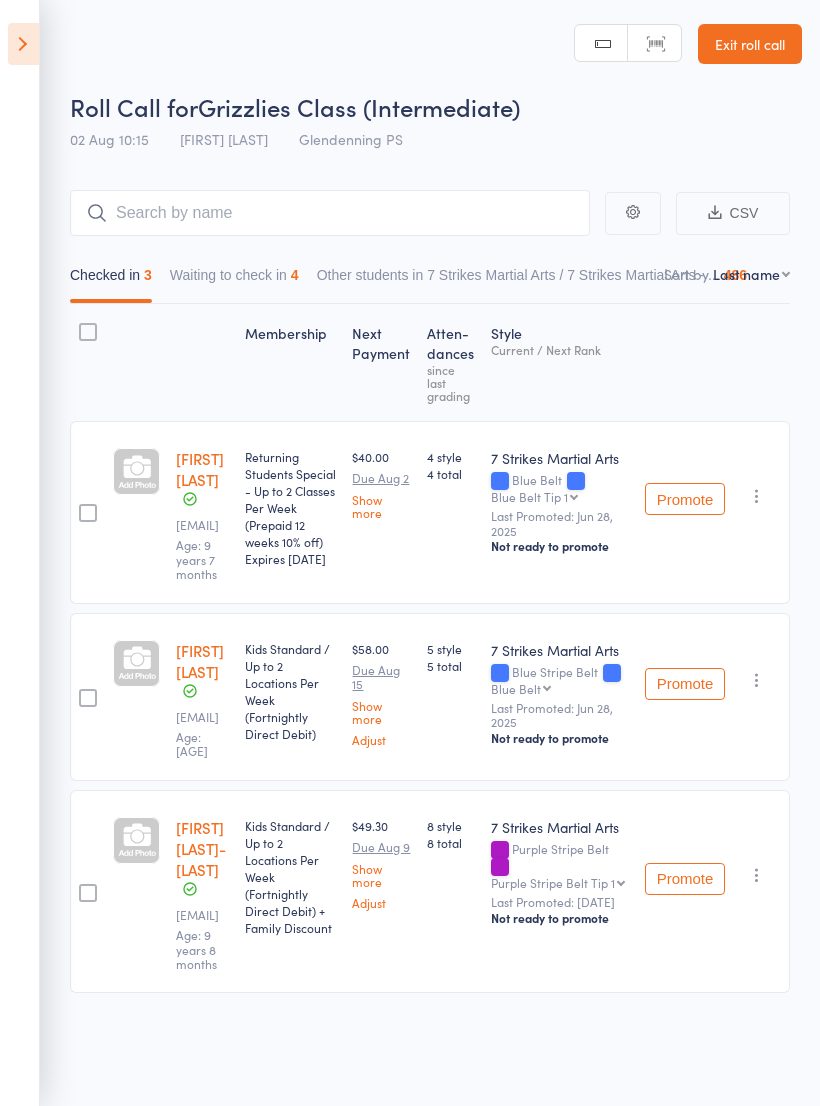 click on "Waiting to check in  4" at bounding box center [234, 280] 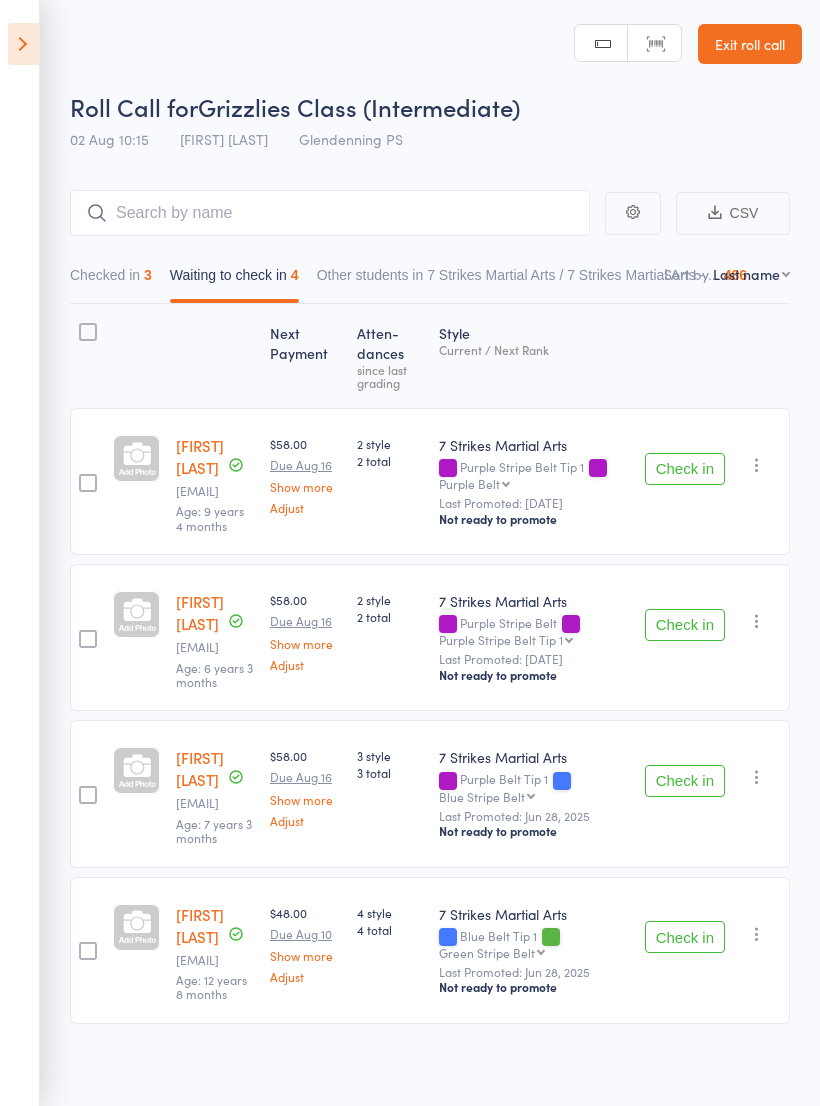 click at bounding box center (757, 465) 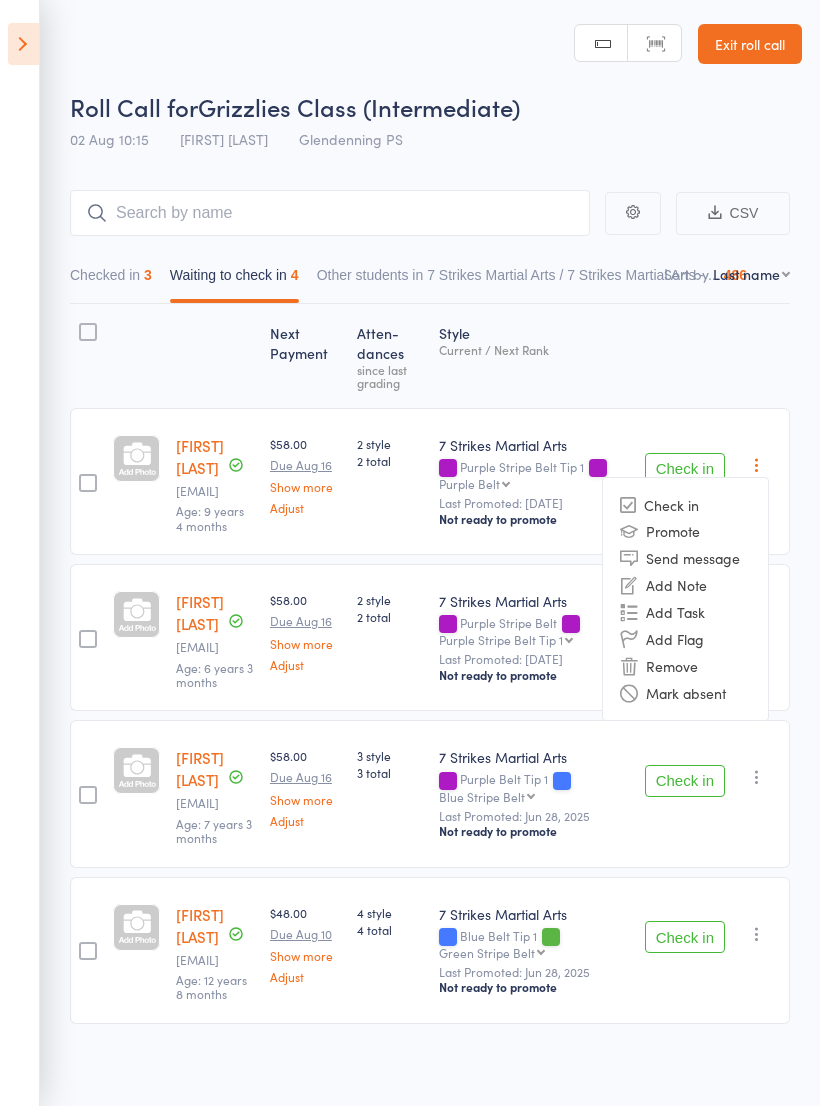 click on "Mark absent" at bounding box center (685, 692) 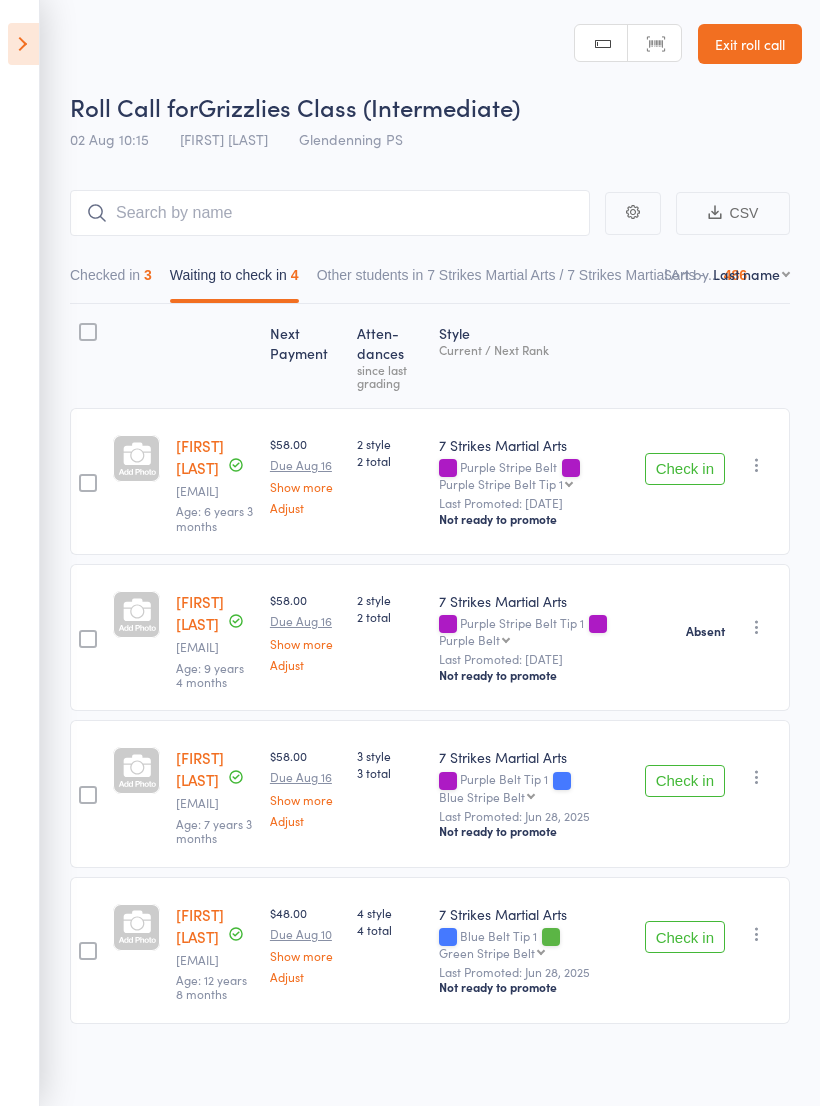 click at bounding box center [757, 465] 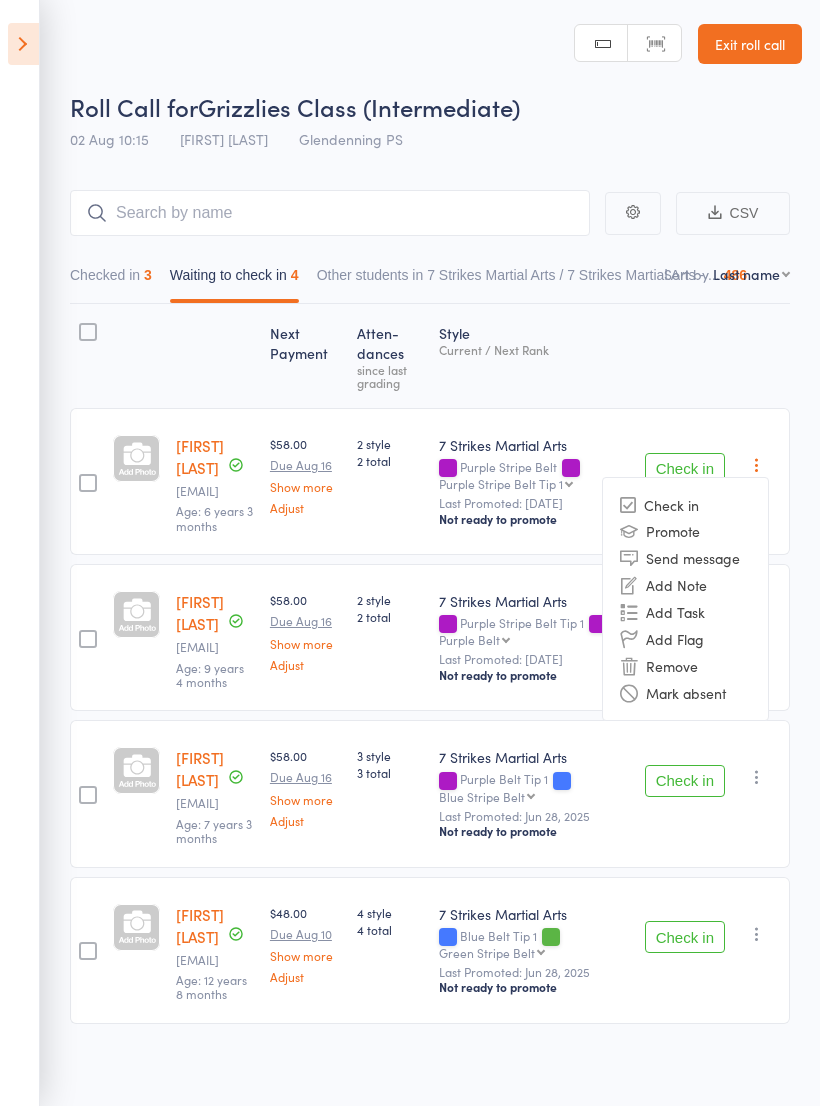 click on "Mark absent" at bounding box center (685, 692) 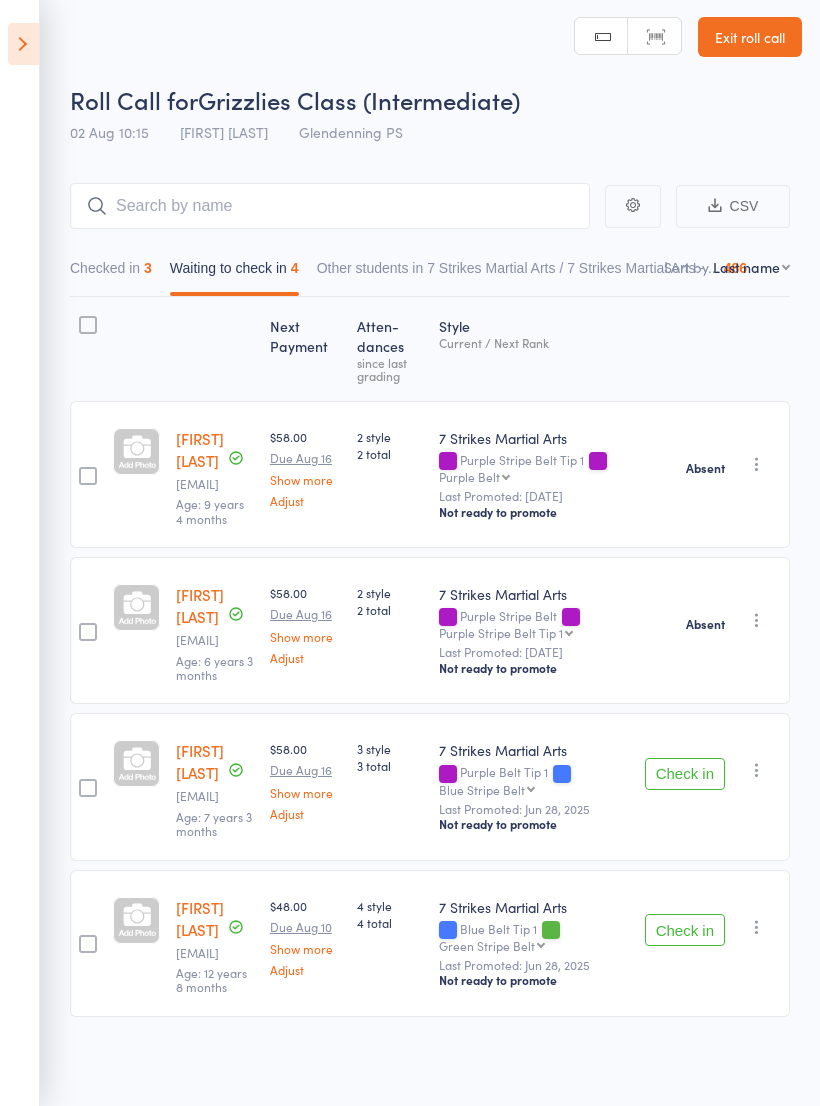 scroll, scrollTop: 14, scrollLeft: 0, axis: vertical 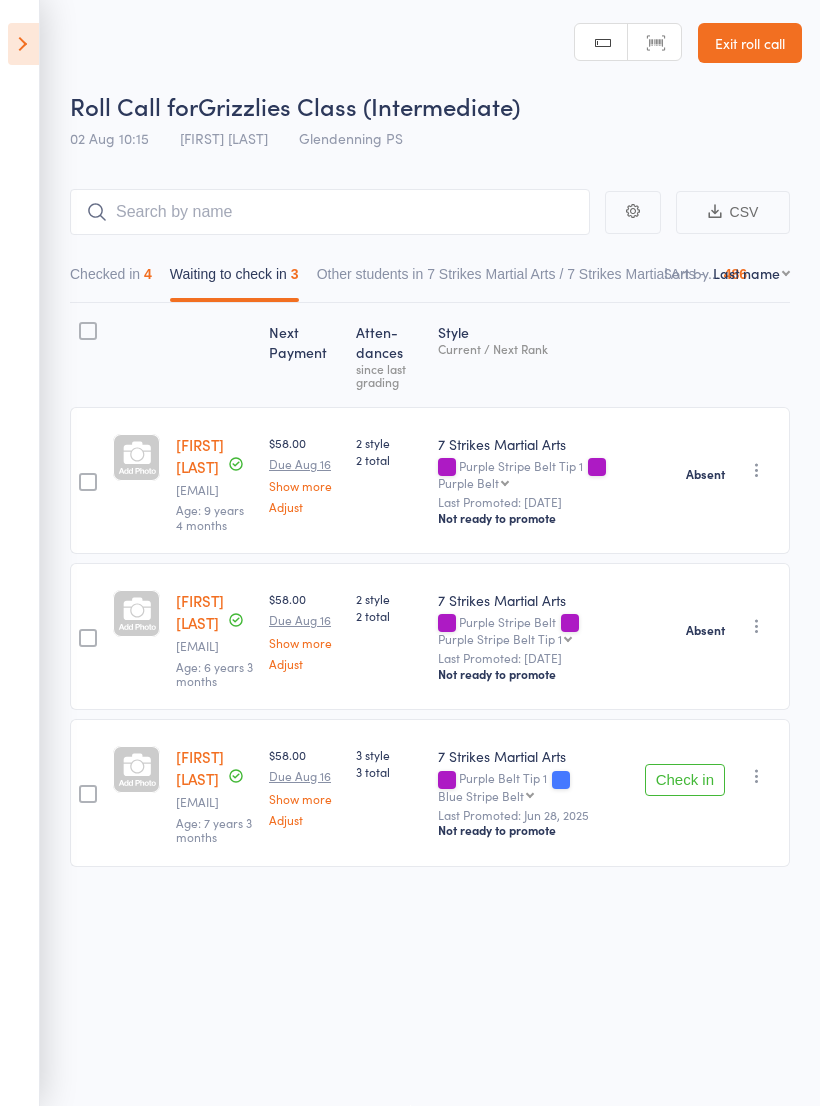 click at bounding box center (757, 776) 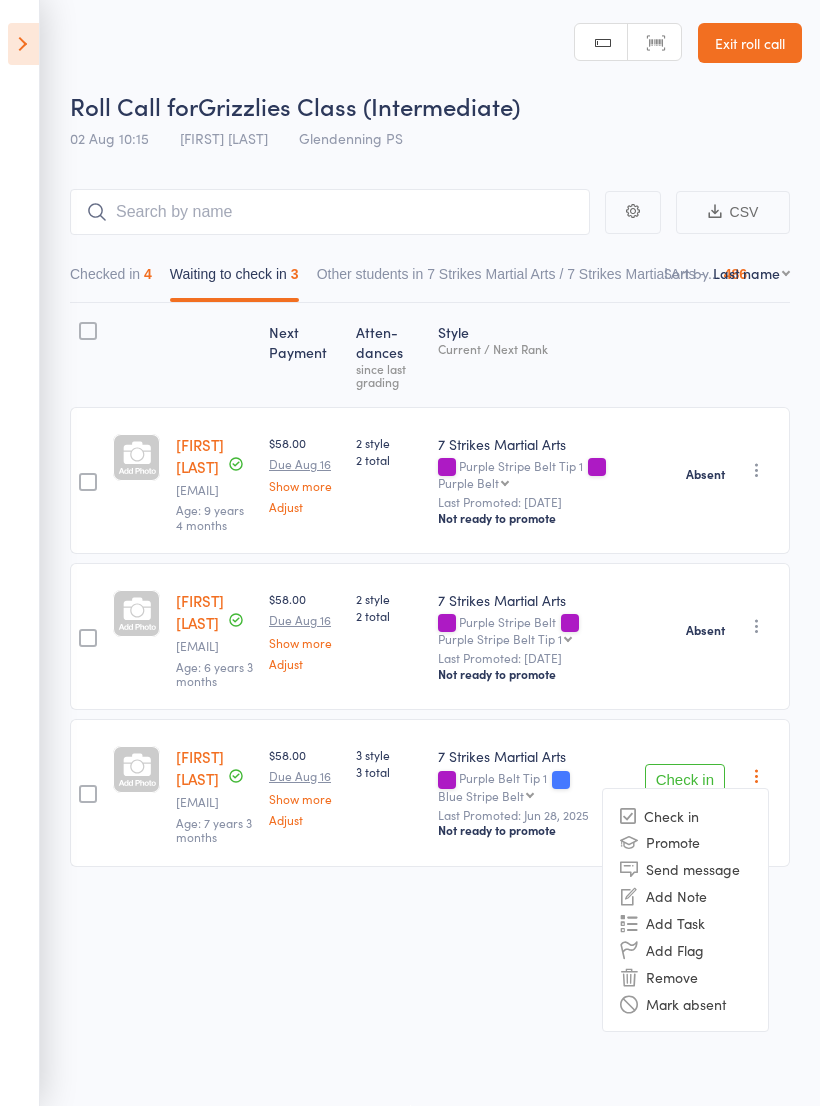 click on "Remove" at bounding box center [685, 976] 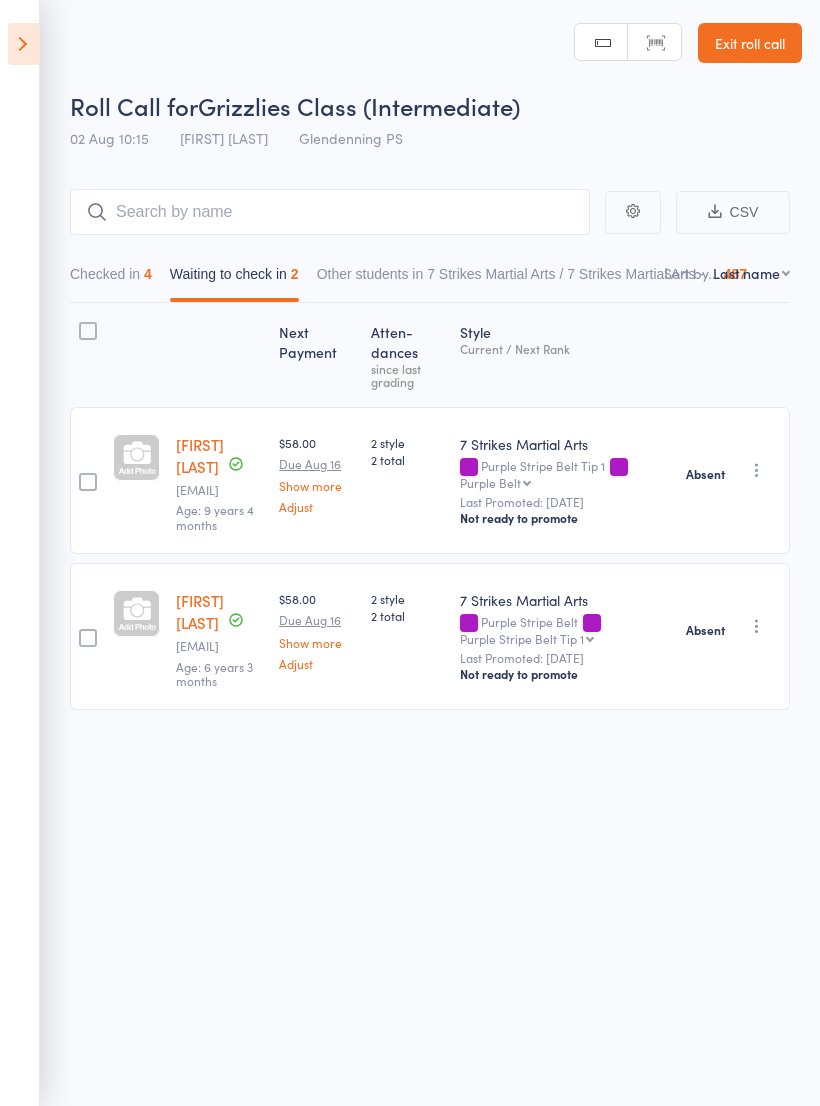 click at bounding box center (23, 44) 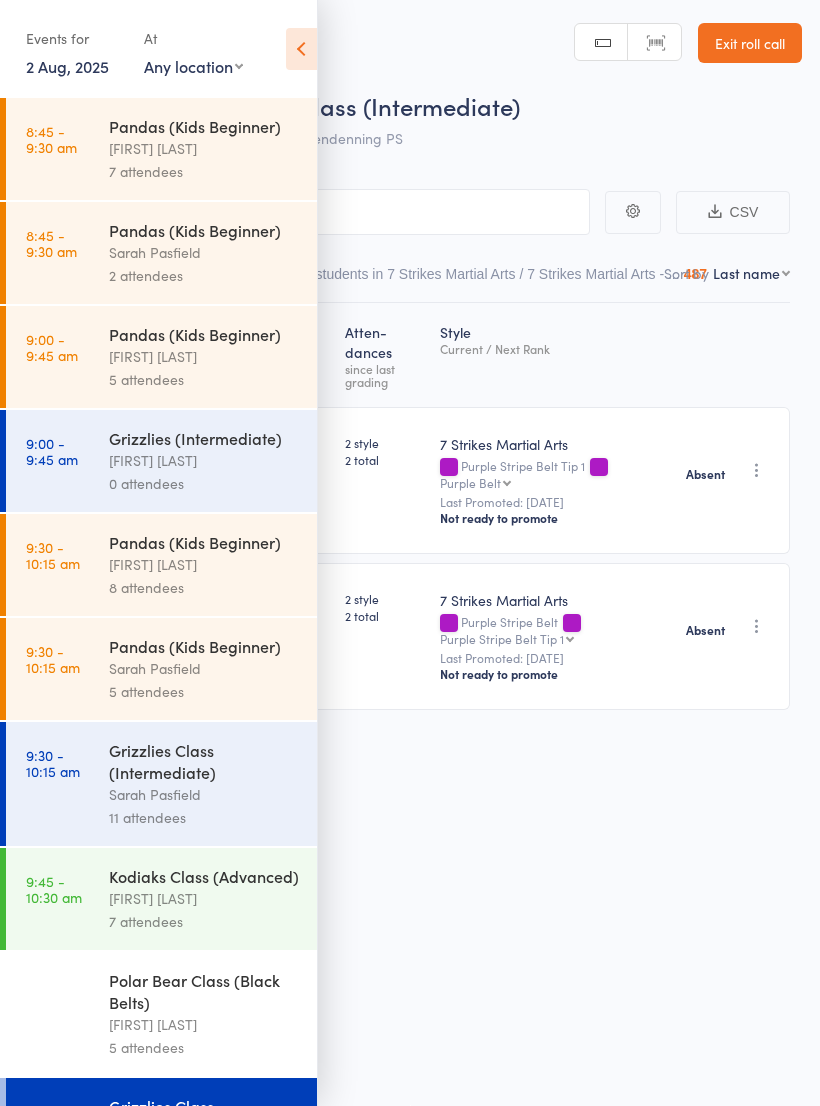 click on "Any location Wentworthville Community Centre Glendenning PS Kings Langley PS Beresford Road PS (Greystanes) Epping Heights PS Metella Road PS (Toongabbie) Truscott St PS (North Ryde) Ermington PS Jasper Road PS (Baulkham Hills)" at bounding box center (193, 66) 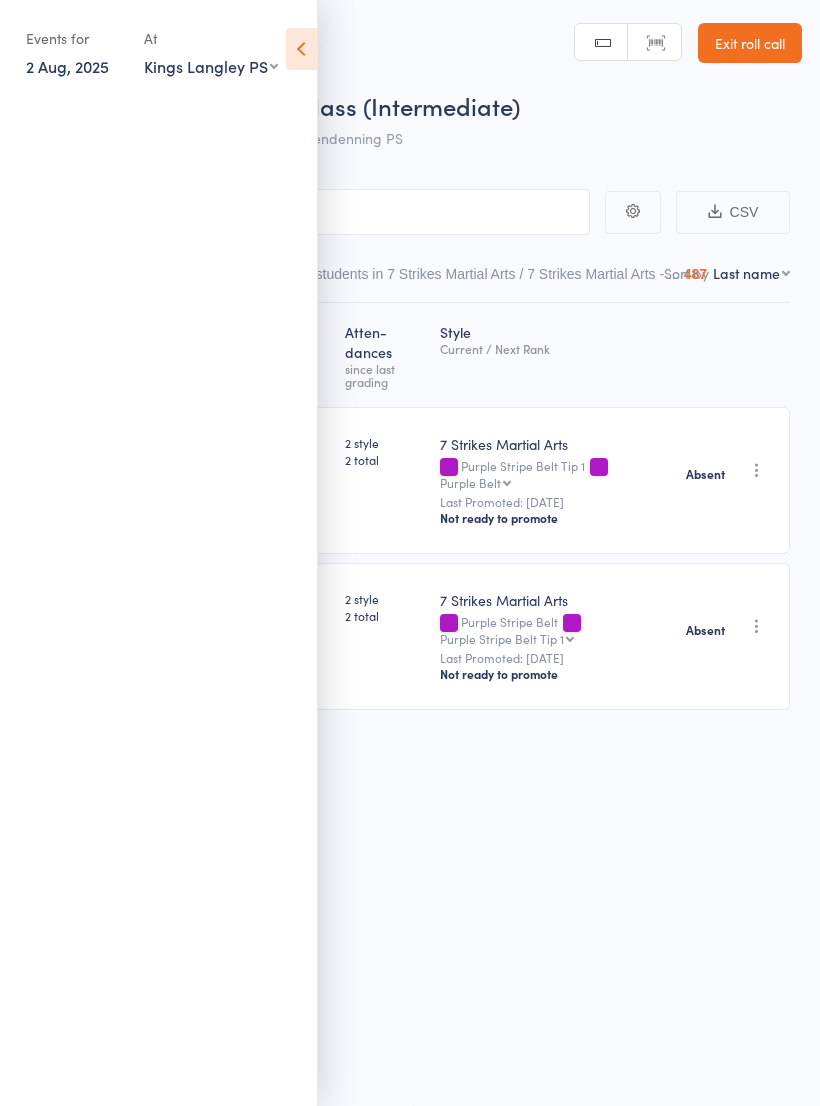 click on "Any location Wentworthville Community Centre Glendenning PS Kings Langley PS Beresford Road PS (Greystanes) Epping Heights PS Metella Road PS (Toongabbie) Truscott St PS (North Ryde) Ermington PS Jasper Road PS (Baulkham Hills)" at bounding box center [211, 66] 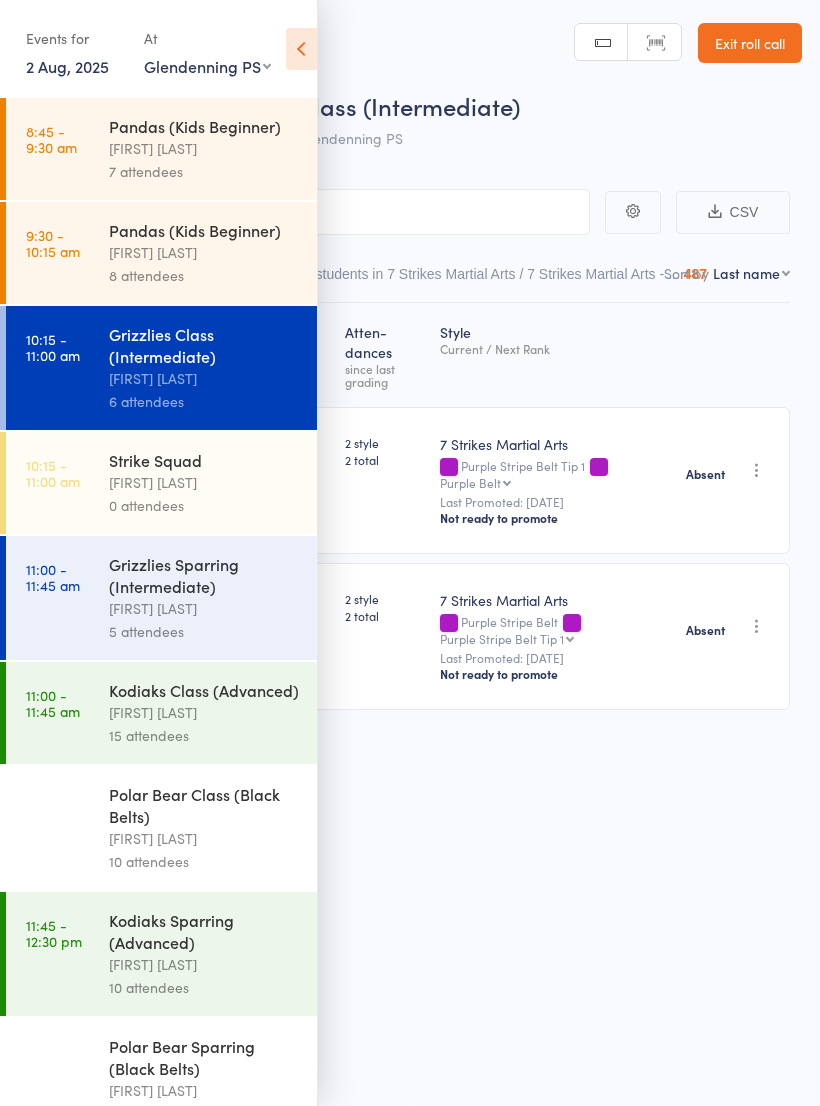 click on "[FIRST] [LAST]" at bounding box center [204, 608] 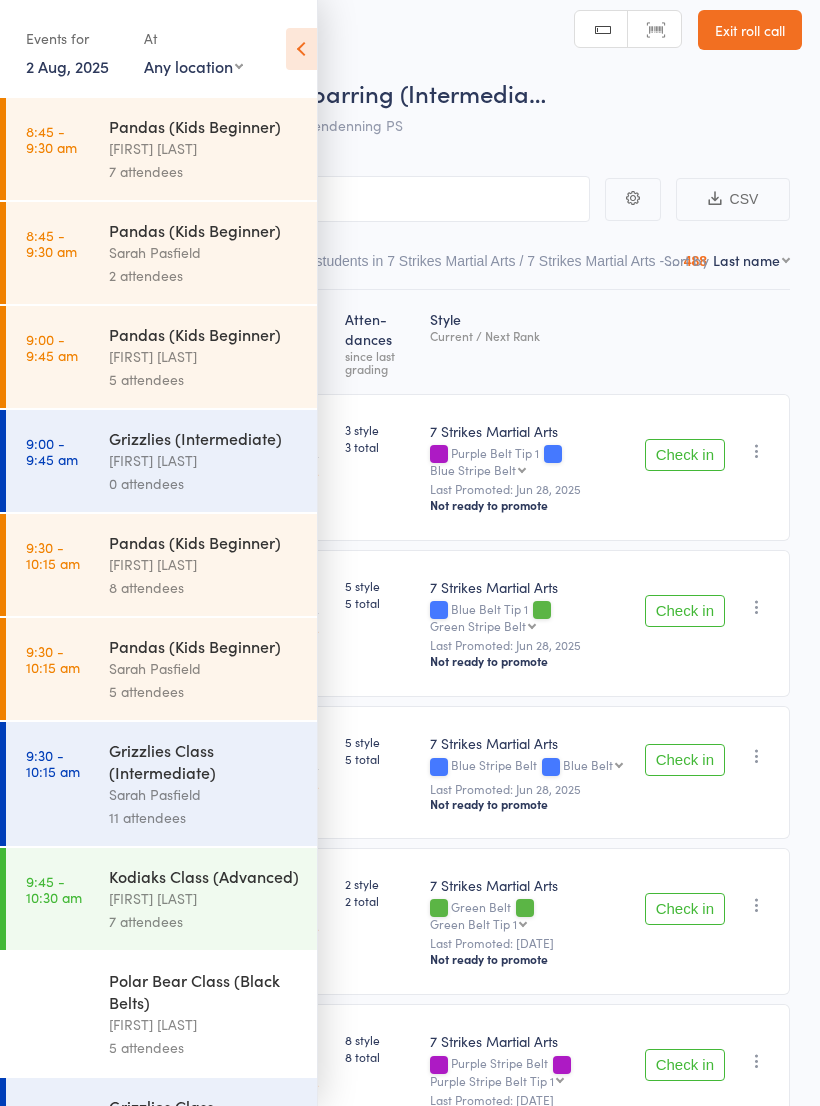 click on "Any location Wentworthville Community Centre Glendenning PS Kings Langley PS Beresford Road PS (Greystanes) Epping Heights PS Metella Road PS (Toongabbie) Truscott St PS (North Ryde) Ermington PS Jasper Road PS (Baulkham Hills)" at bounding box center (193, 66) 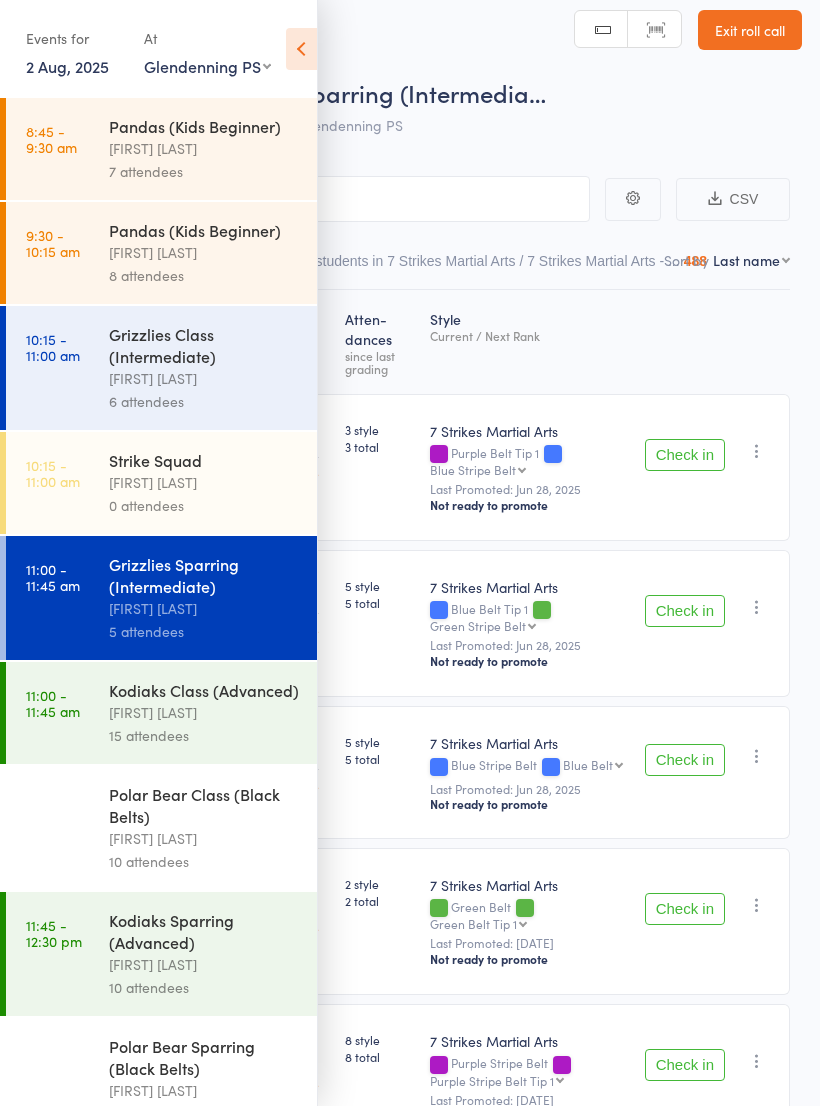 click on "Kodiaks Class (Advanced)" at bounding box center (204, 690) 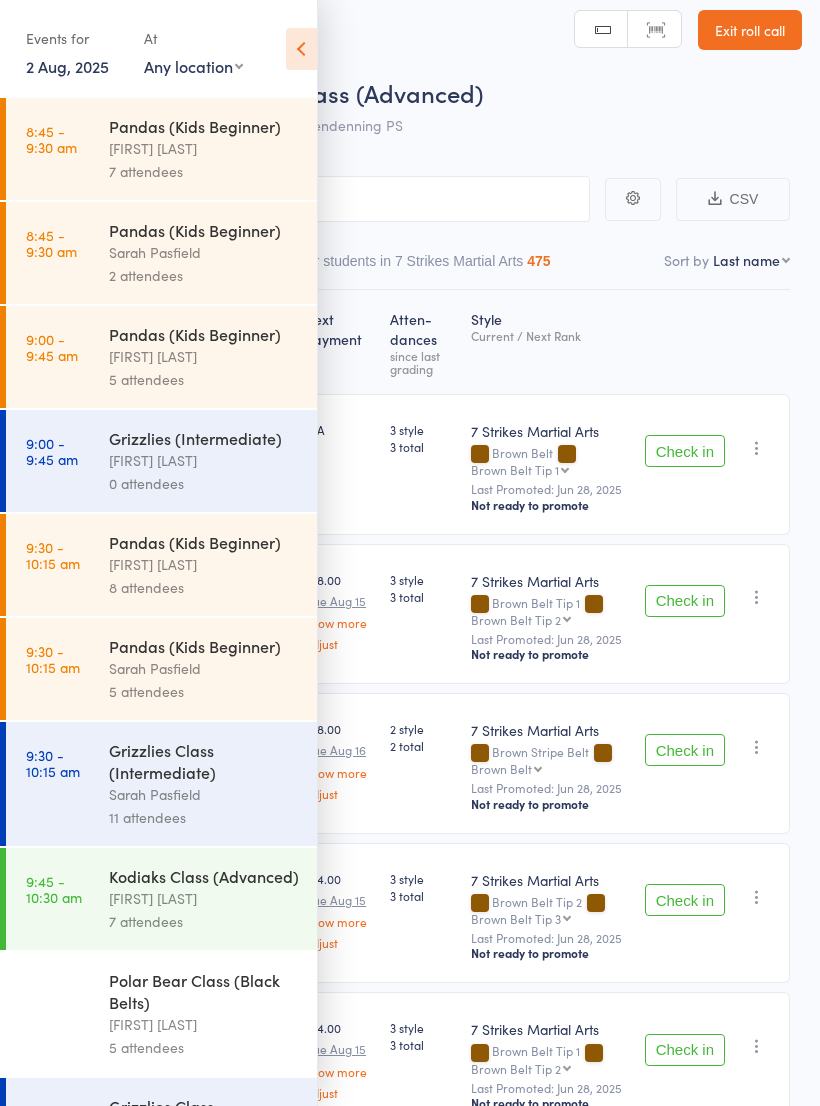 click at bounding box center [301, 49] 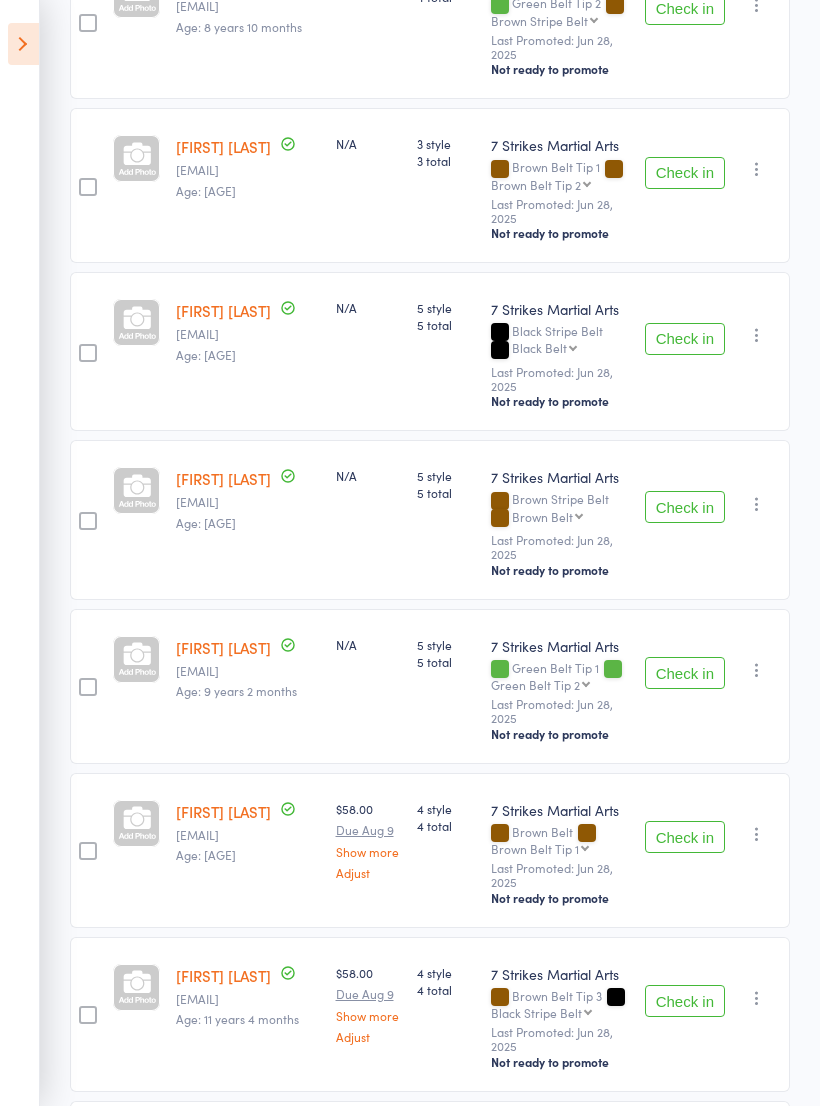 scroll, scrollTop: 1475, scrollLeft: 0, axis: vertical 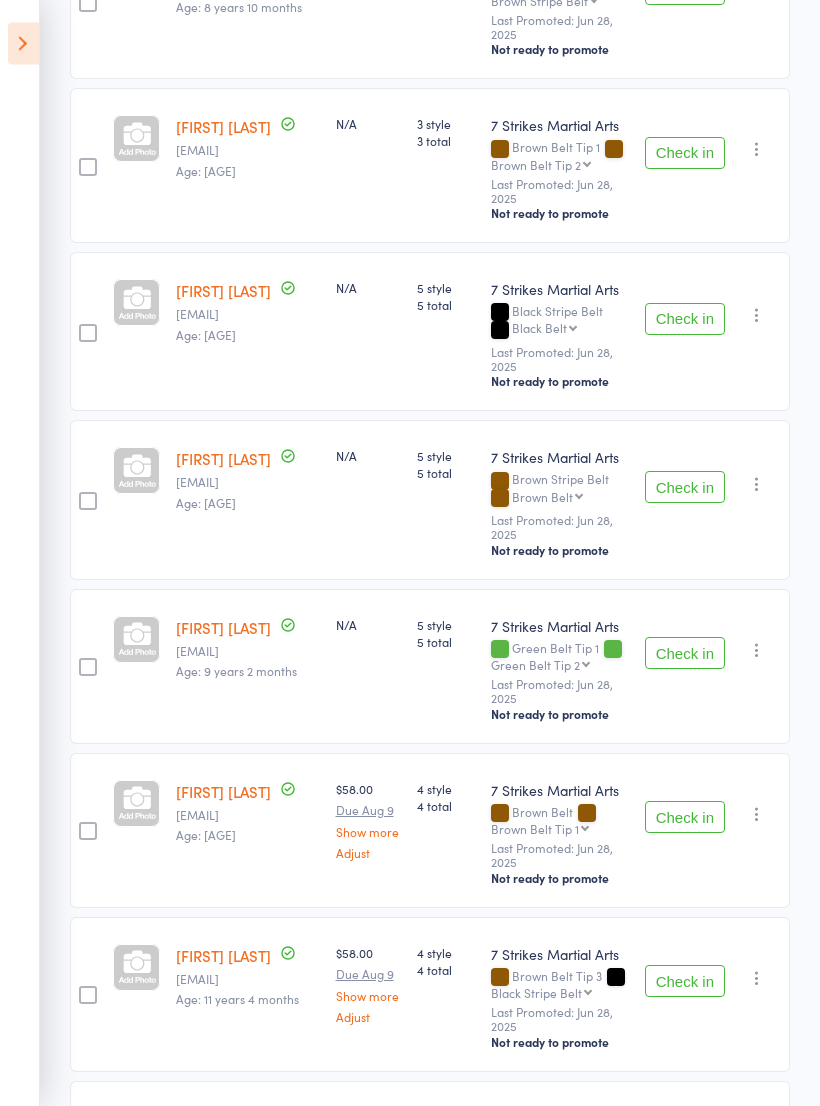 click on "Check in" at bounding box center [685, 654] 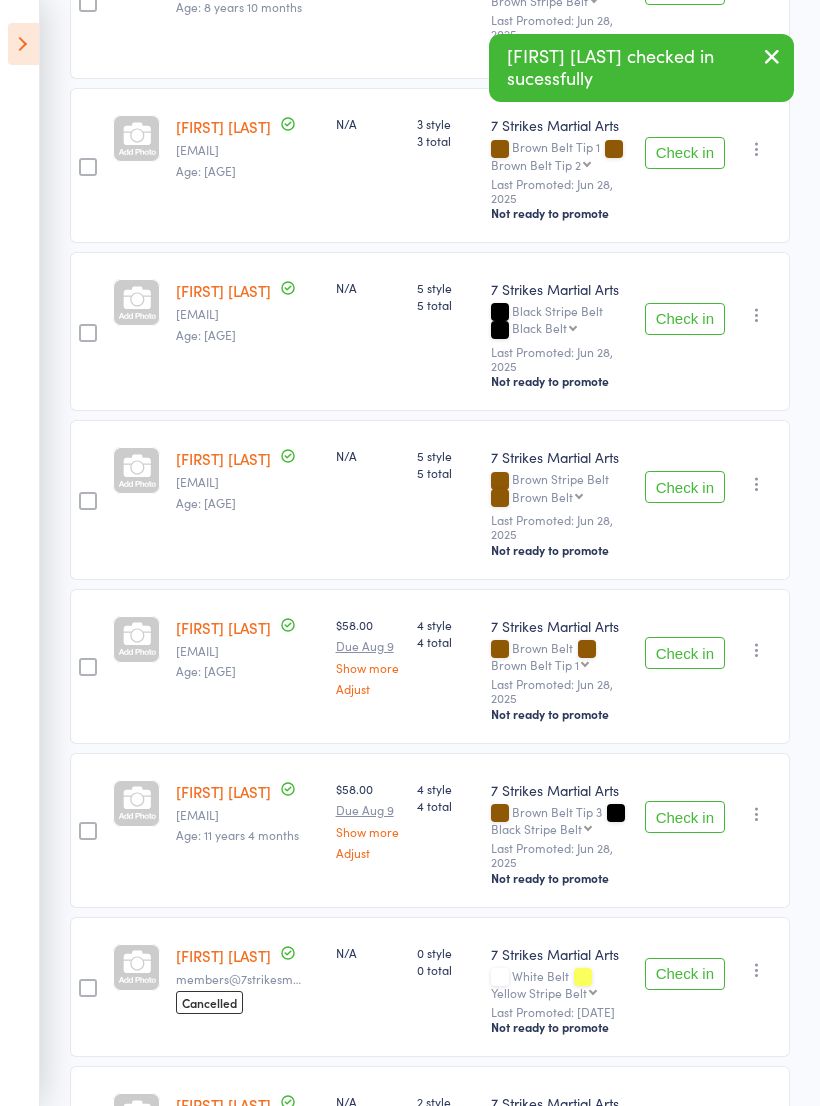 click at bounding box center (23, 44) 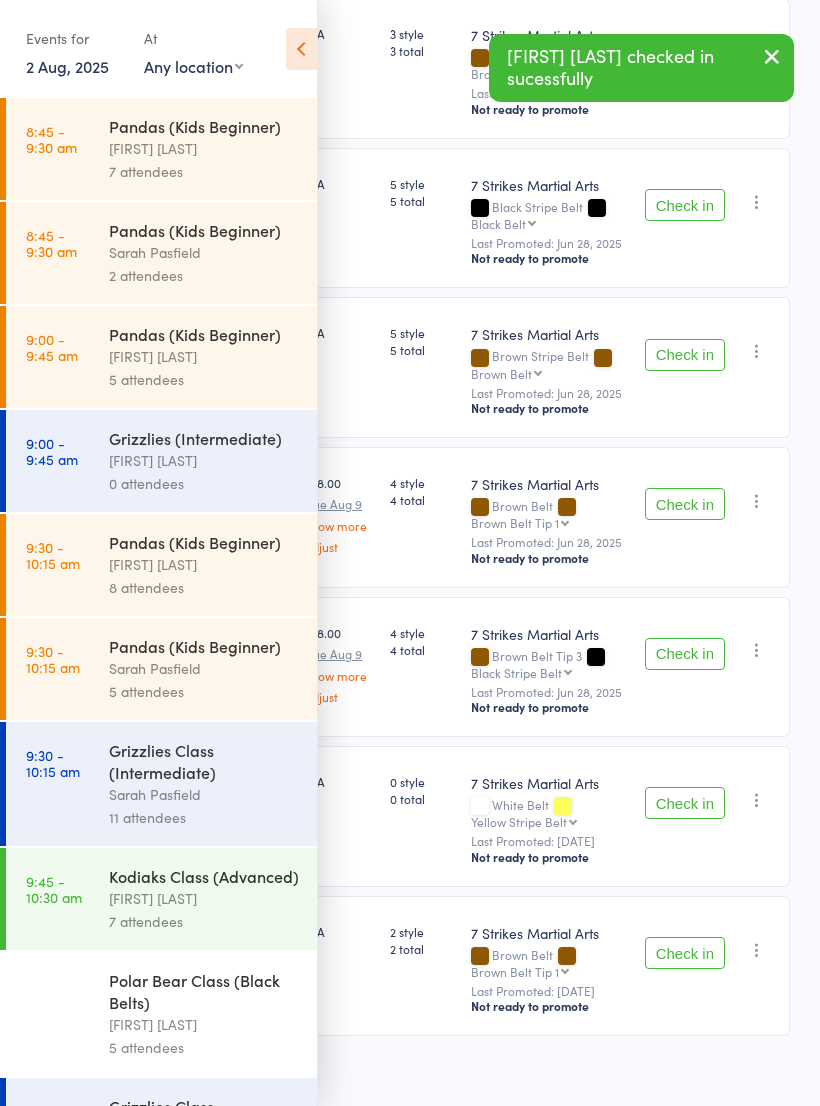 click on "Any location Wentworthville Community Centre Glendenning PS Kings Langley PS Beresford Road PS (Greystanes) Epping Heights PS Metella Road PS (Toongabbie) Truscott St PS (North Ryde) Ermington PS Jasper Road PS (Baulkham Hills)" at bounding box center (193, 66) 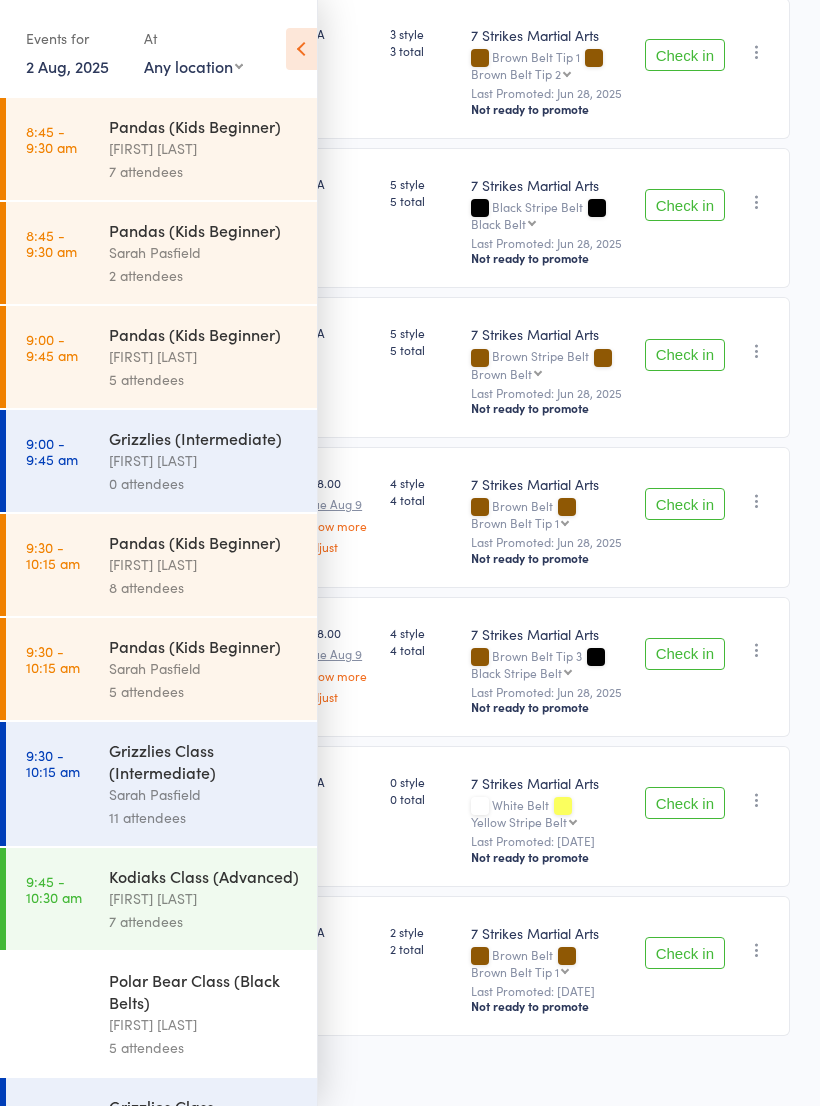 select on "1" 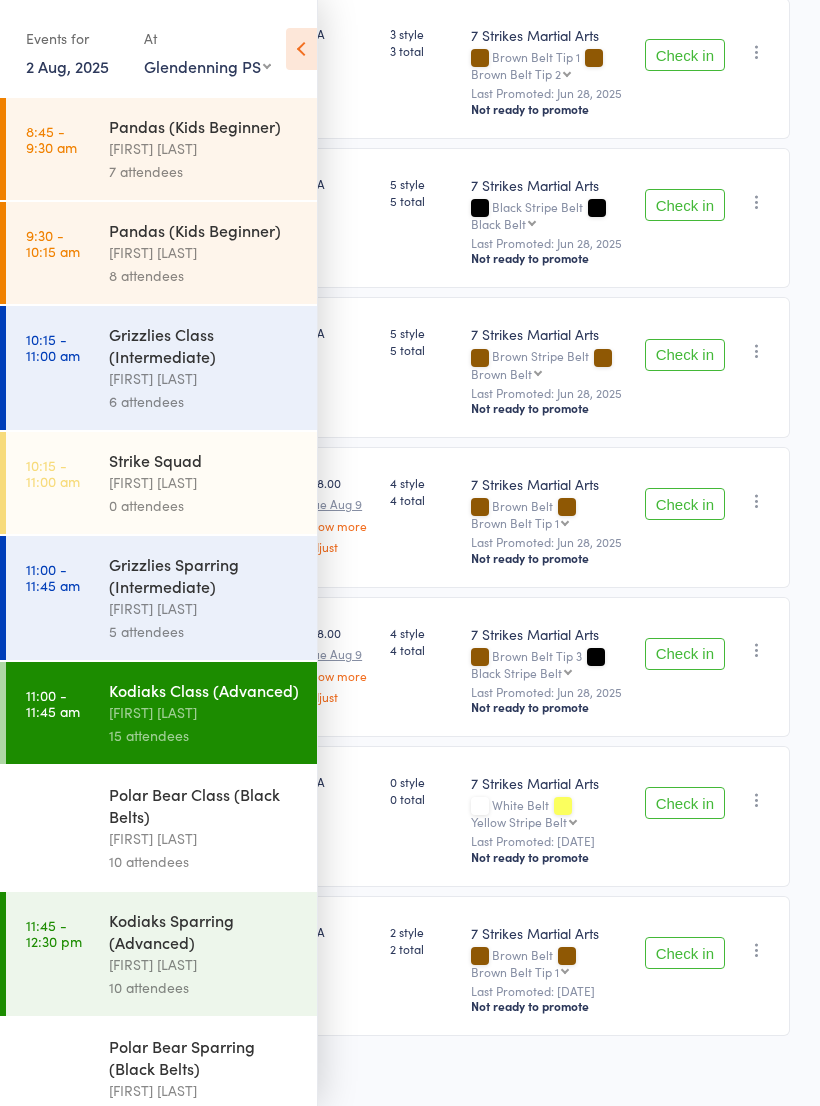 click on "Polar Bear Class (Black Belts)" at bounding box center (204, 805) 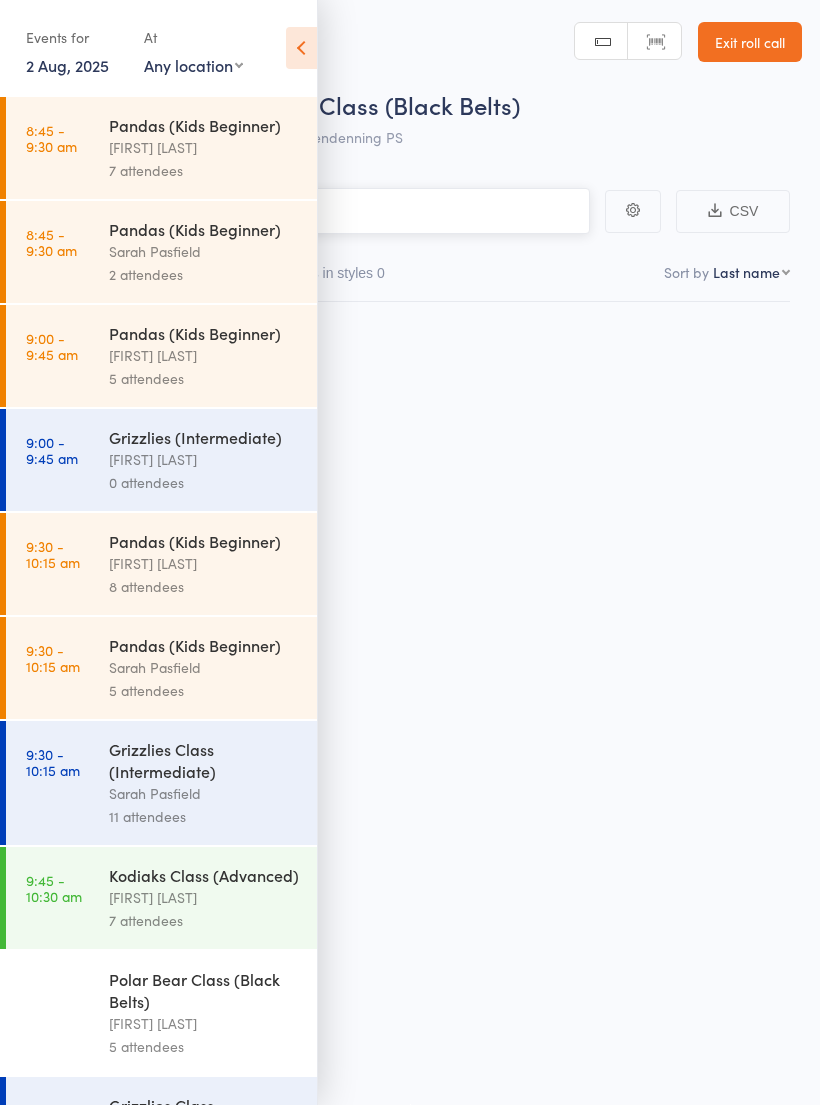 scroll, scrollTop: 14, scrollLeft: 0, axis: vertical 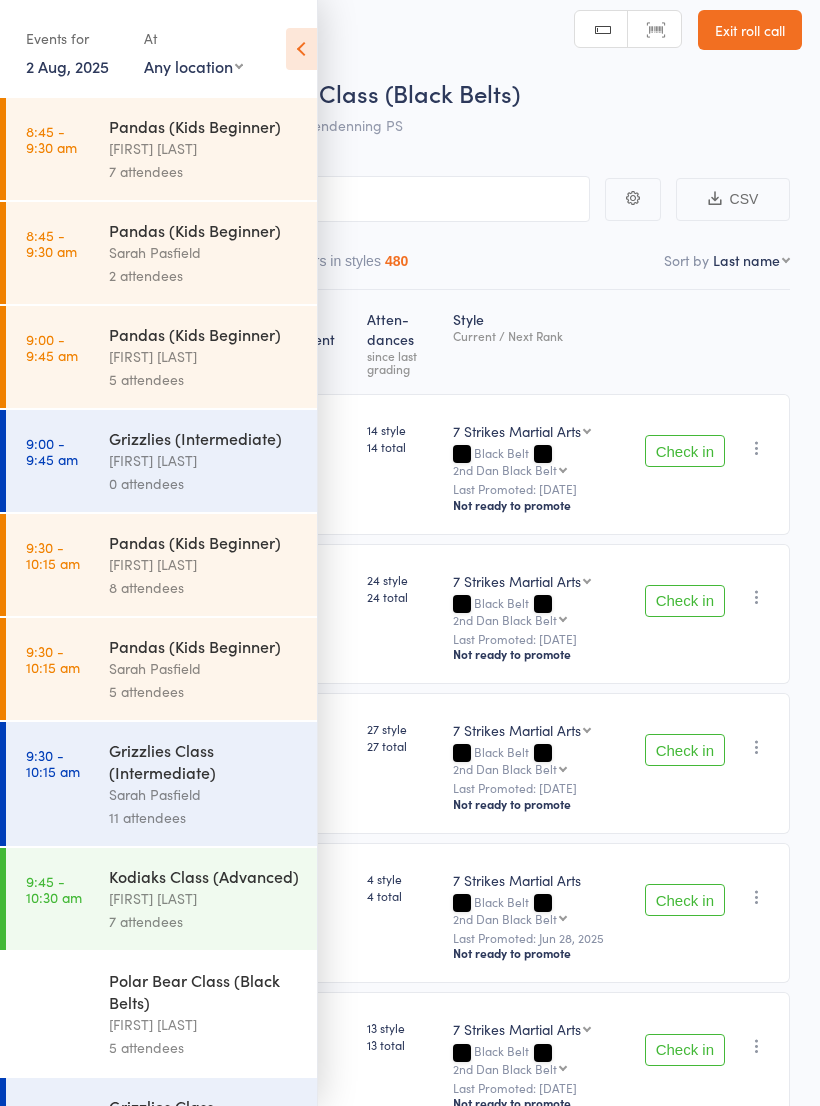 click at bounding box center [301, 49] 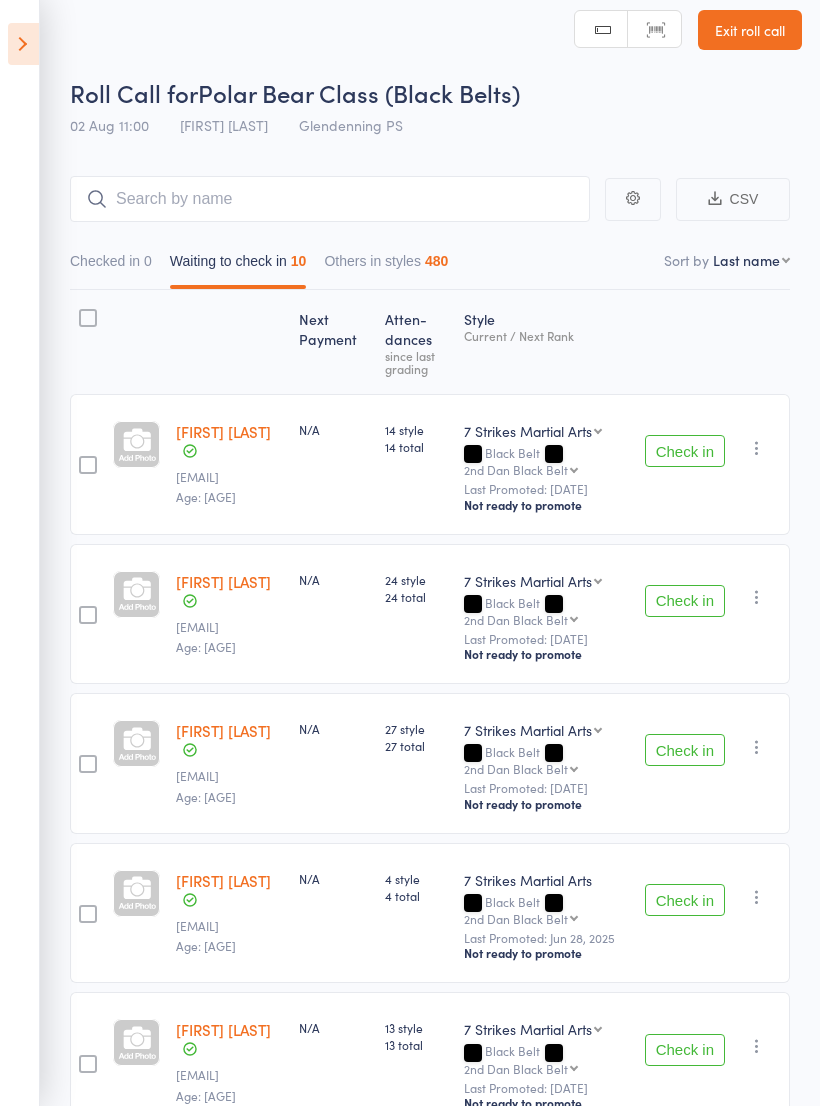 click on "Check in" at bounding box center (685, 451) 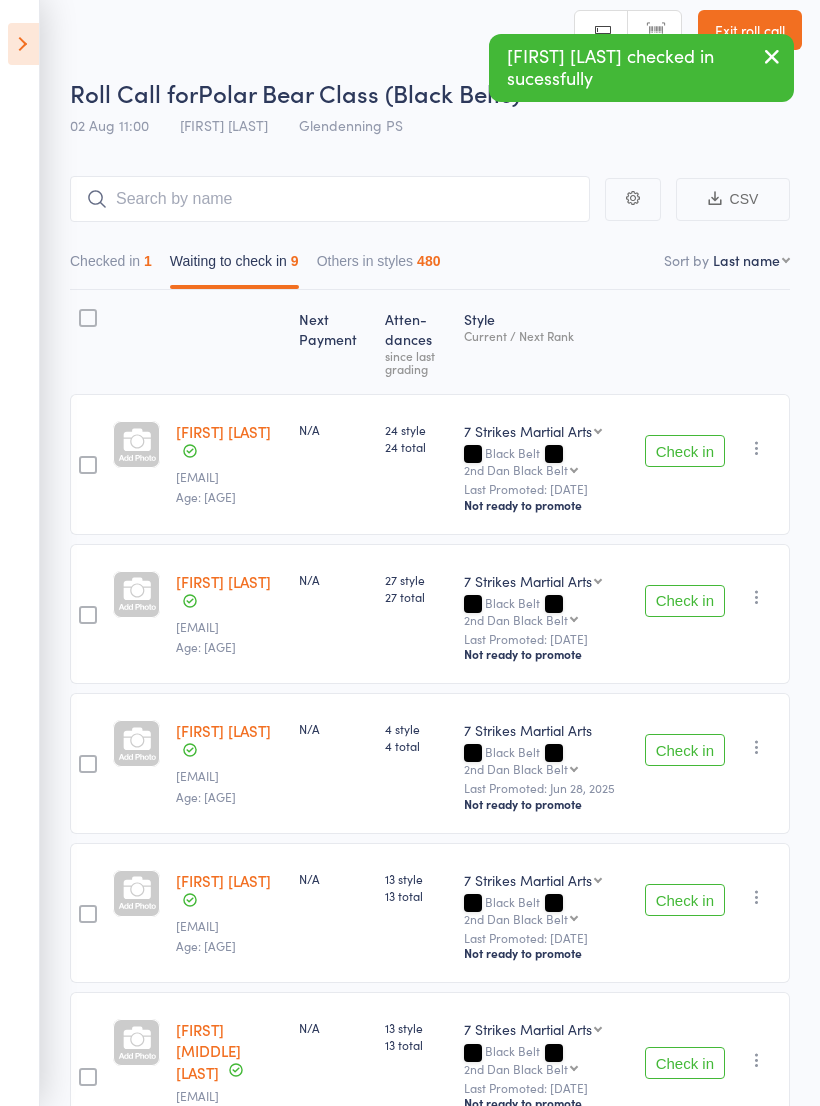 click at bounding box center [23, 44] 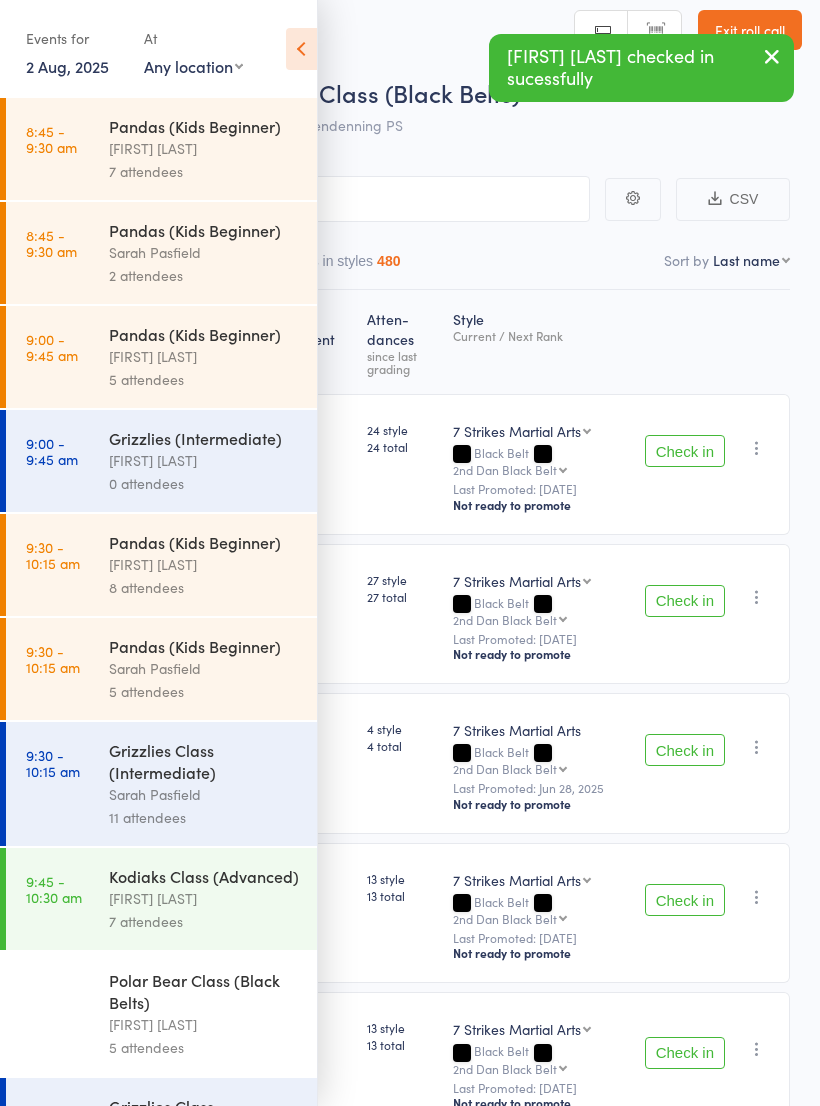 click on "Any location Wentworthville Community Centre Glendenning PS Kings Langley PS Beresford Road PS (Greystanes) Epping Heights PS Metella Road PS (Toongabbie) Truscott St PS (North Ryde) Ermington PS Jasper Road PS (Baulkham Hills)" at bounding box center (193, 66) 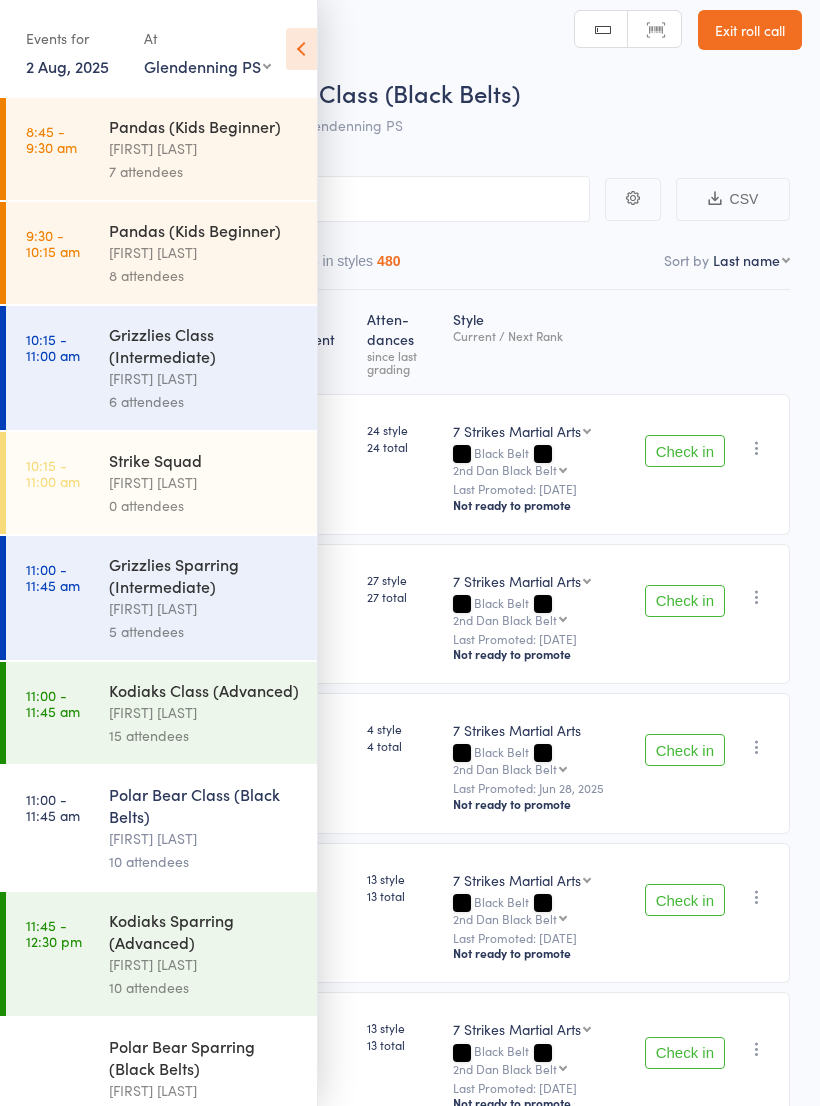 click on "[FIRST] [LAST]" at bounding box center (204, 712) 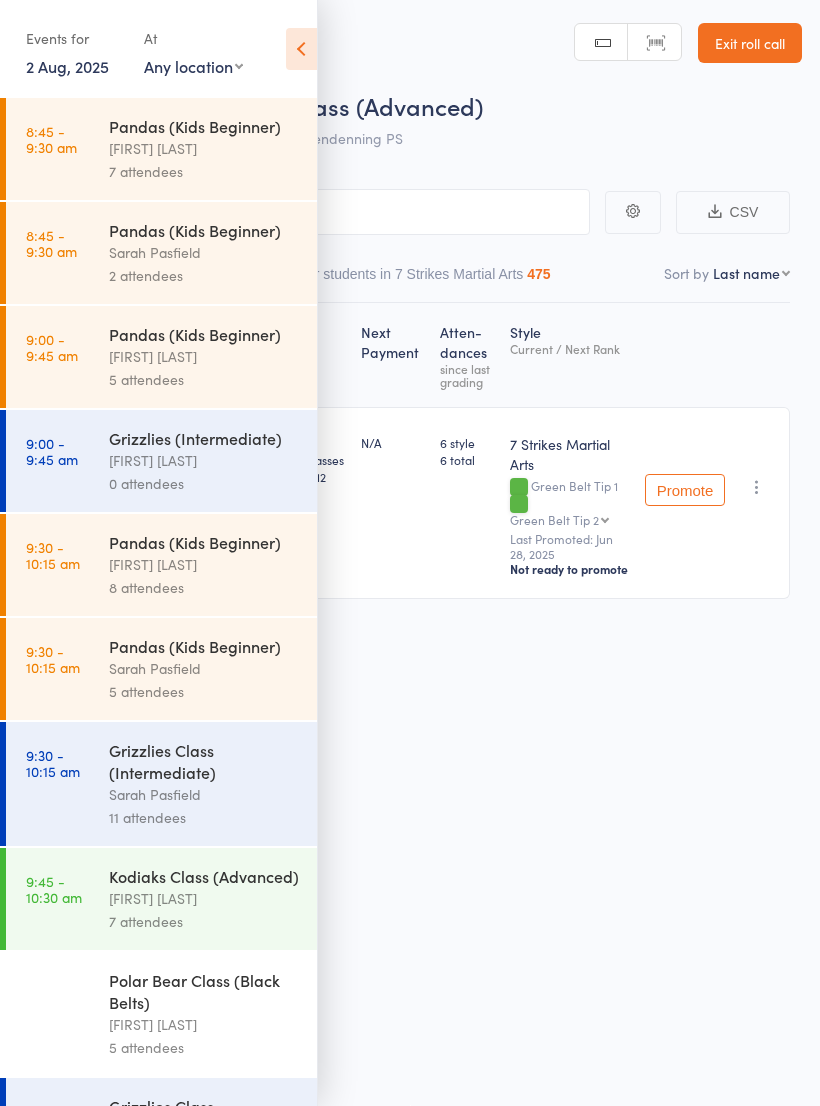 click on "Any location Wentworthville Community Centre Glendenning PS Kings Langley PS Beresford Road PS (Greystanes) Epping Heights PS Metella Road PS (Toongabbie) Truscott St PS (North Ryde) Ermington PS Jasper Road PS (Baulkham Hills)" at bounding box center (193, 66) 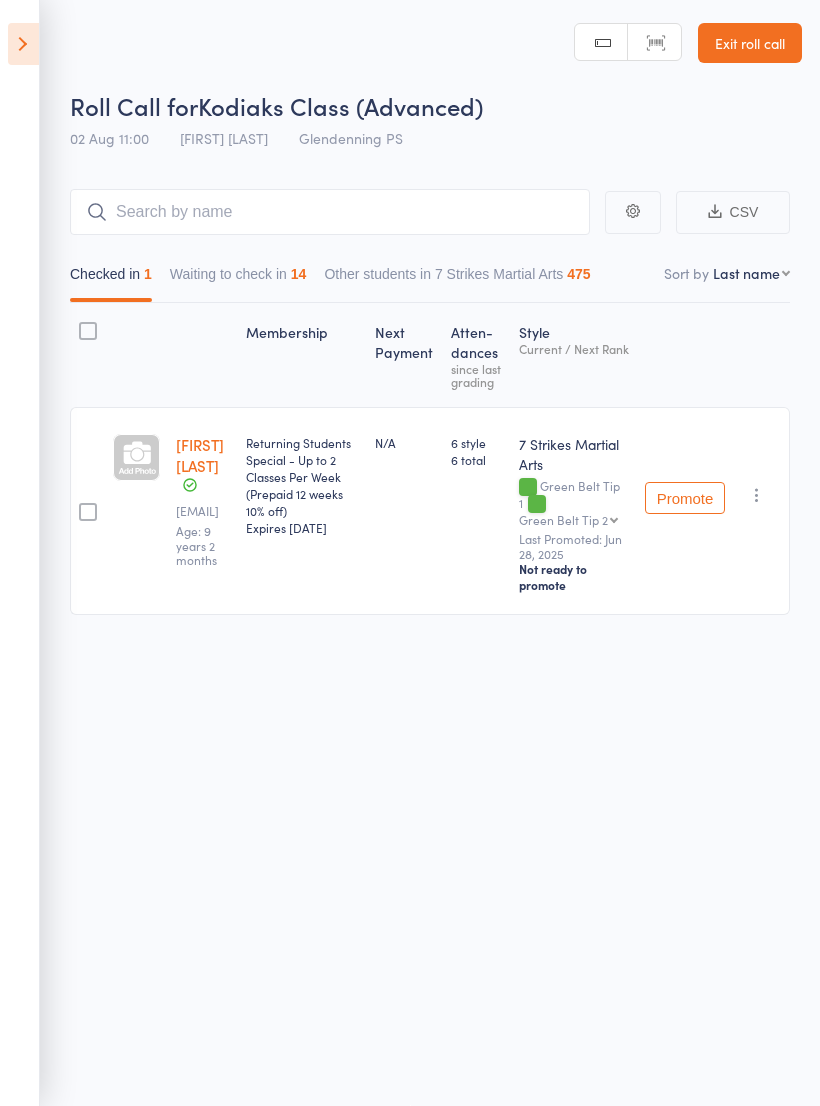 click on "Waiting to check in  14" at bounding box center [238, 279] 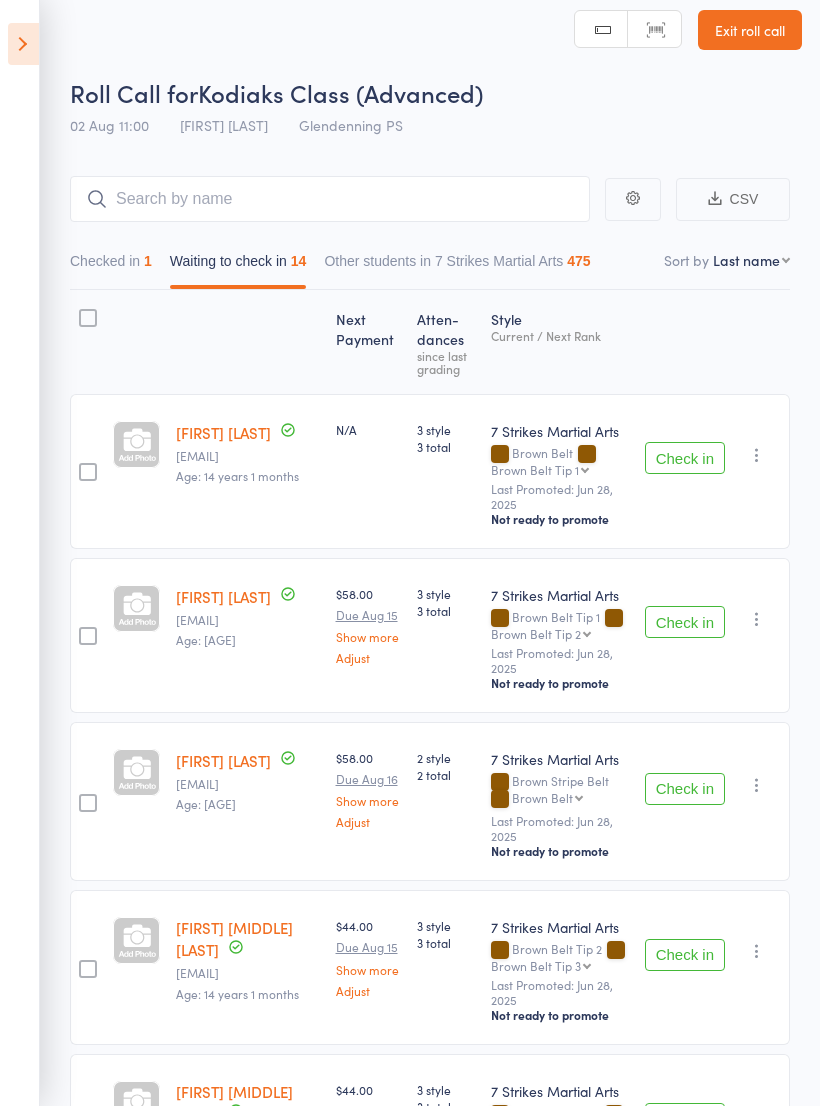 click on "Check in" at bounding box center [685, 458] 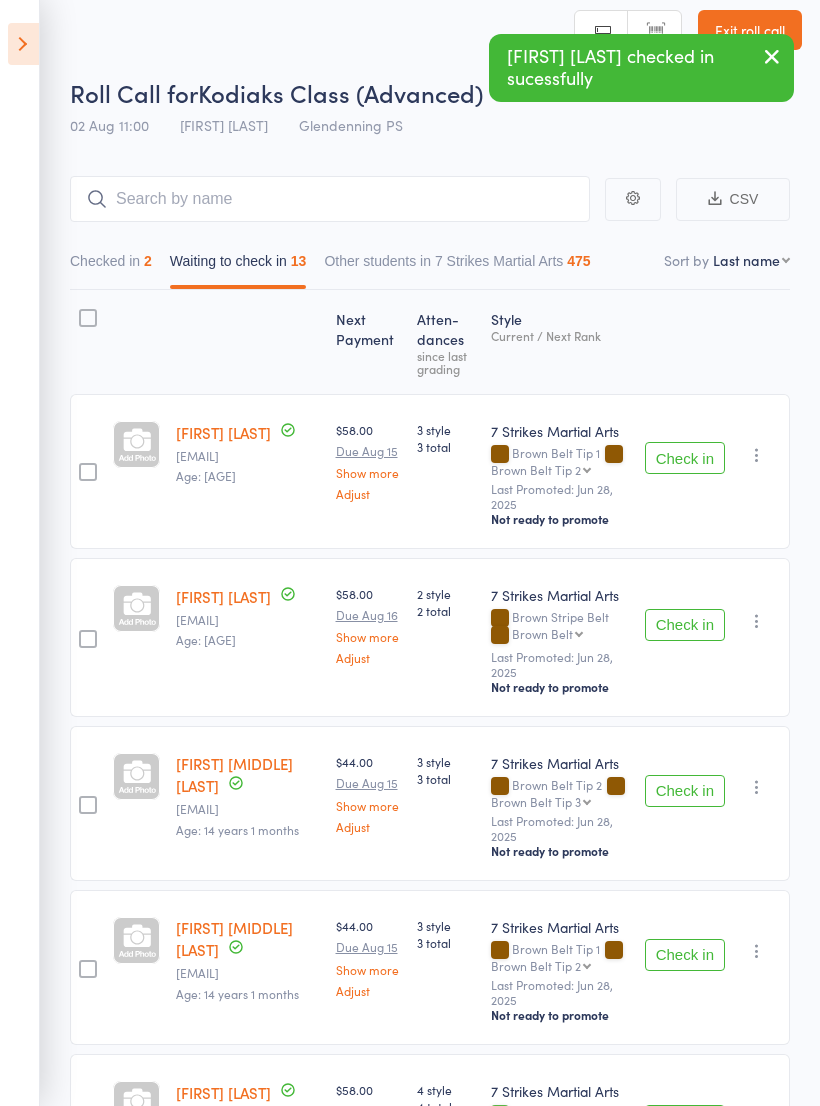 click at bounding box center [23, 44] 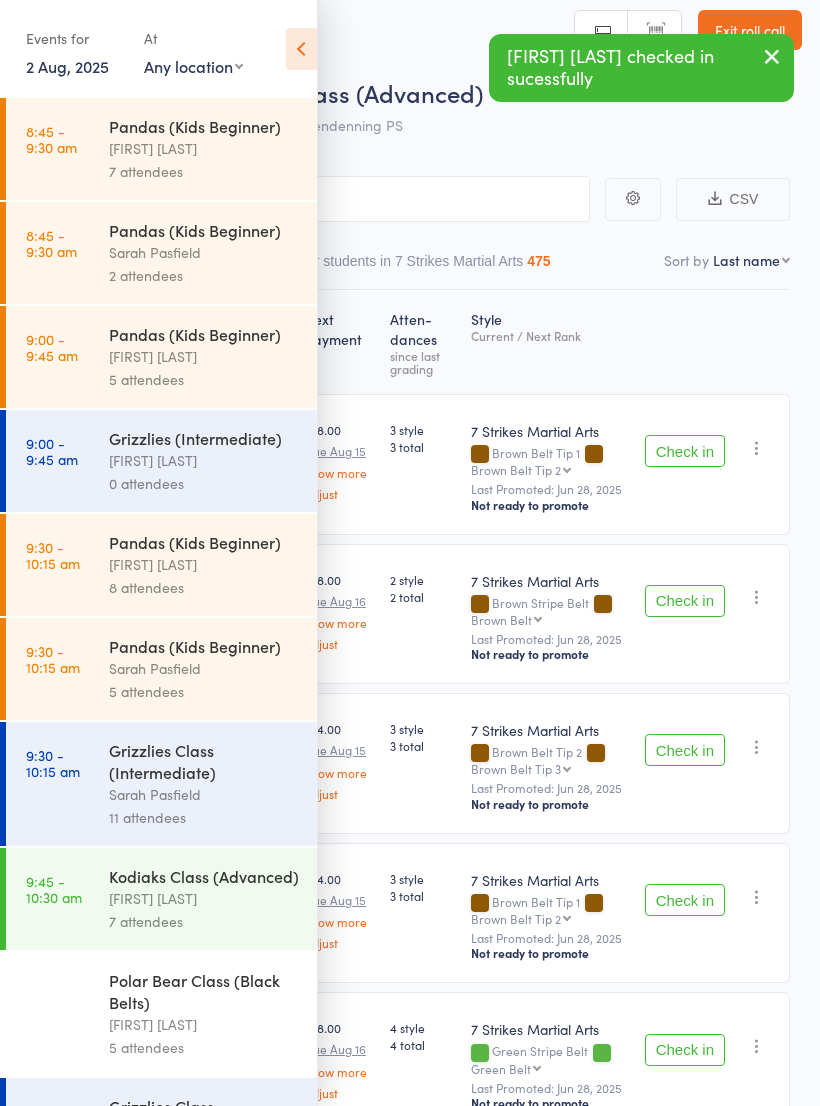 click on "Any location Wentworthville Community Centre Glendenning PS Kings Langley PS Beresford Road PS (Greystanes) Epping Heights PS Metella Road PS (Toongabbie) Truscott St PS (North Ryde) Ermington PS Jasper Road PS (Baulkham Hills)" at bounding box center [193, 66] 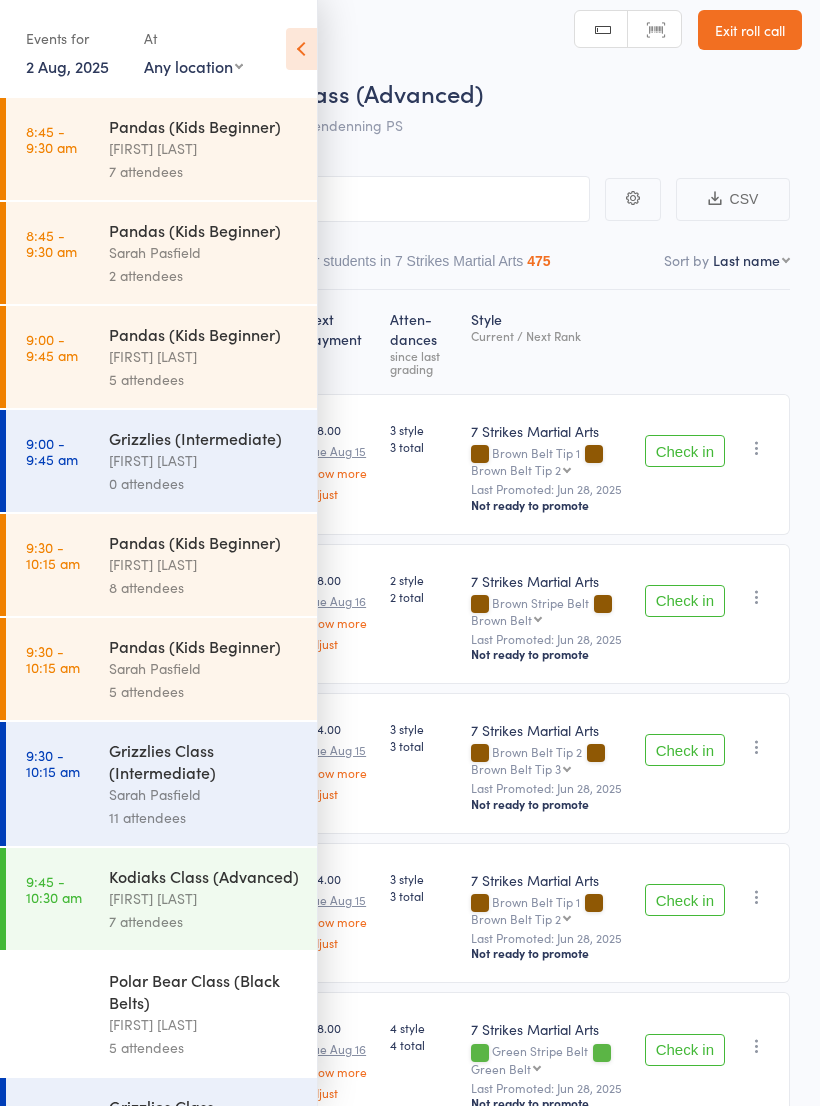 select on "1" 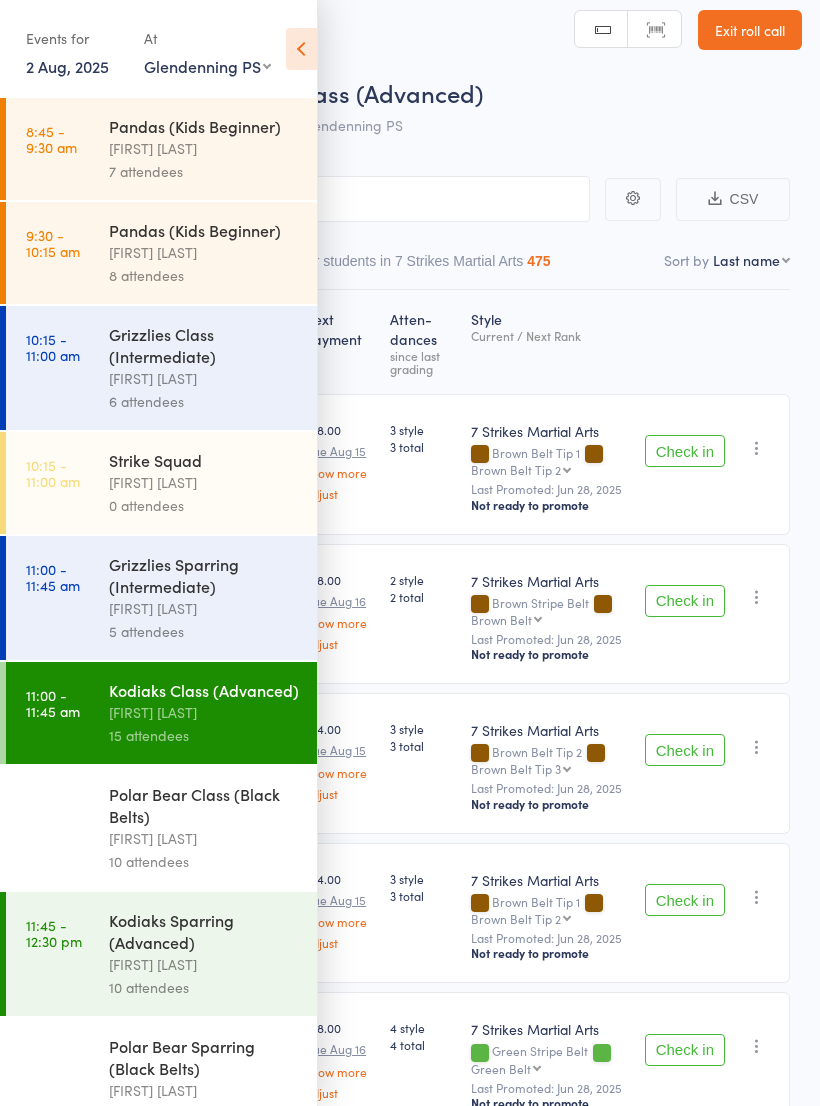 click on "Grizzlies Sparring (Intermediate)" at bounding box center [204, 575] 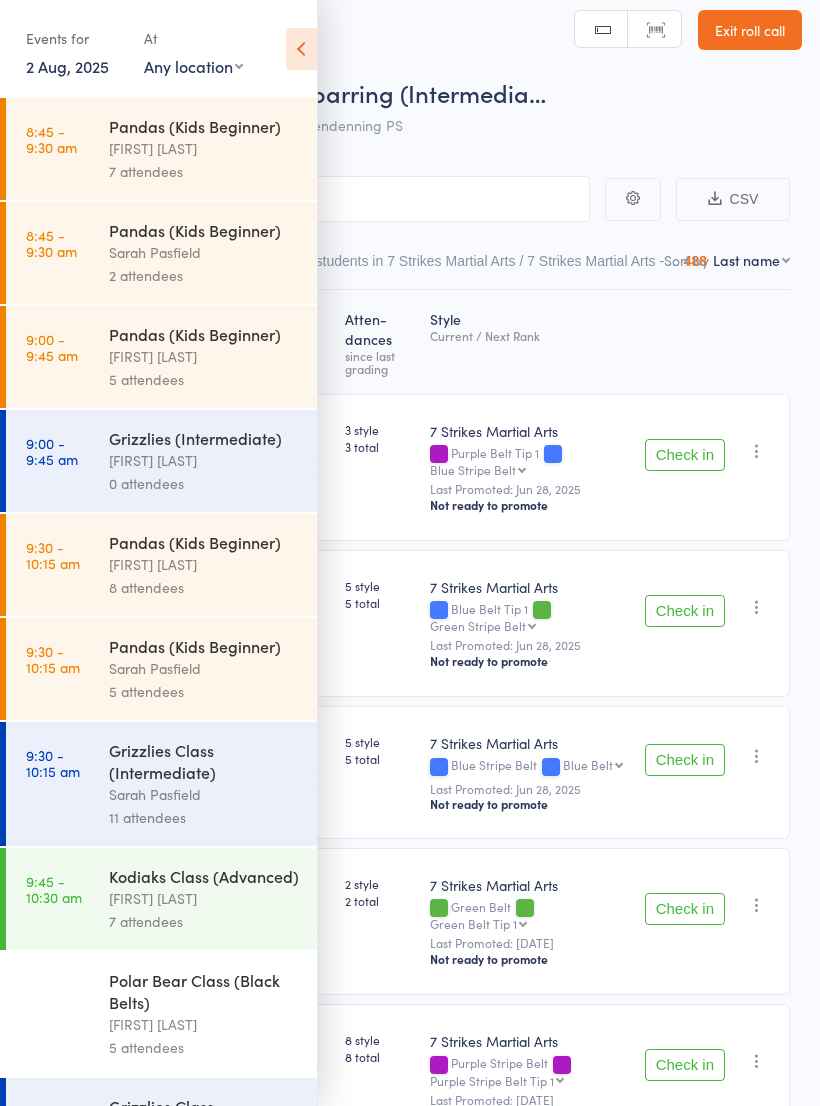 click at bounding box center [301, 49] 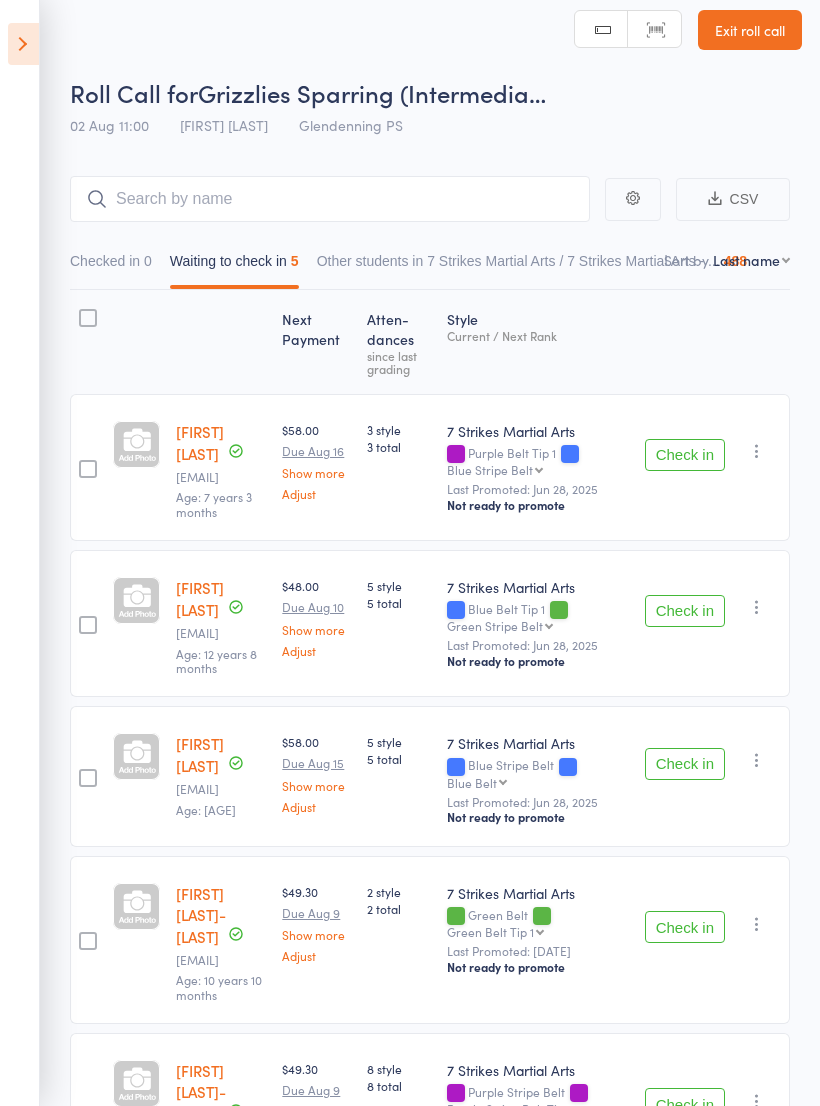 click on "Check in" at bounding box center [685, 455] 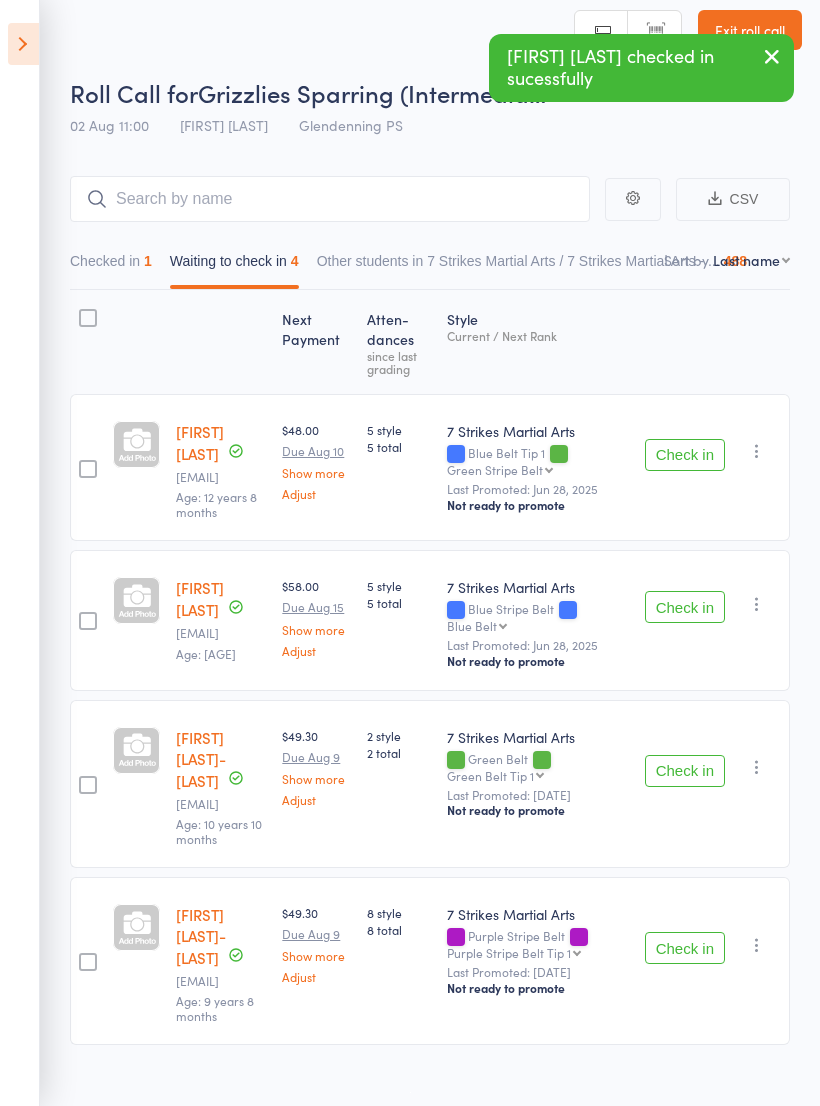 click at bounding box center [23, 44] 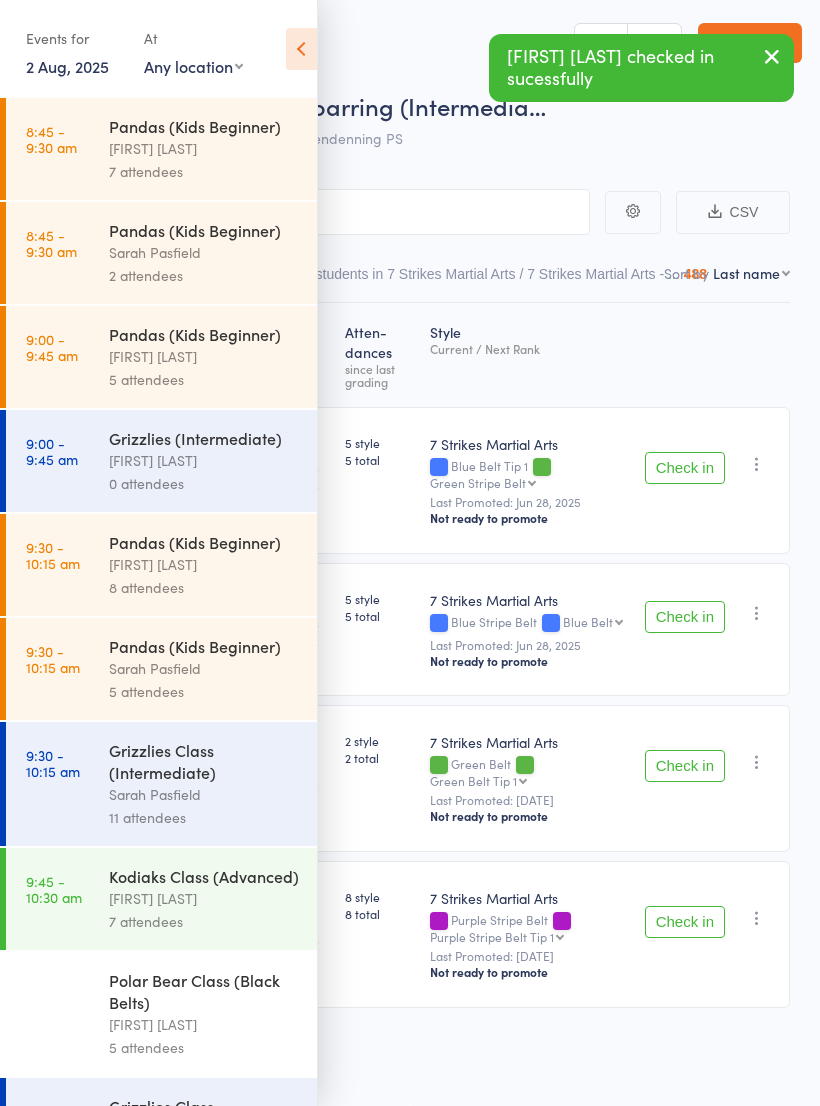 click on "Any location Wentworthville Community Centre Glendenning PS Kings Langley PS Beresford Road PS (Greystanes) Epping Heights PS Metella Road PS (Toongabbie) Truscott St PS (North Ryde) Ermington PS Jasper Road PS (Baulkham Hills)" at bounding box center [193, 66] 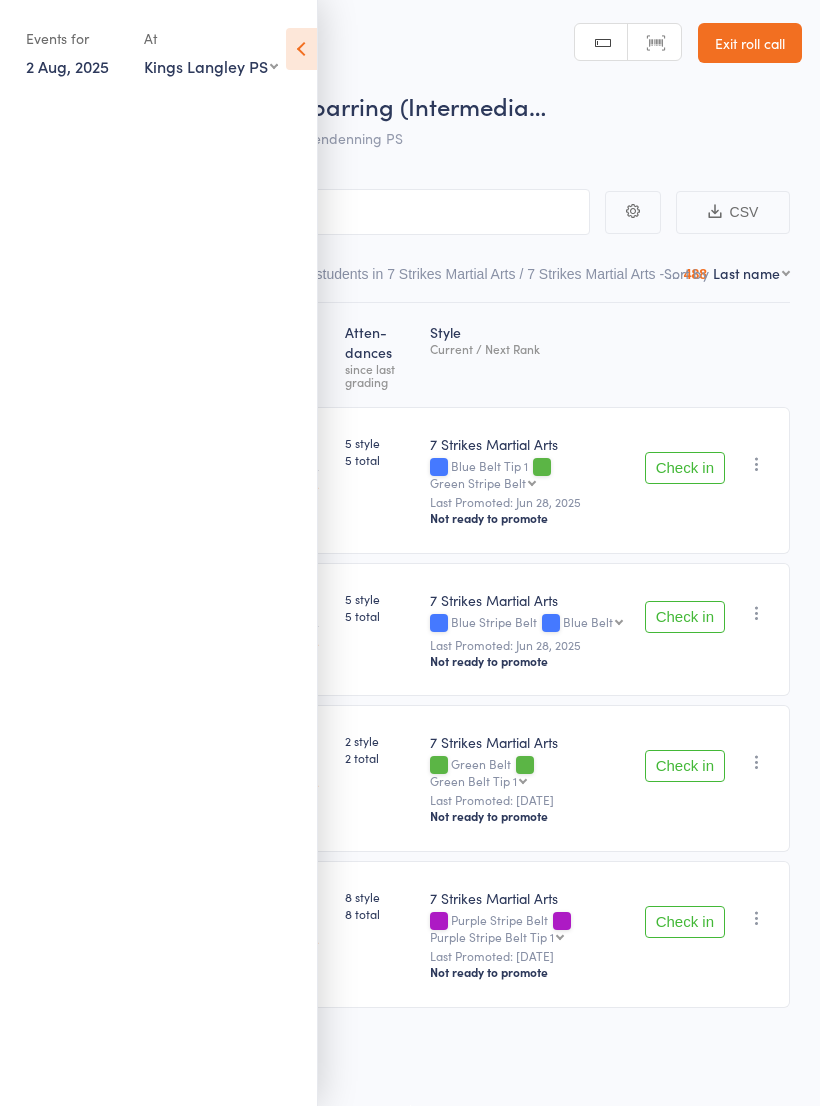 click on "Any location Wentworthville Community Centre Glendenning PS Kings Langley PS Beresford Road PS (Greystanes) Epping Heights PS Metella Road PS (Toongabbie) Truscott St PS (North Ryde) Ermington PS Jasper Road PS (Baulkham Hills)" at bounding box center [211, 66] 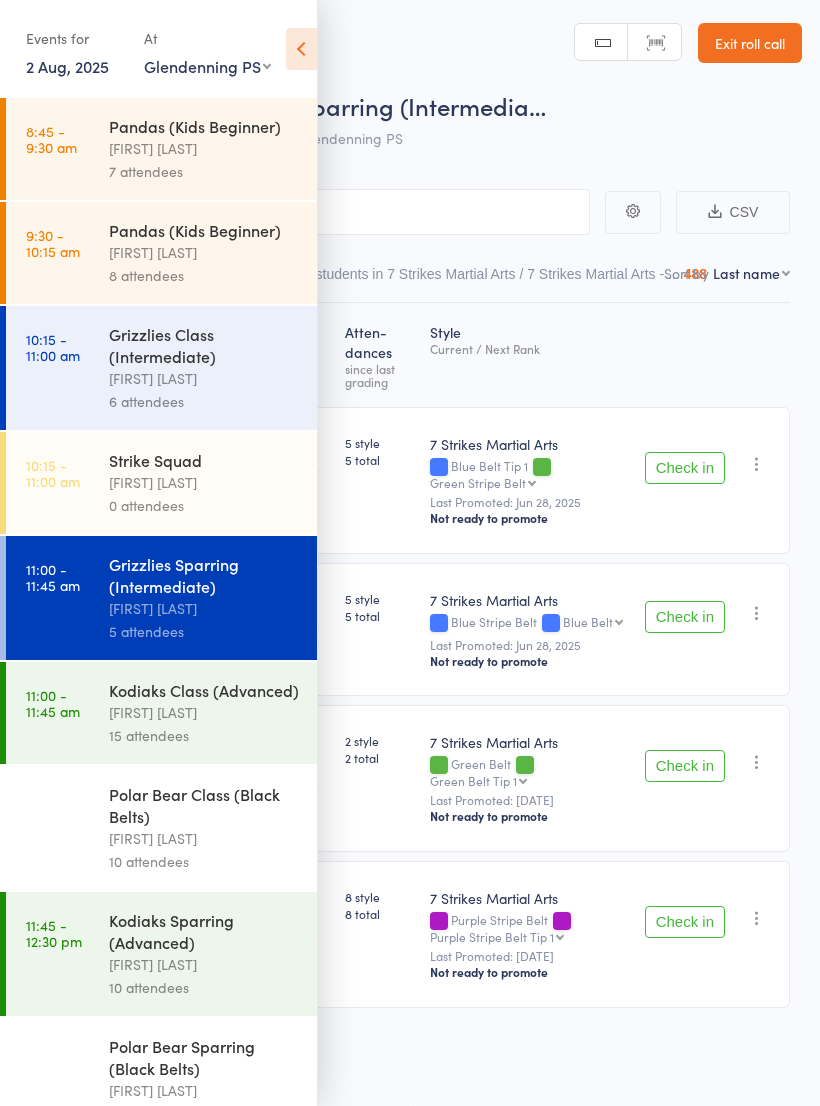 click on "Kodiaks Class (Advanced)" at bounding box center [204, 690] 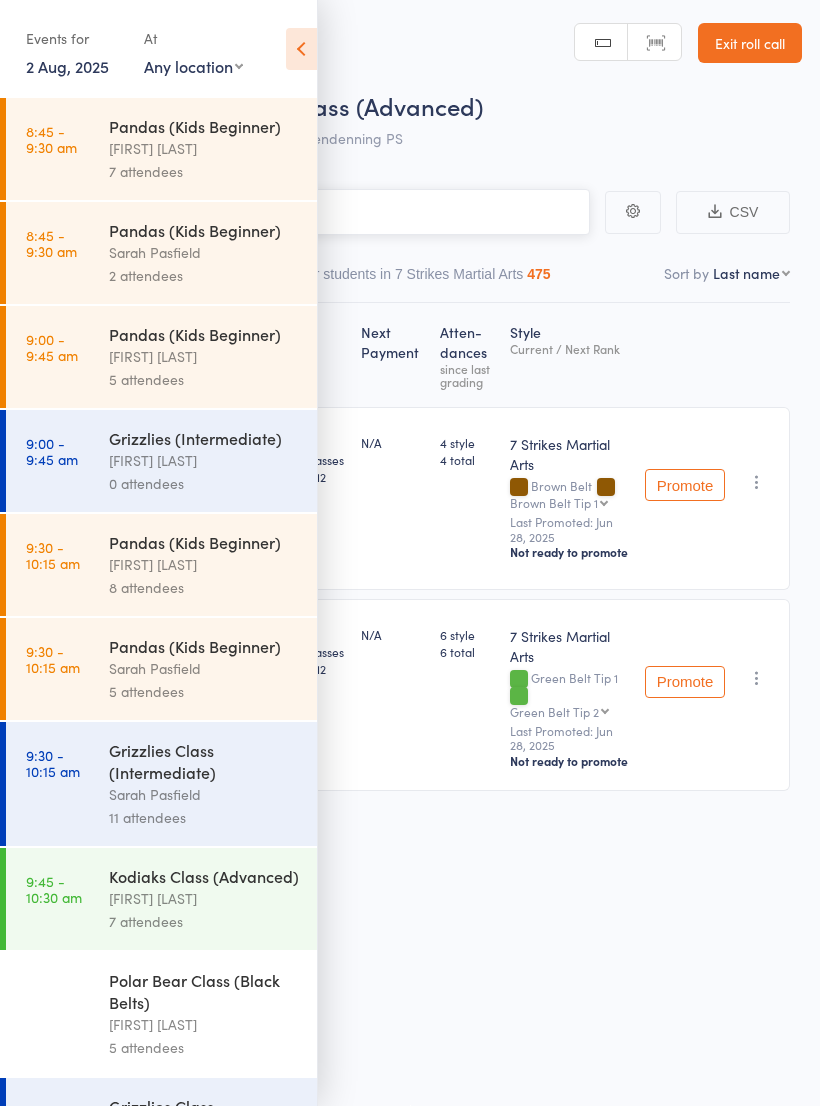 scroll, scrollTop: 0, scrollLeft: 0, axis: both 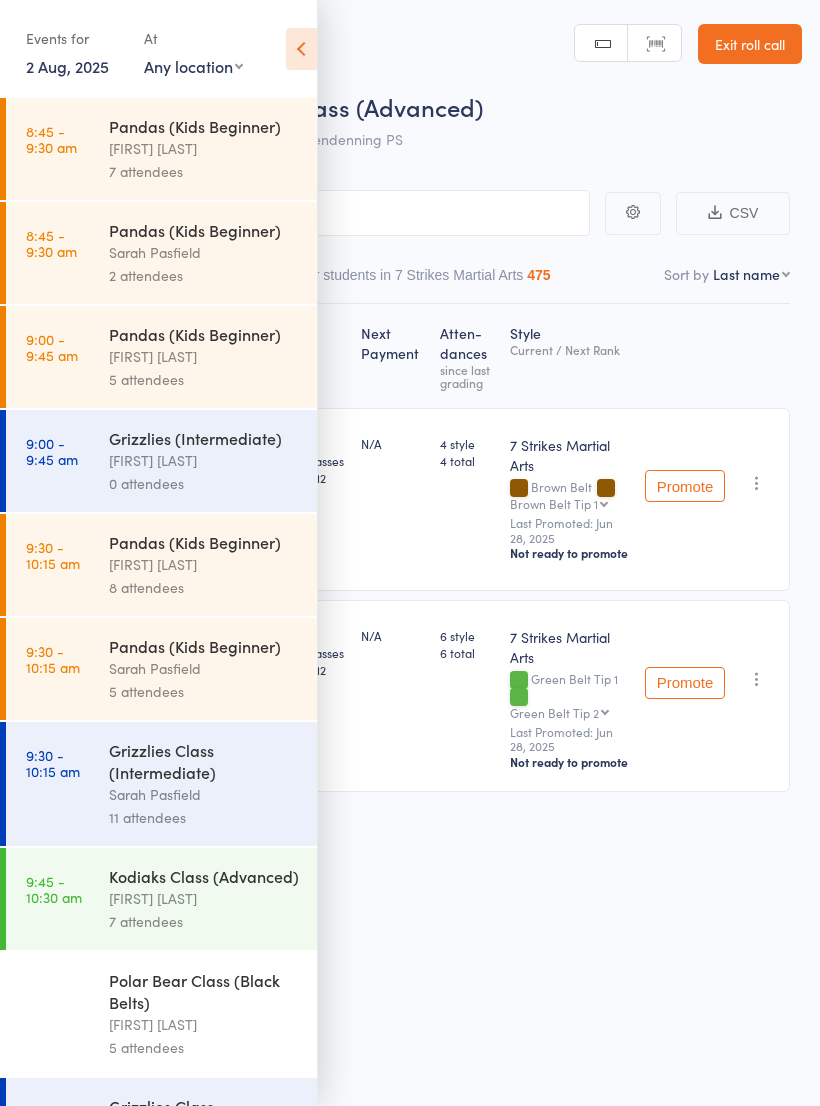 click on "Roll Call for Kodiaks Class (Advanced) 02 Aug 11:00 [FIRST] [LAST] Glendenning PS Manual search Scanner input Exit roll call" at bounding box center [410, 80] 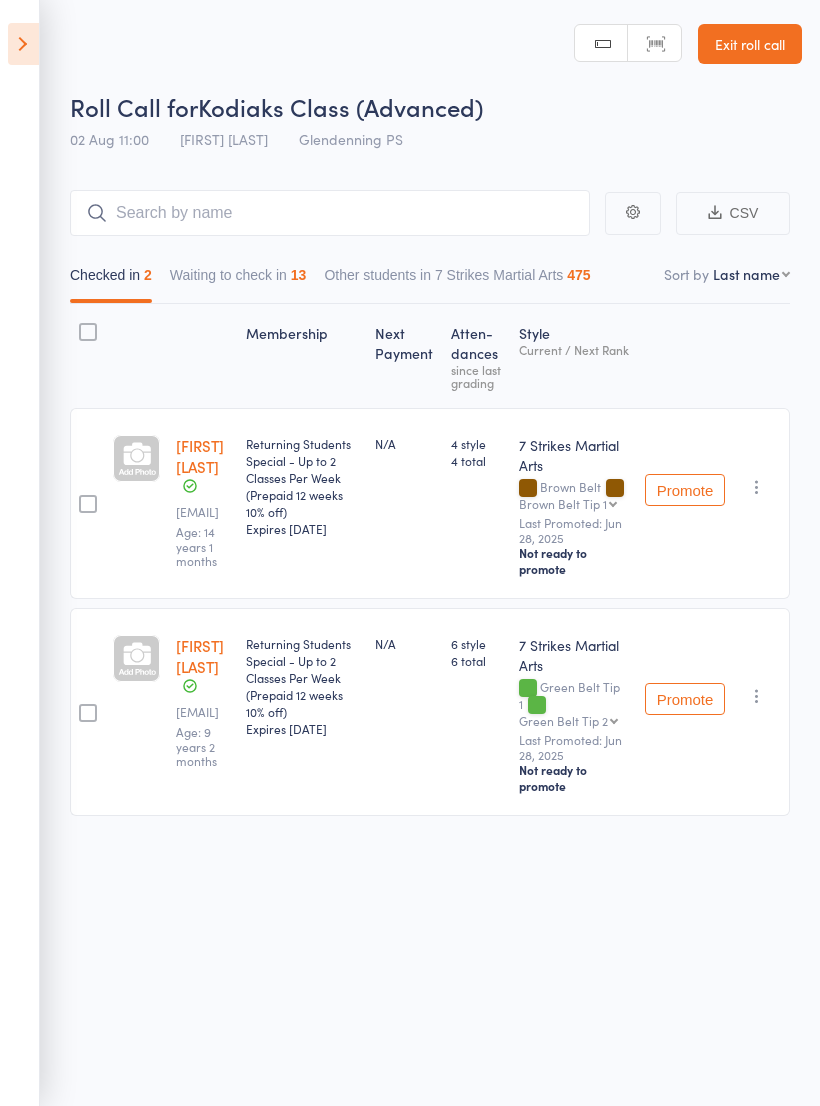 click on "Waiting to check in  13" at bounding box center (238, 280) 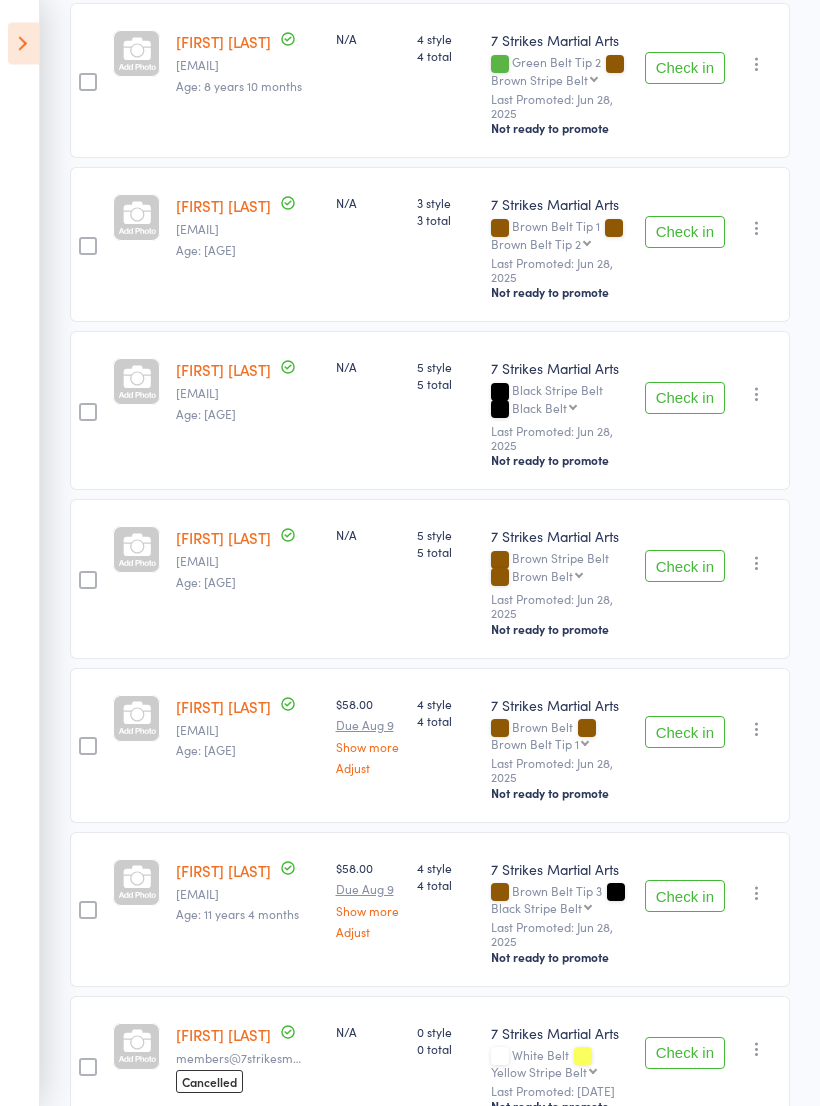 click on "Check in" at bounding box center [685, 733] 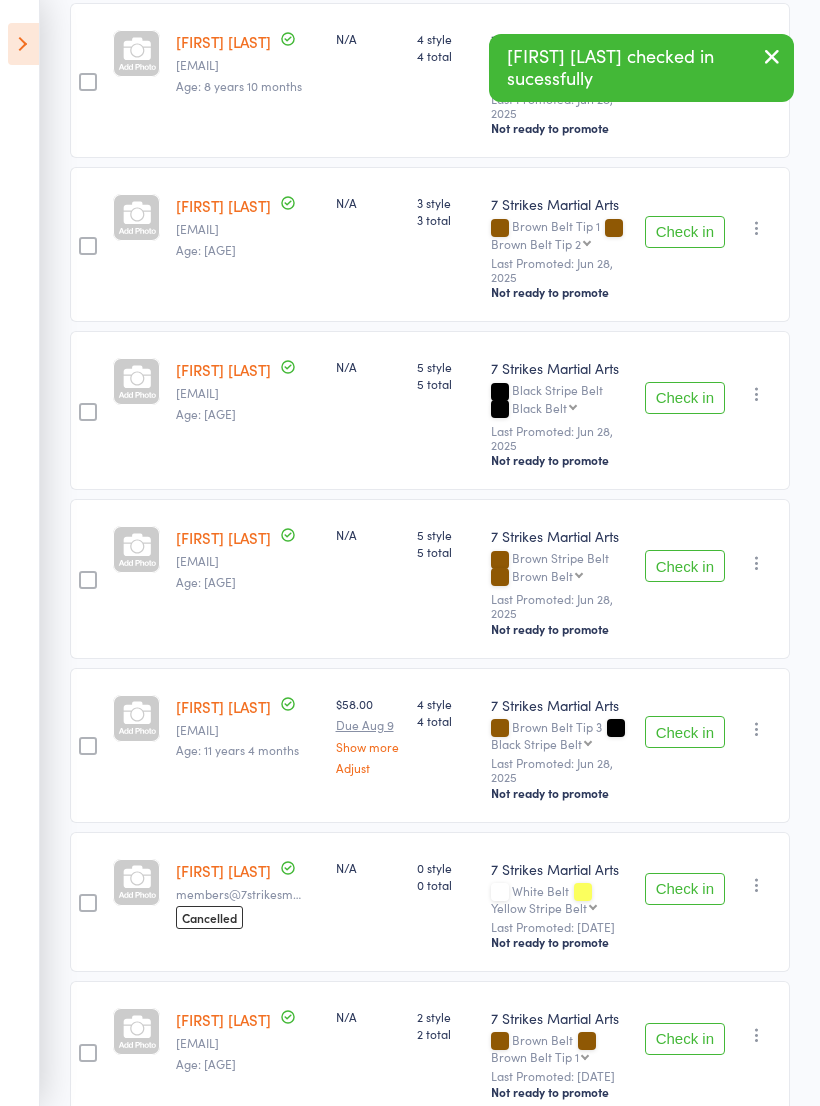 click on "Check in" at bounding box center [685, 732] 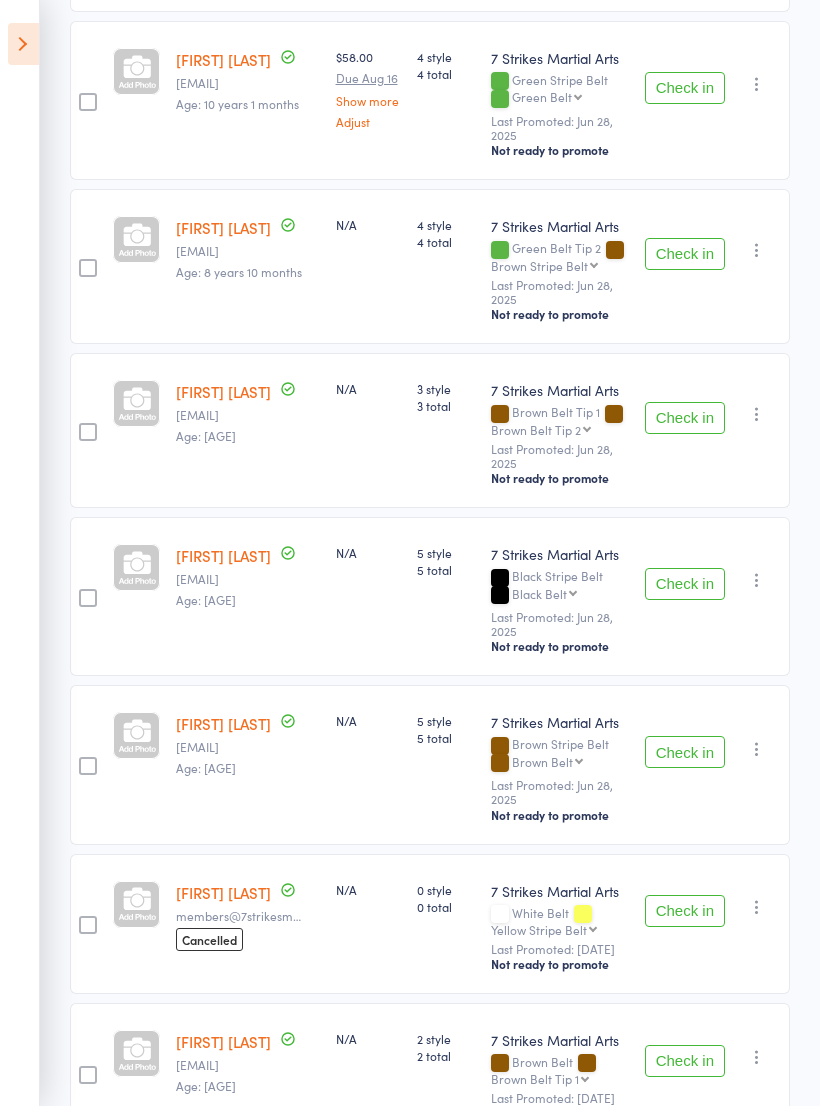 scroll, scrollTop: 993, scrollLeft: 0, axis: vertical 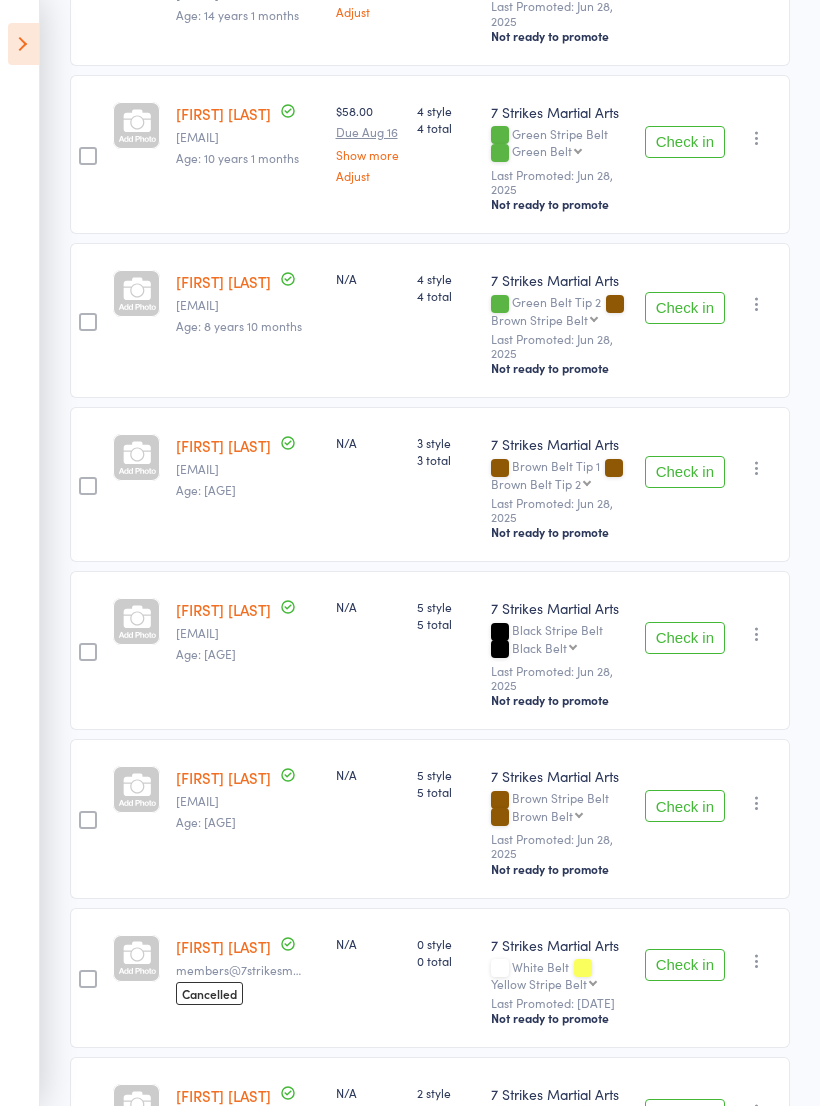 click on "Check in" at bounding box center [685, 472] 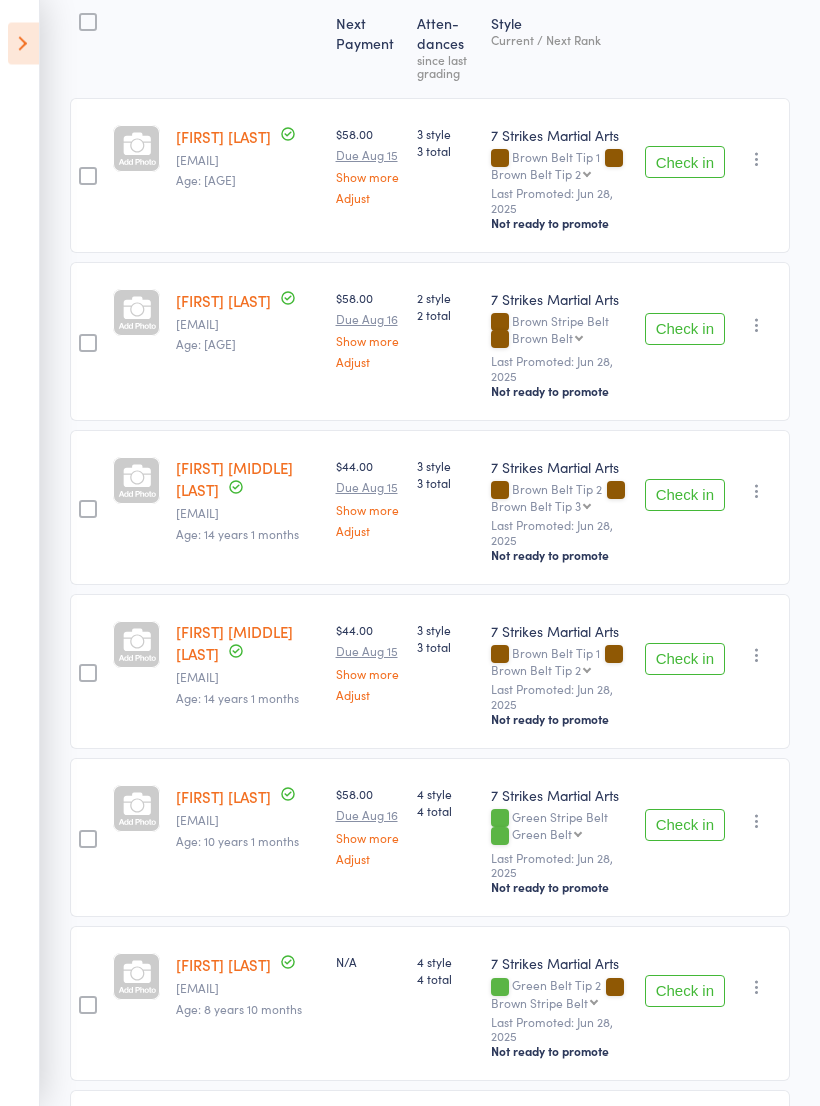 scroll, scrollTop: 310, scrollLeft: 0, axis: vertical 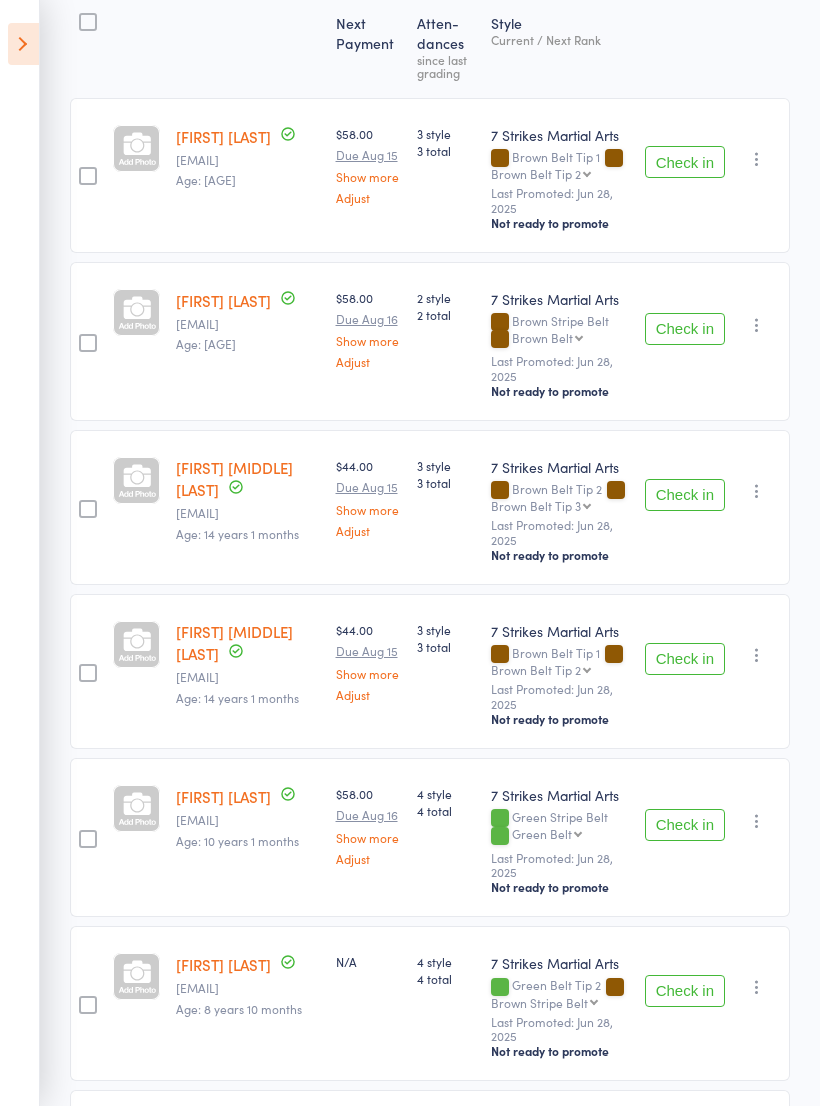 click on "Check in" at bounding box center [685, 329] 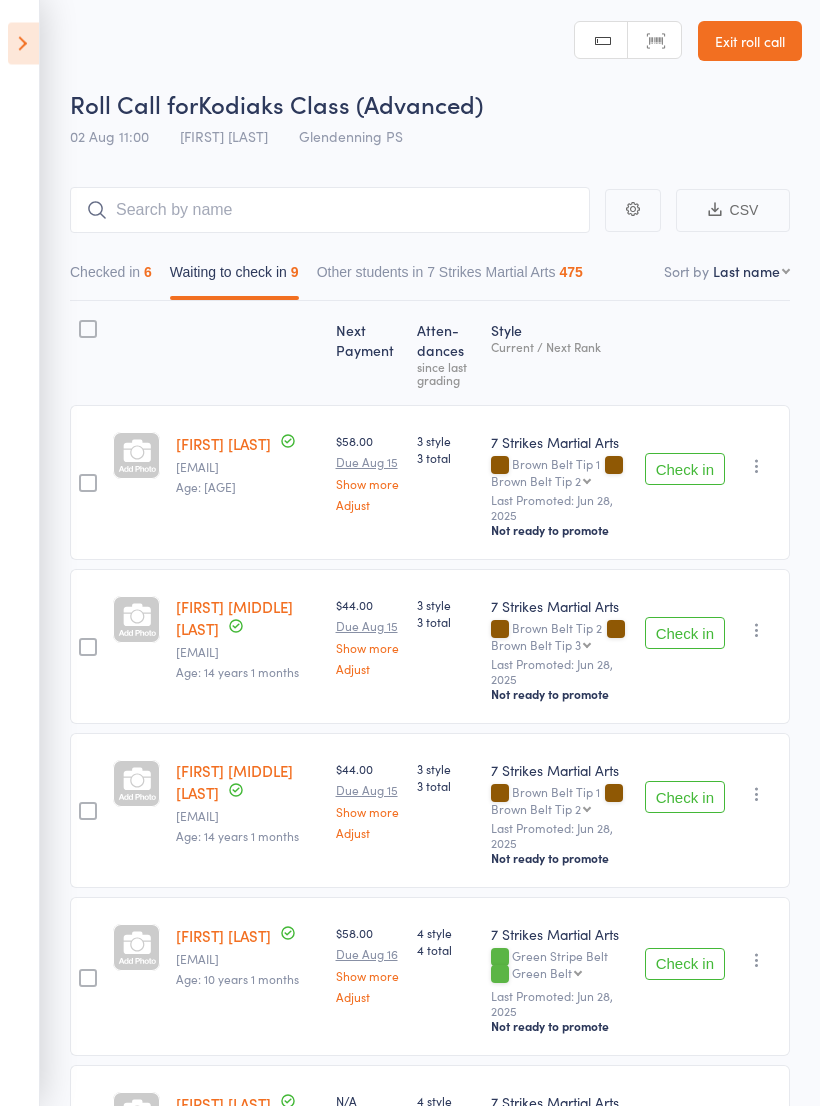 scroll, scrollTop: 0, scrollLeft: 0, axis: both 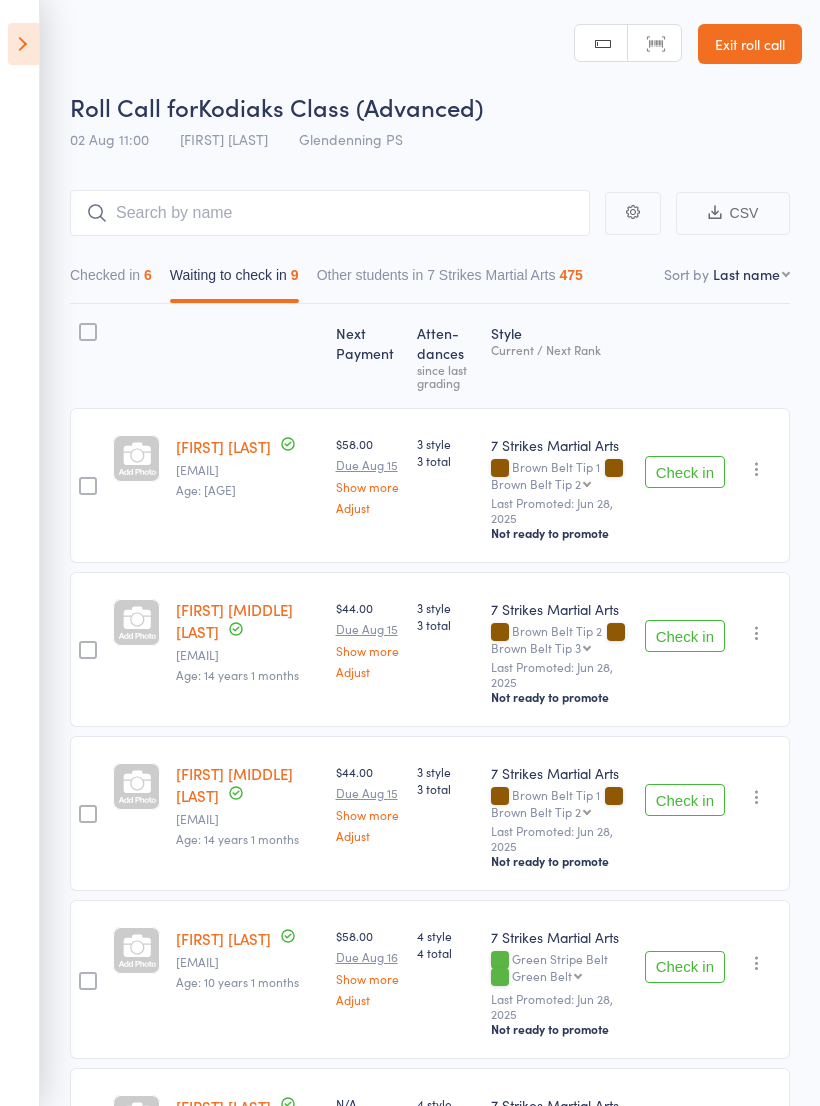 click on "Checked in  6" at bounding box center (111, 280) 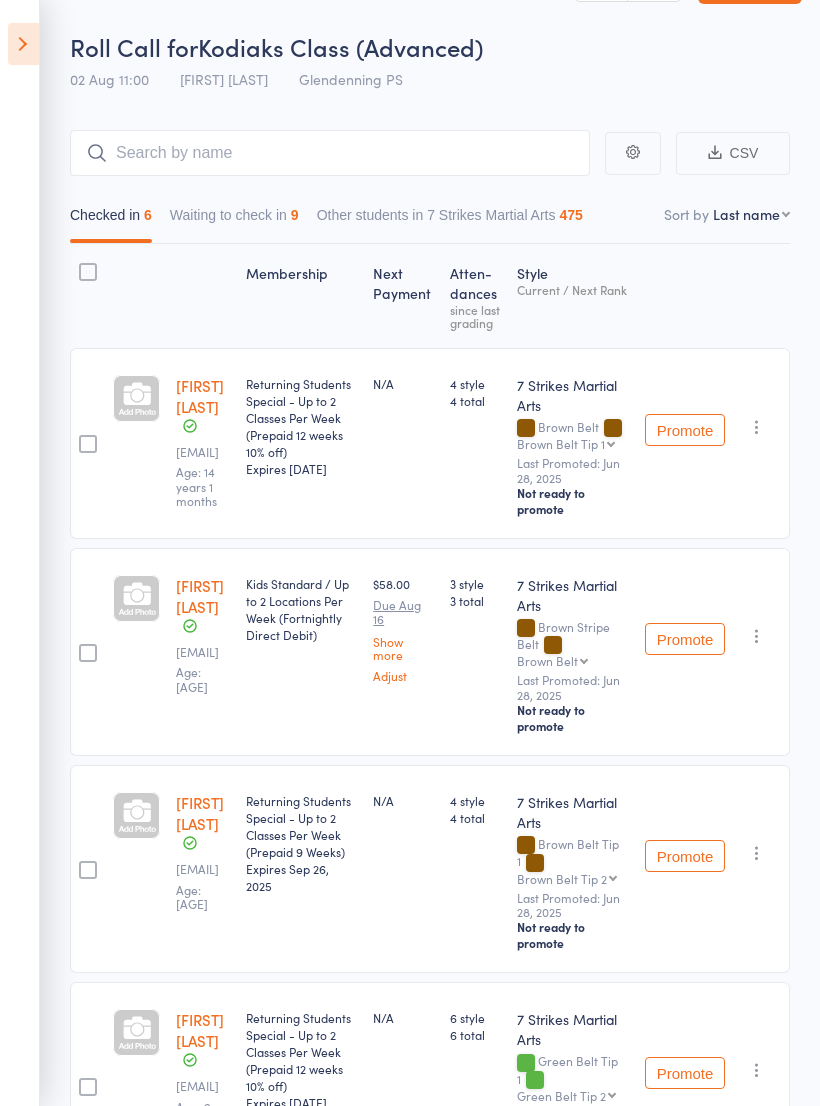 scroll, scrollTop: 0, scrollLeft: 0, axis: both 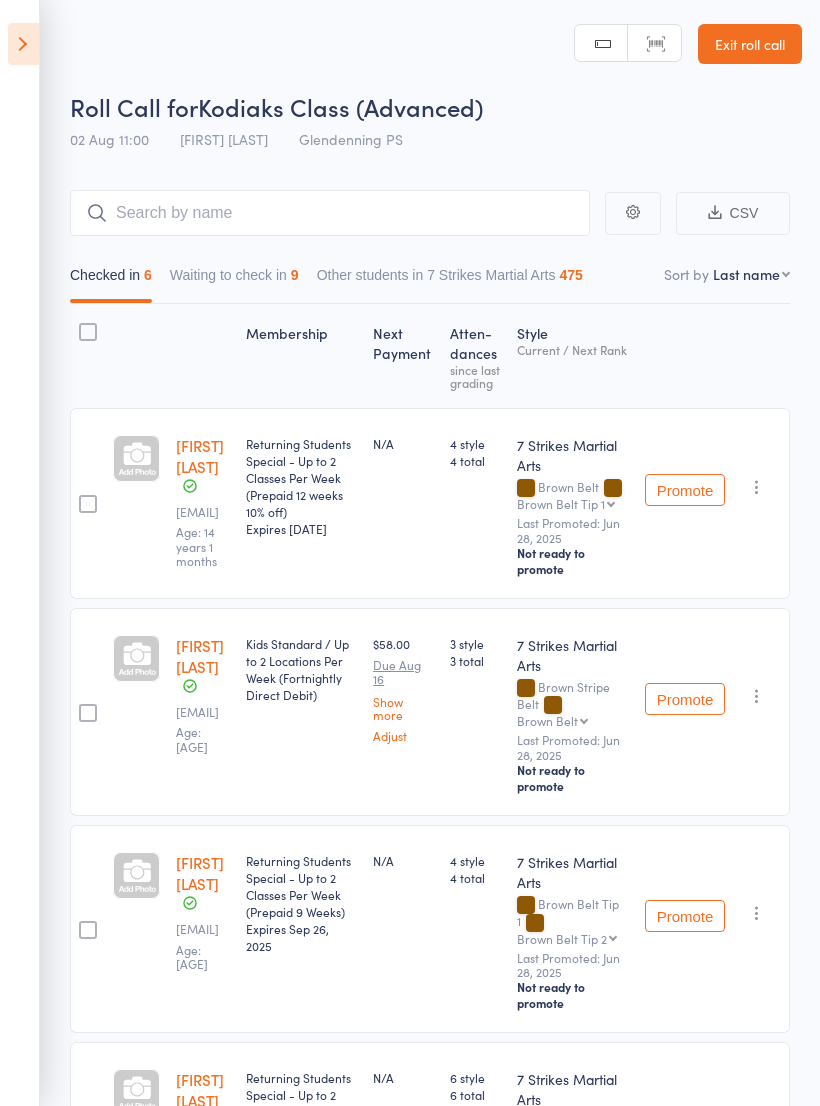 click on "Waiting to check in  9" at bounding box center [234, 280] 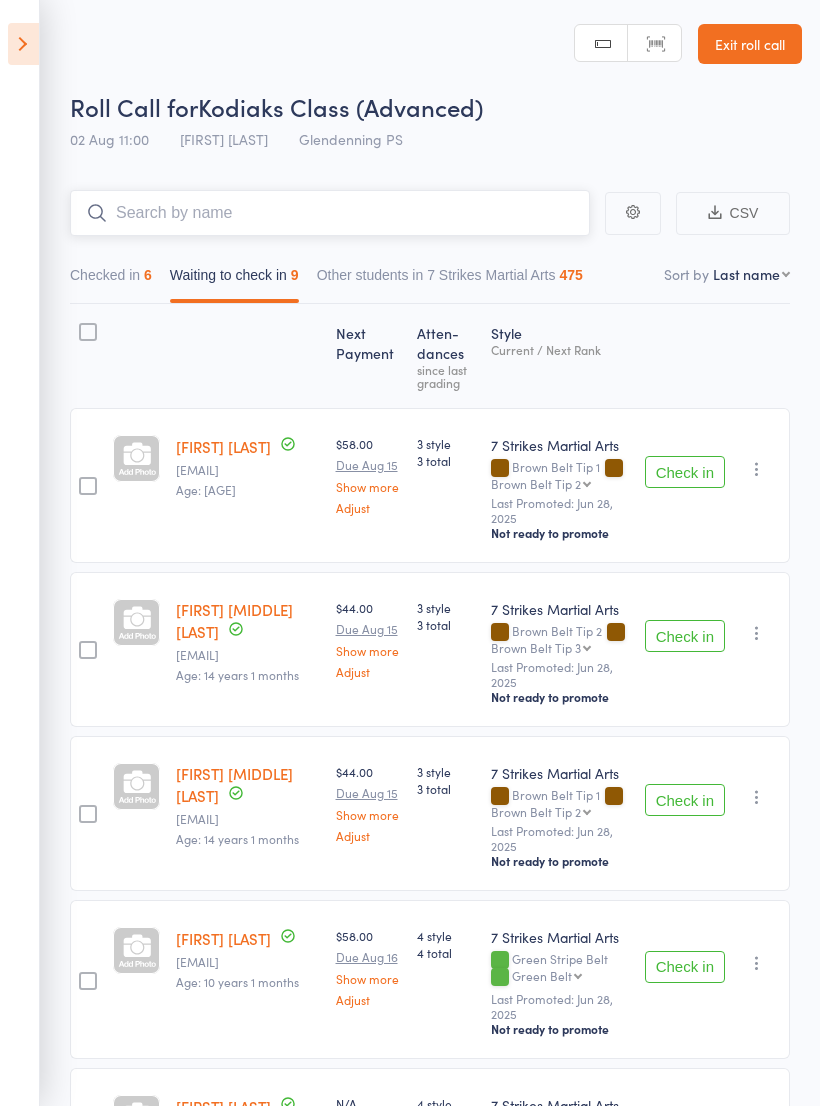 click at bounding box center (330, 213) 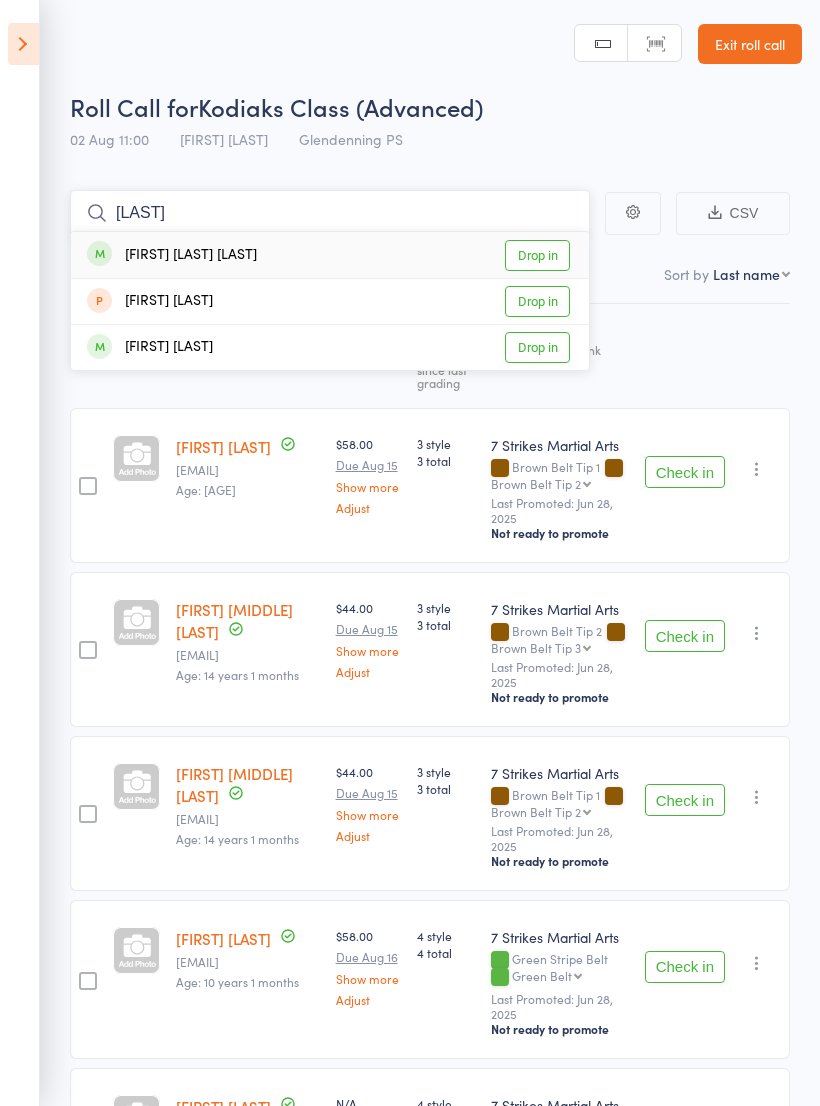 type on "[LAST]" 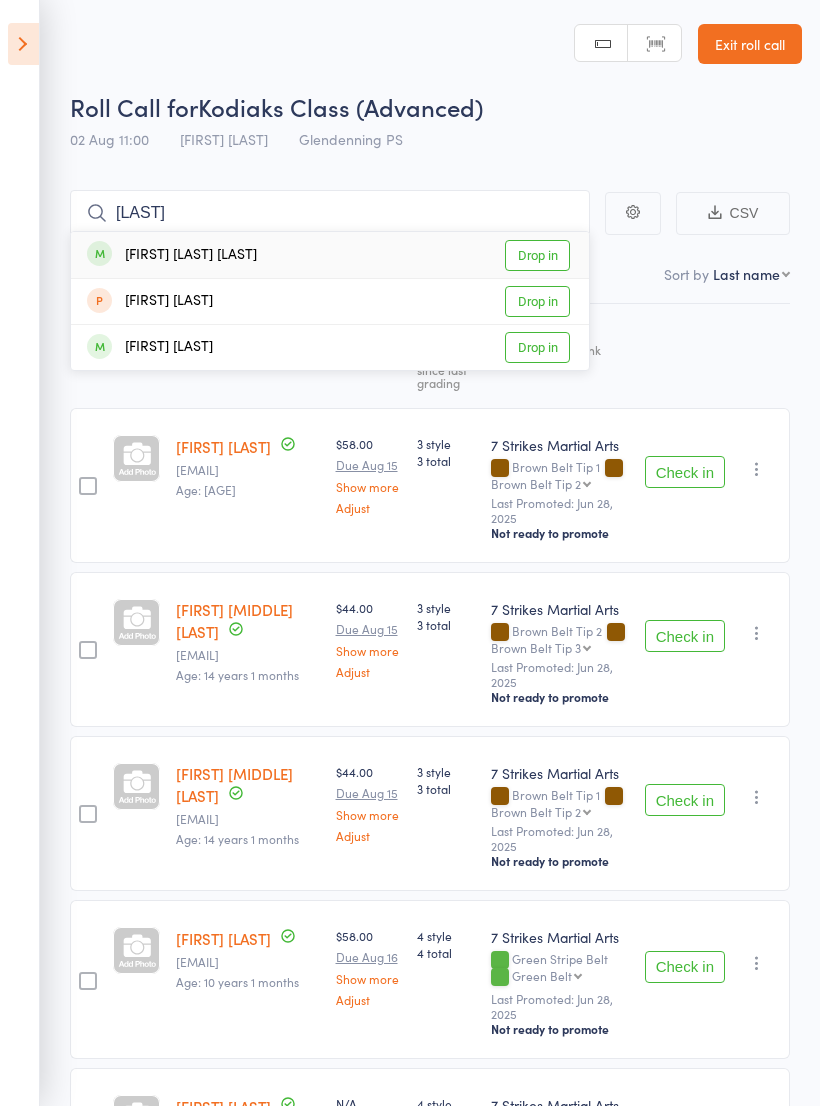 click on "Drop in" at bounding box center (537, 255) 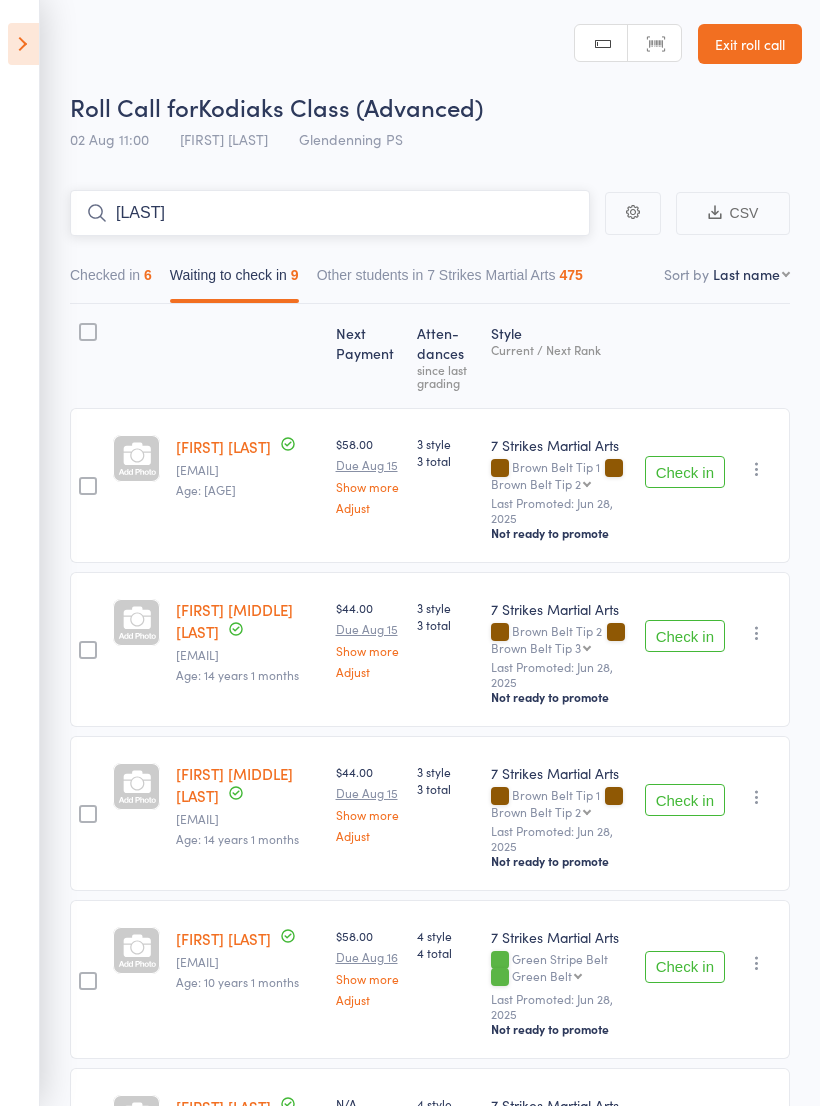 type 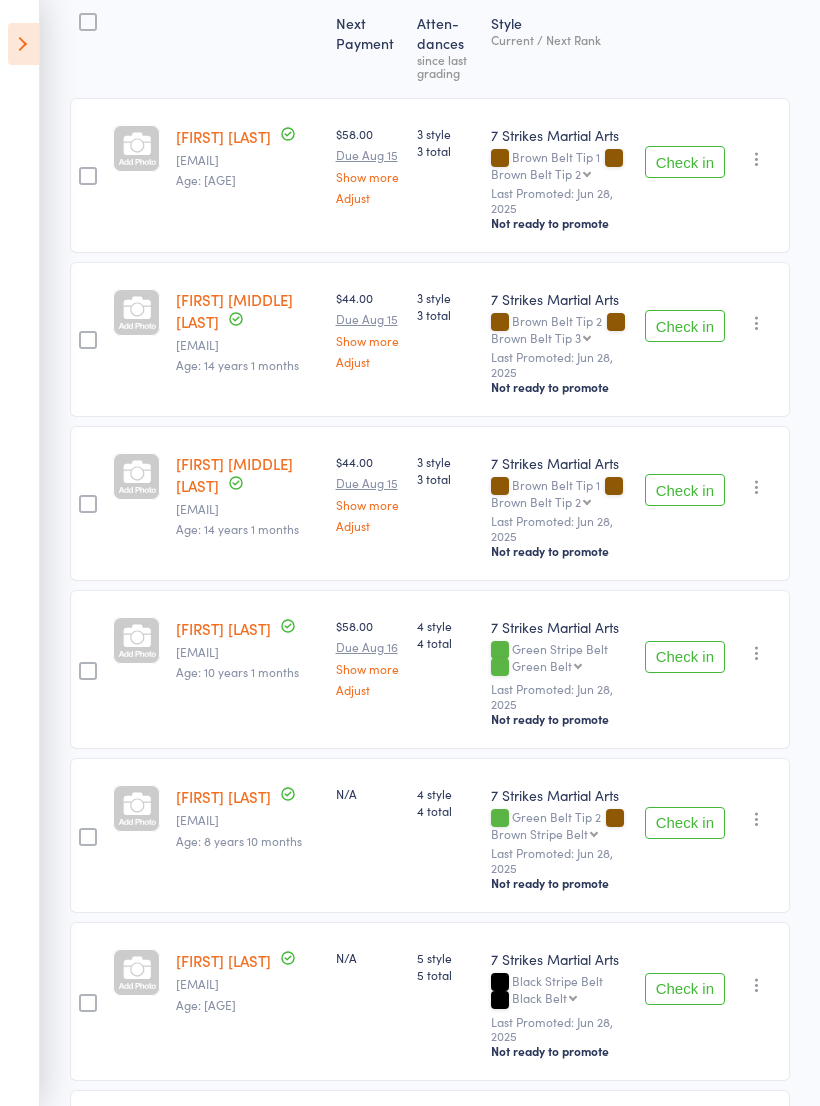 scroll, scrollTop: 309, scrollLeft: 0, axis: vertical 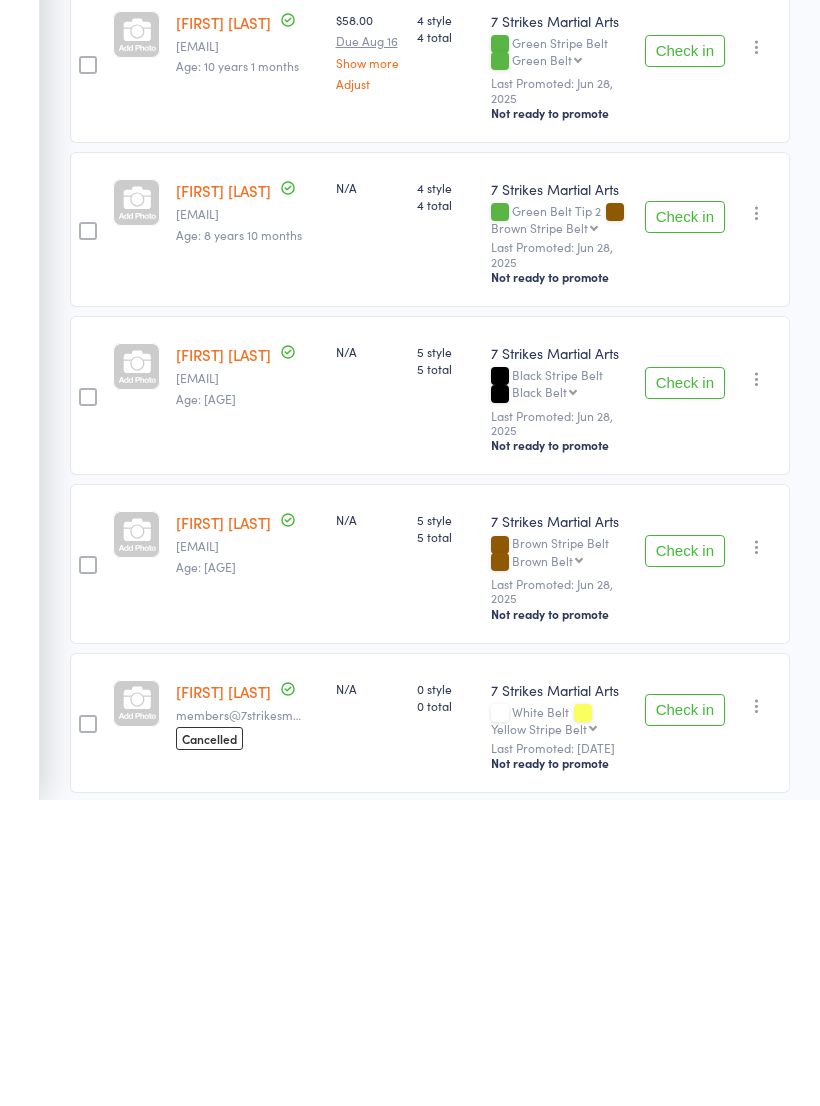 click on "Check in" at bounding box center [685, 857] 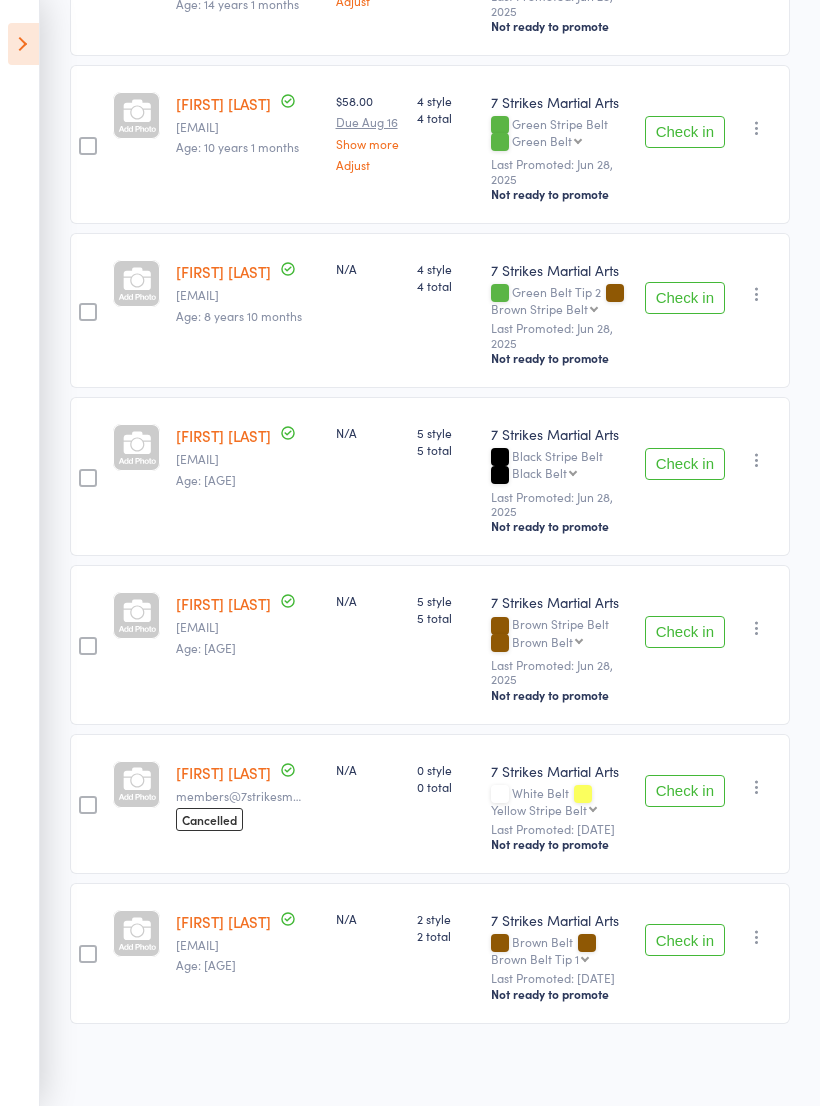 scroll, scrollTop: 671, scrollLeft: 0, axis: vertical 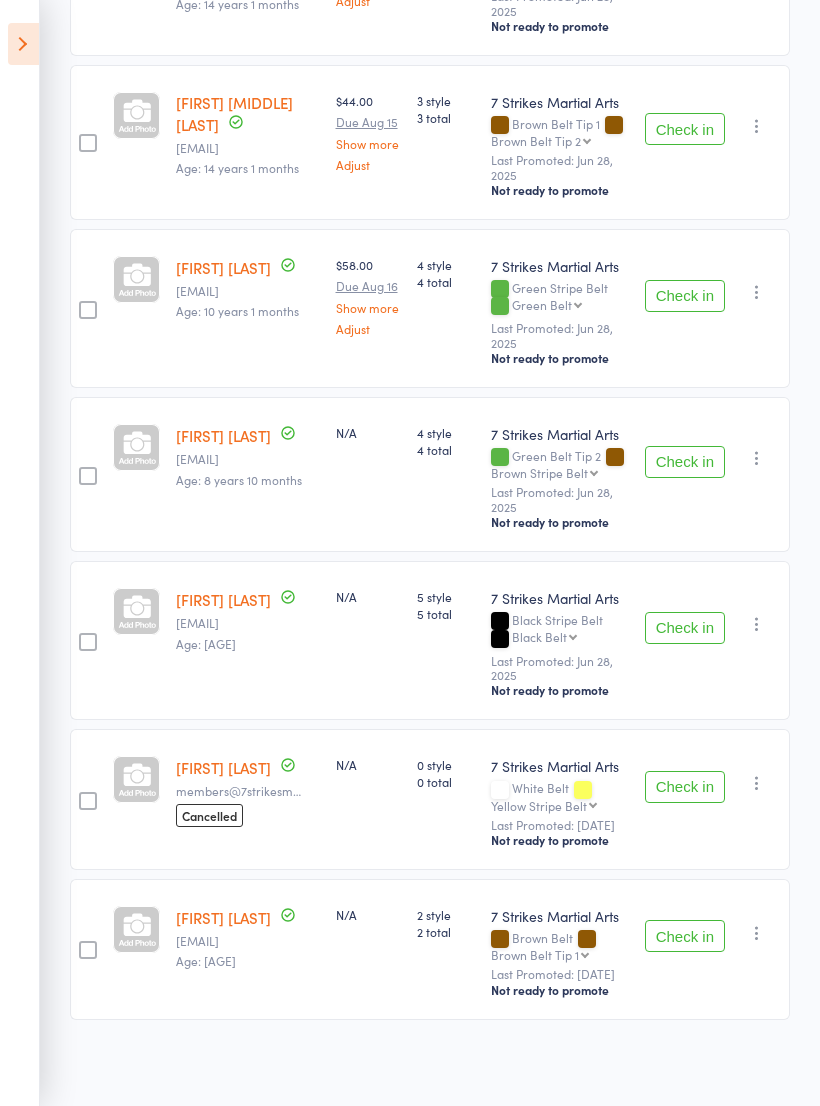 click on "Check in" at bounding box center [685, 462] 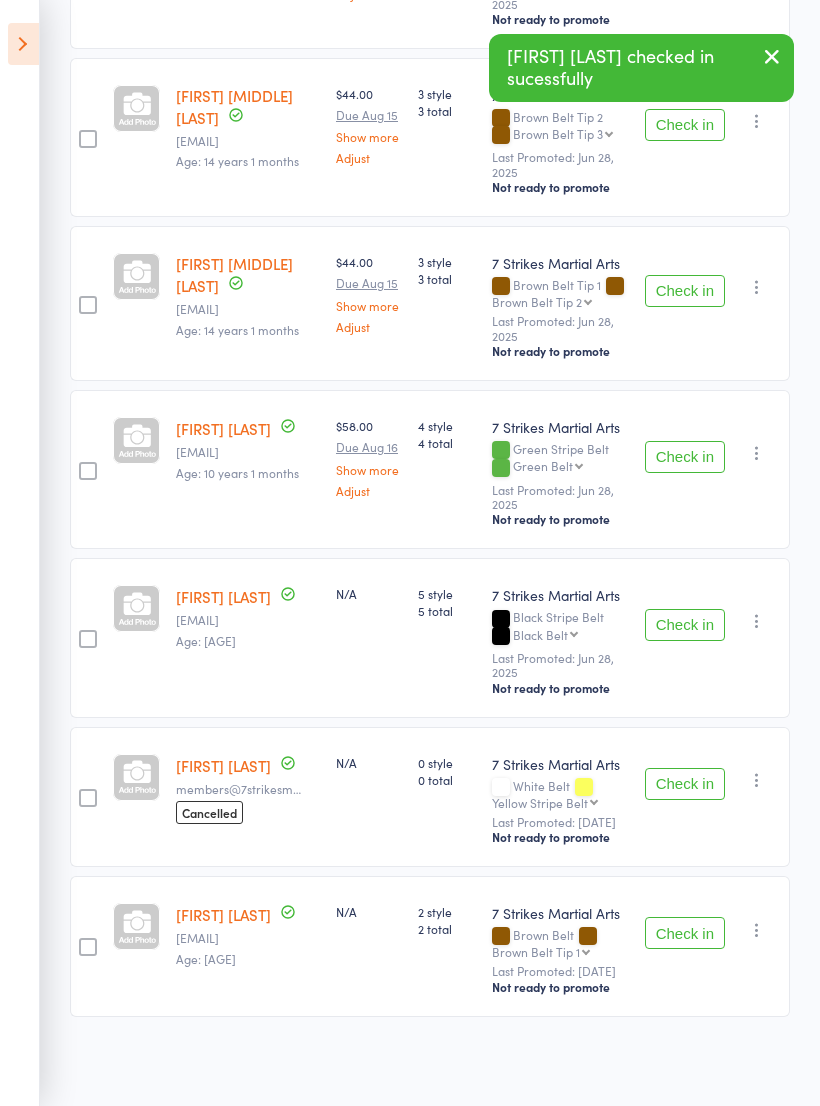 scroll, scrollTop: 507, scrollLeft: 0, axis: vertical 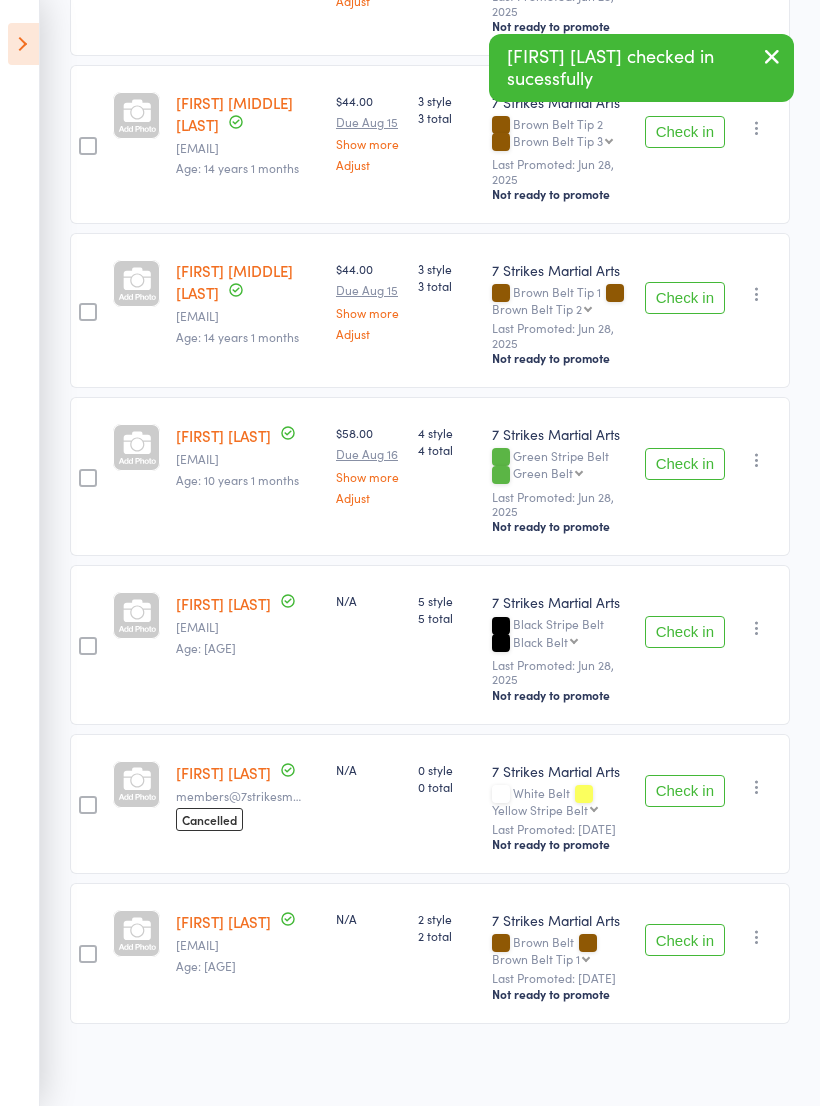 click on "Check in" at bounding box center [685, 940] 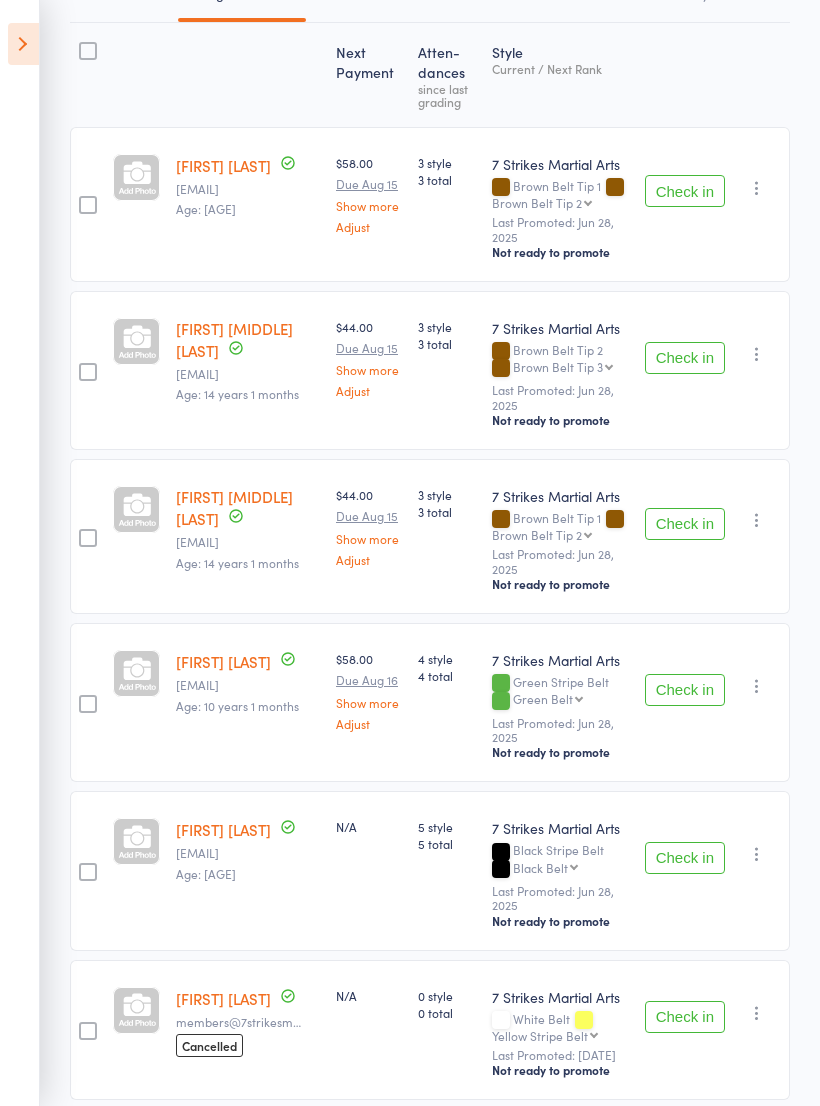 scroll, scrollTop: 238, scrollLeft: 0, axis: vertical 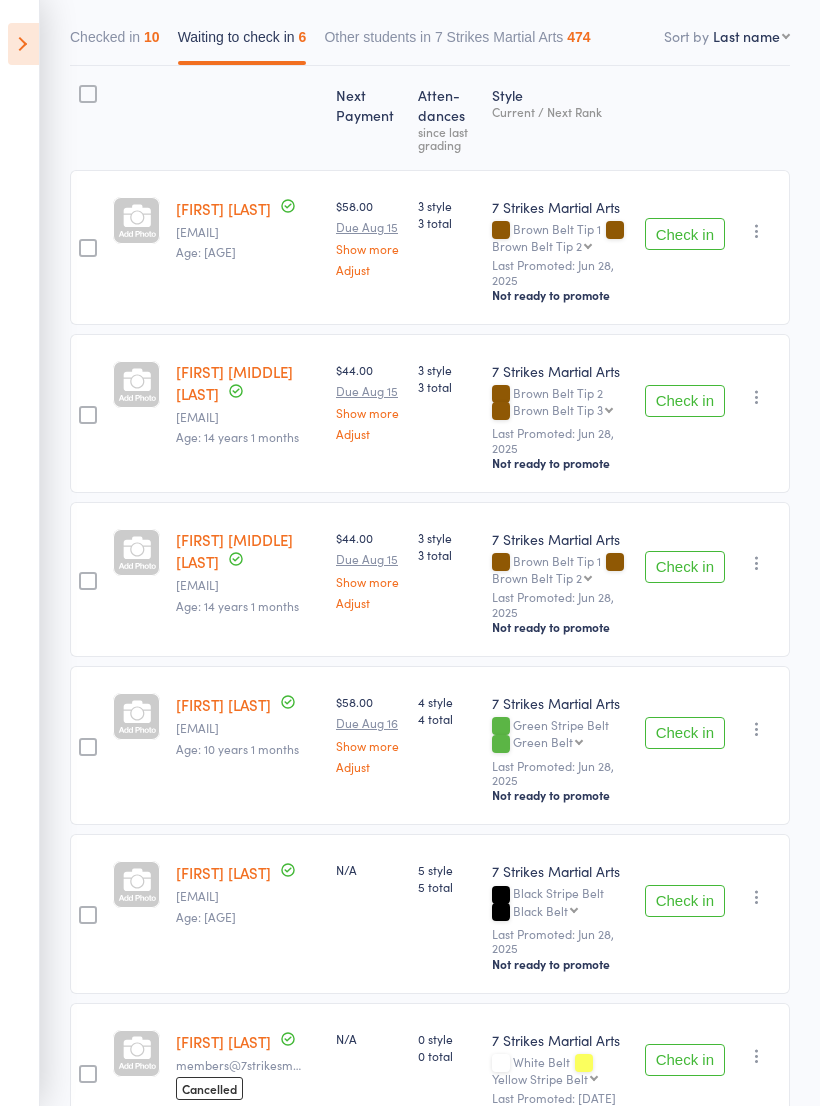 click on "Check in" at bounding box center [685, 234] 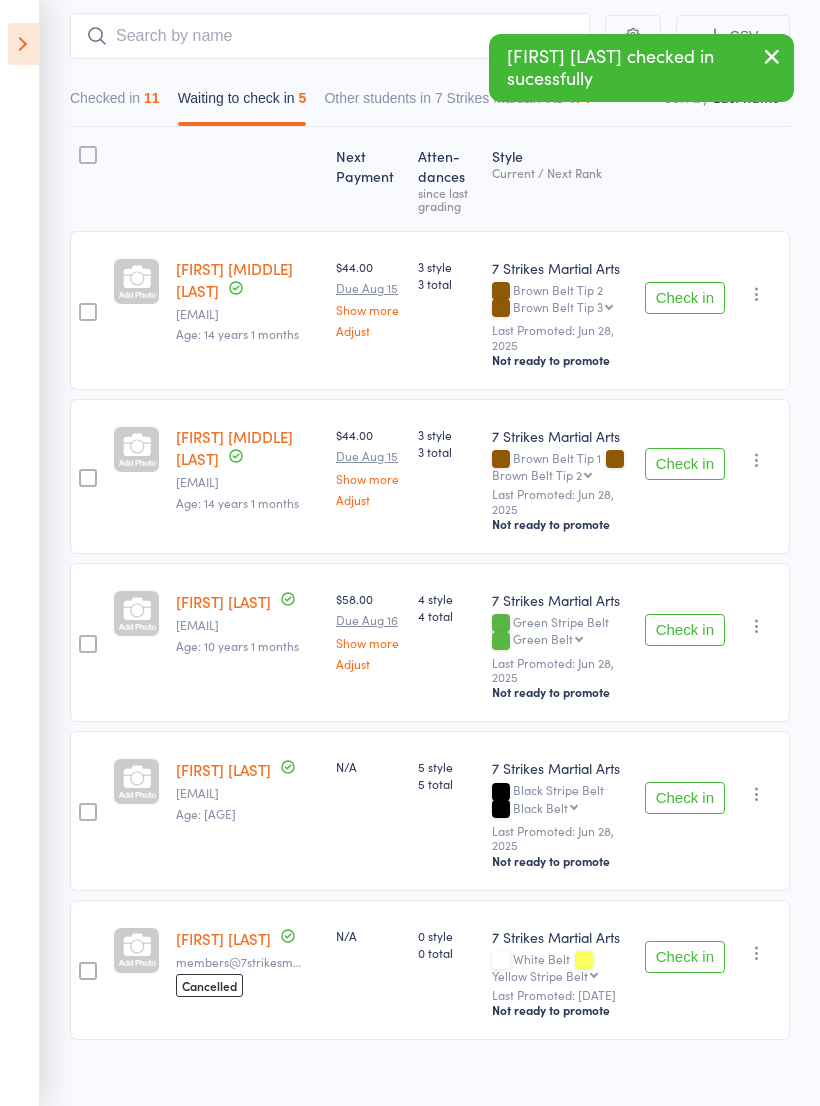 click on "Check in" at bounding box center (685, 798) 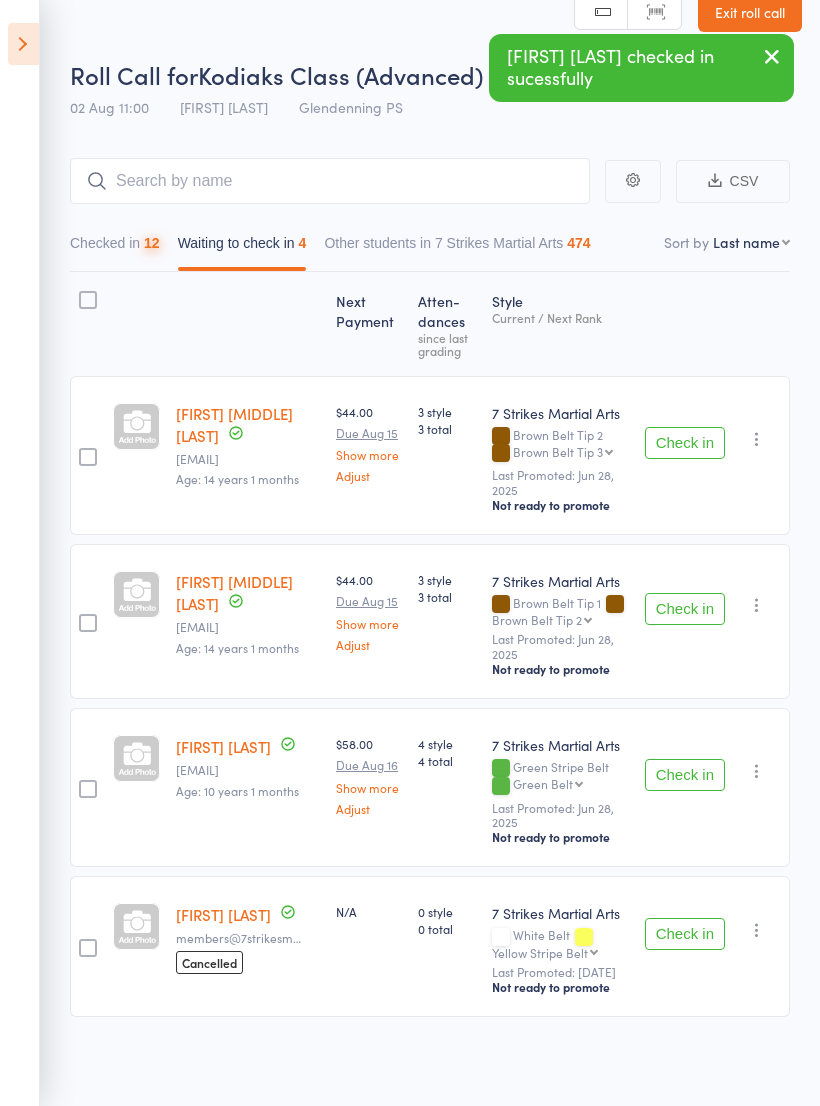 scroll, scrollTop: 13, scrollLeft: 0, axis: vertical 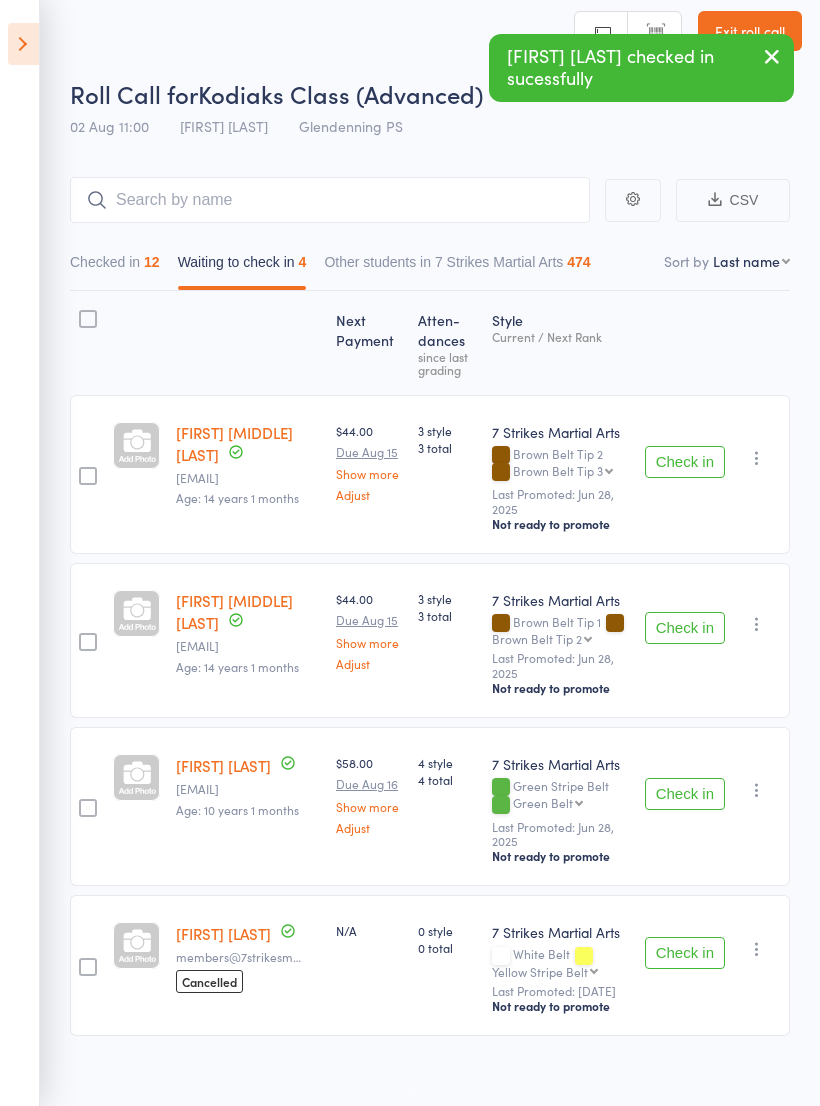 click at bounding box center (23, 44) 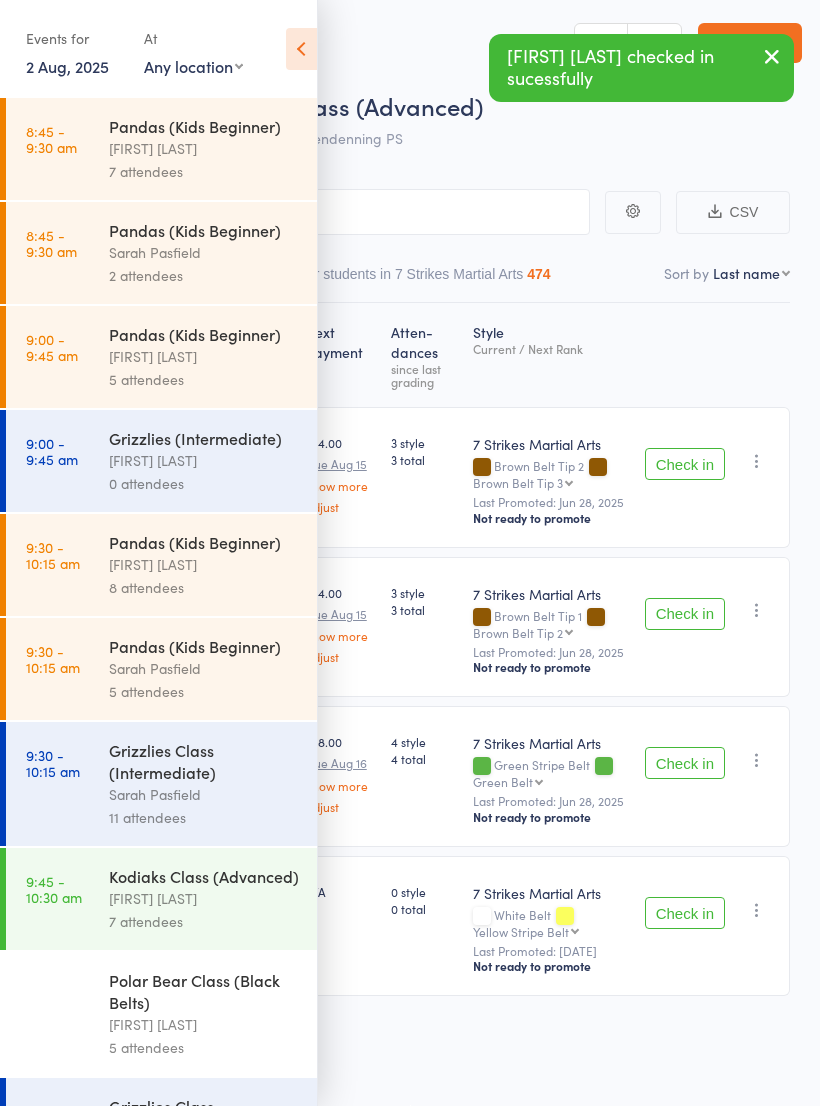 scroll, scrollTop: 14, scrollLeft: 0, axis: vertical 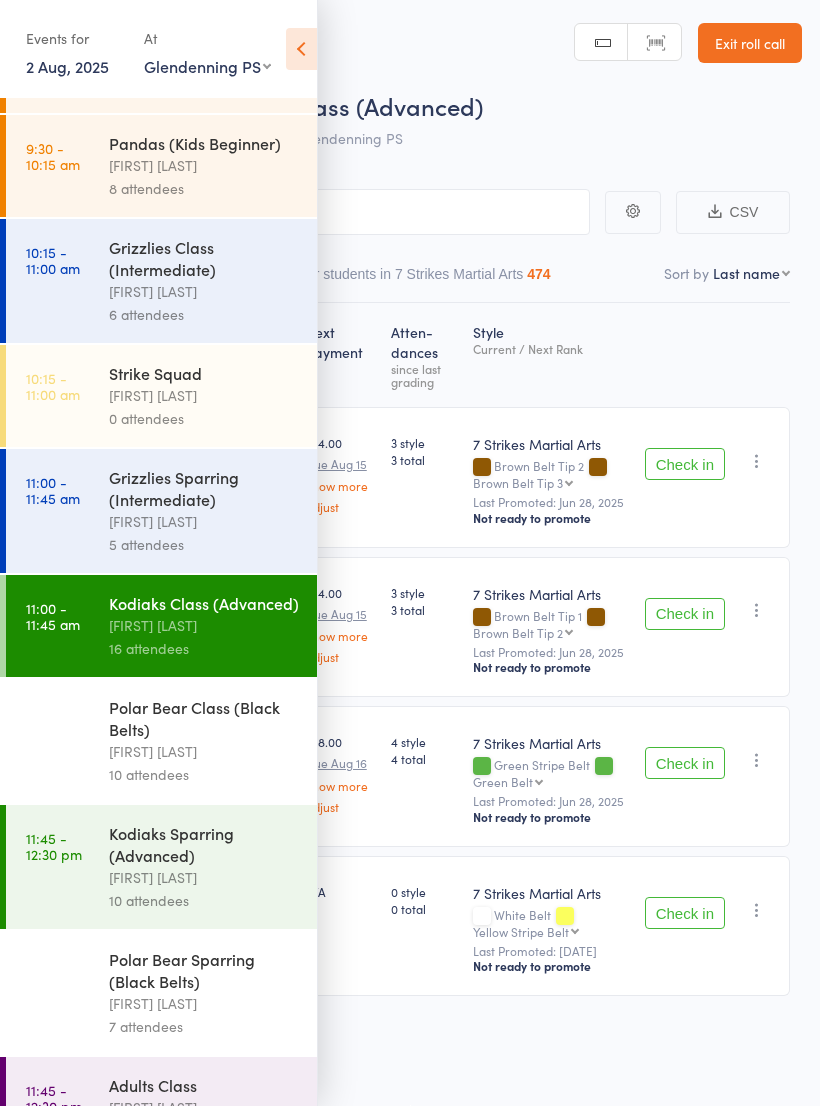 click on "[FIRST] [LAST]" at bounding box center (204, 751) 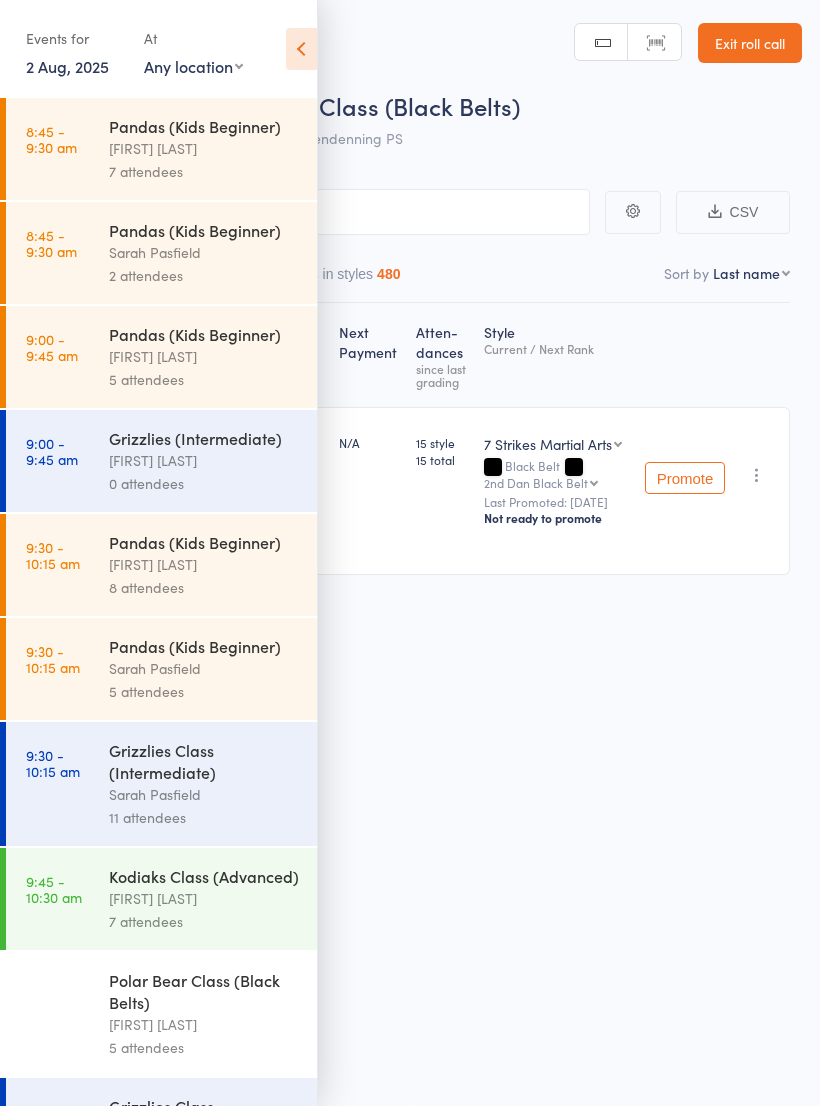 click at bounding box center [301, 49] 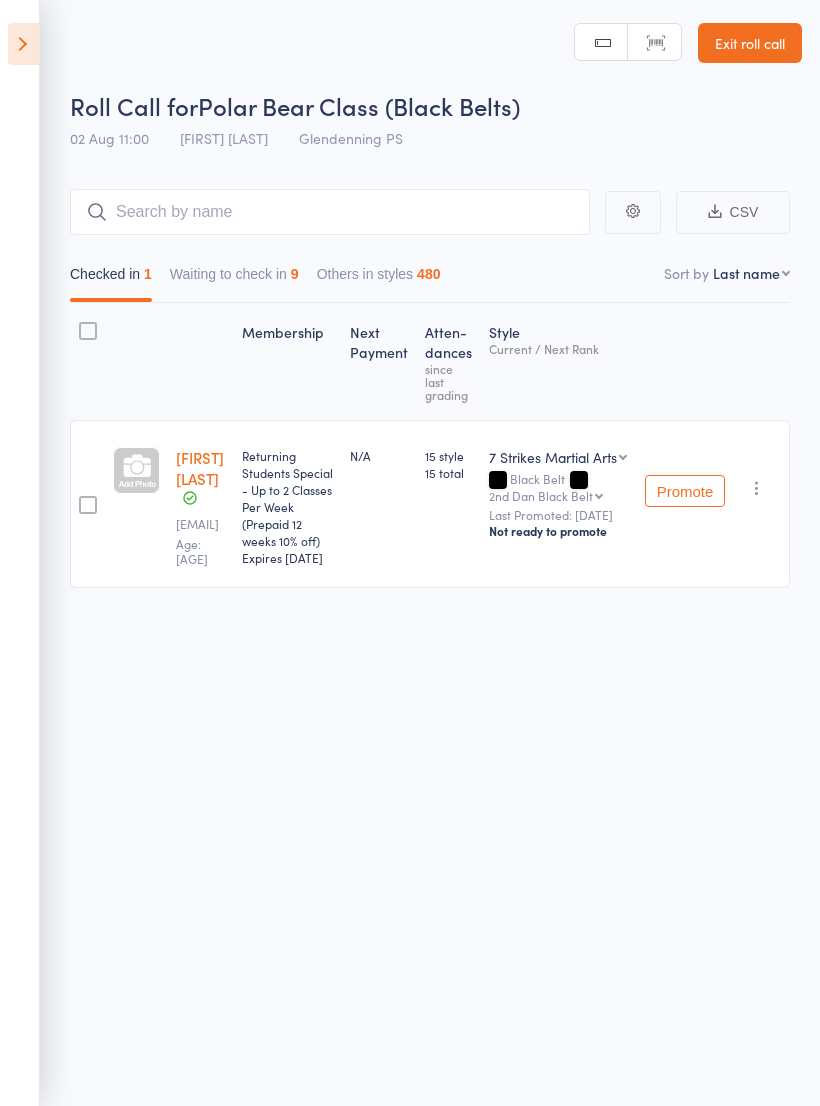click on "Waiting to check in  9" at bounding box center [234, 279] 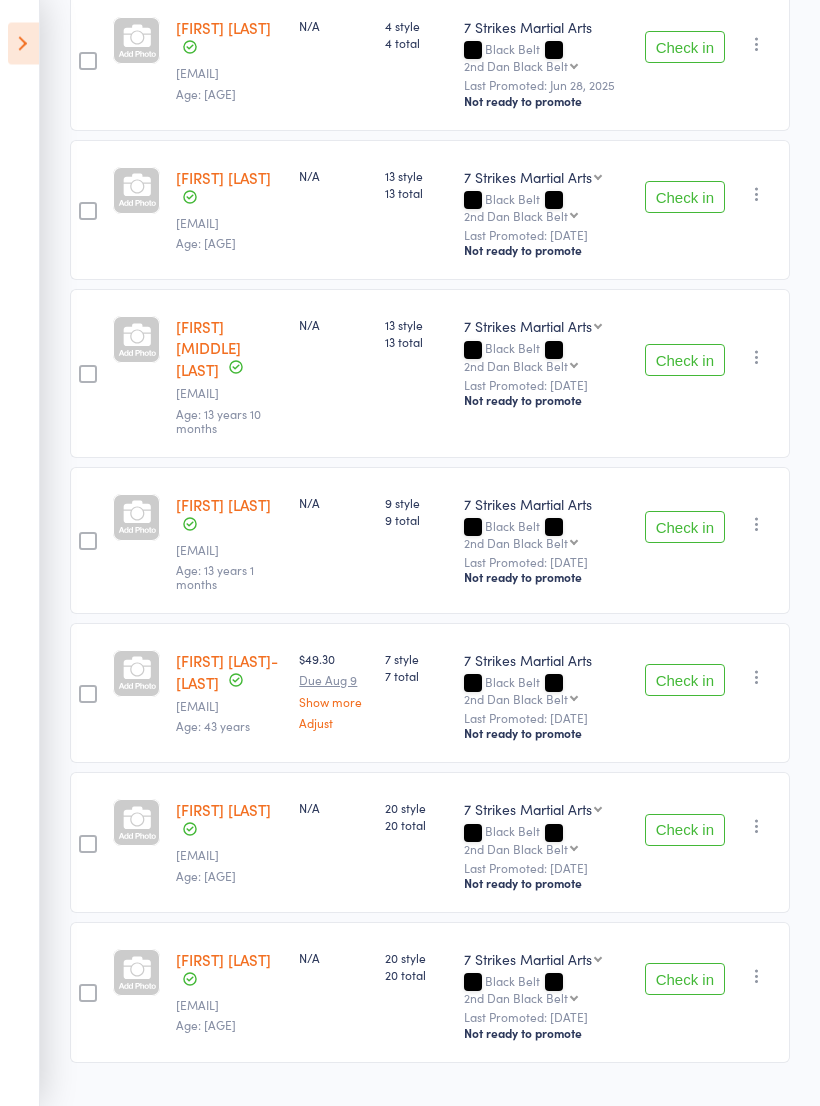 scroll, scrollTop: 721, scrollLeft: 0, axis: vertical 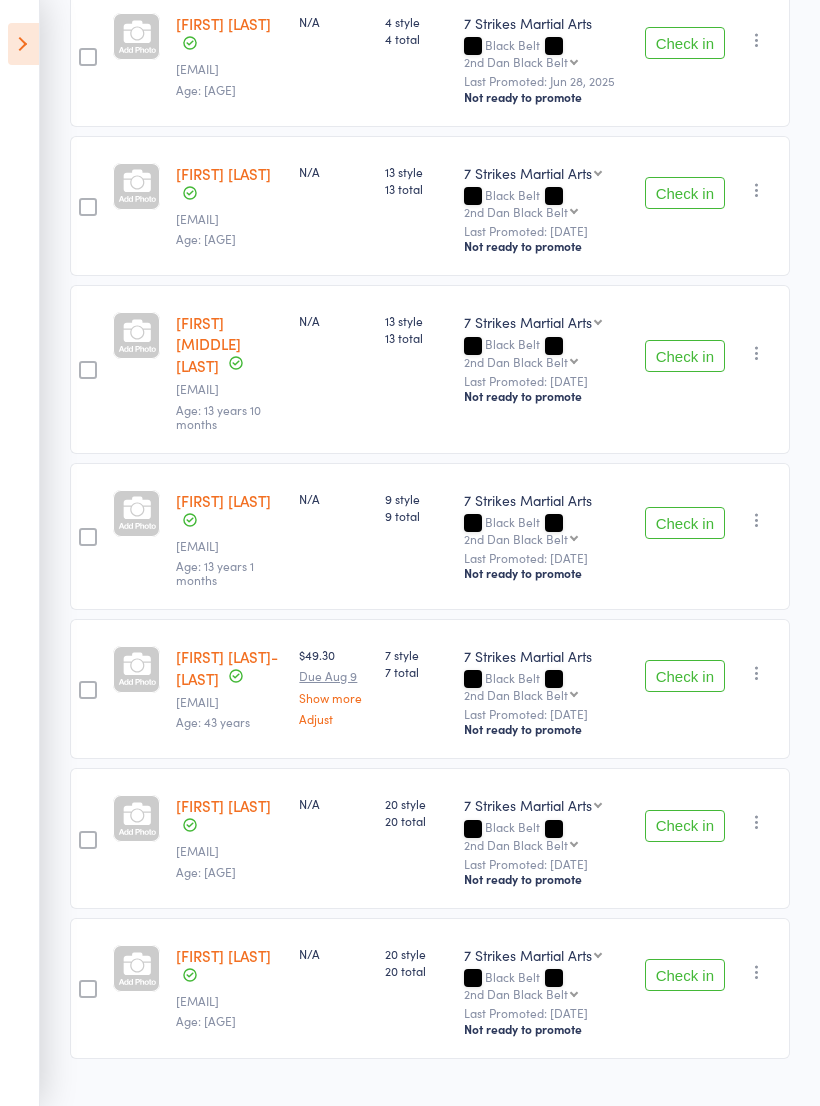 click on "Check in" at bounding box center (685, 826) 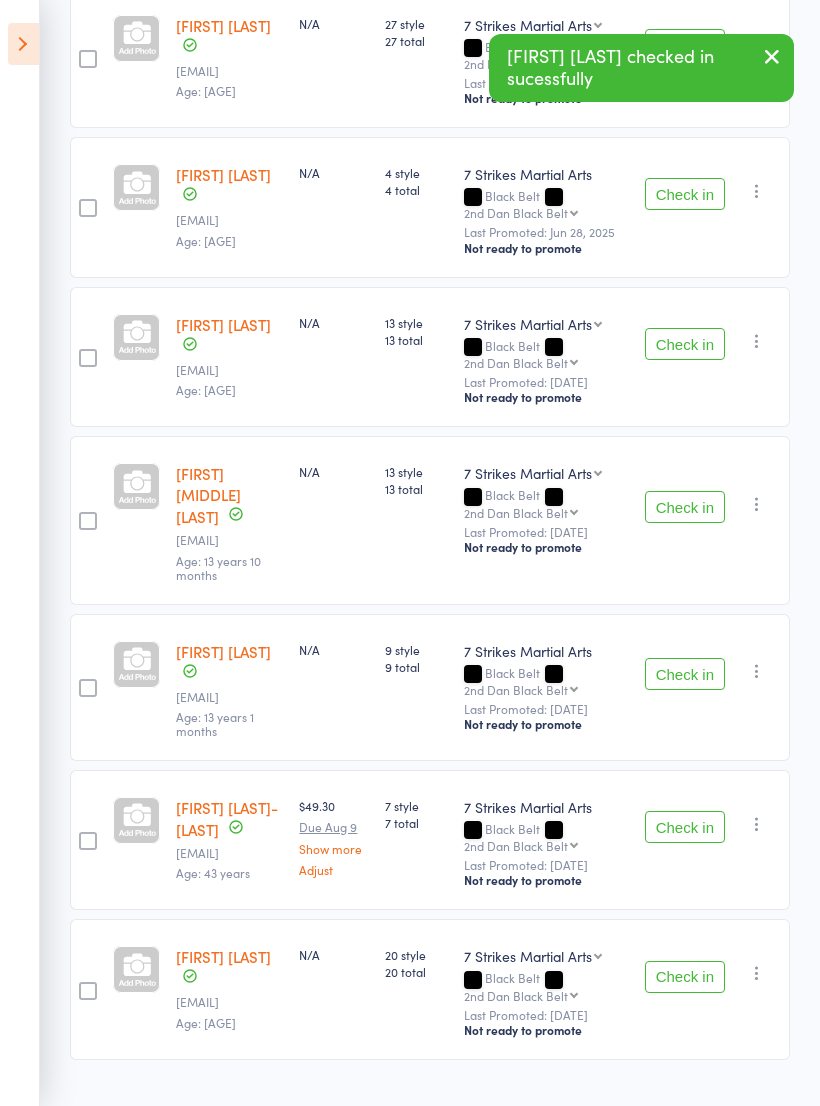 click on "Check in" at bounding box center (685, 977) 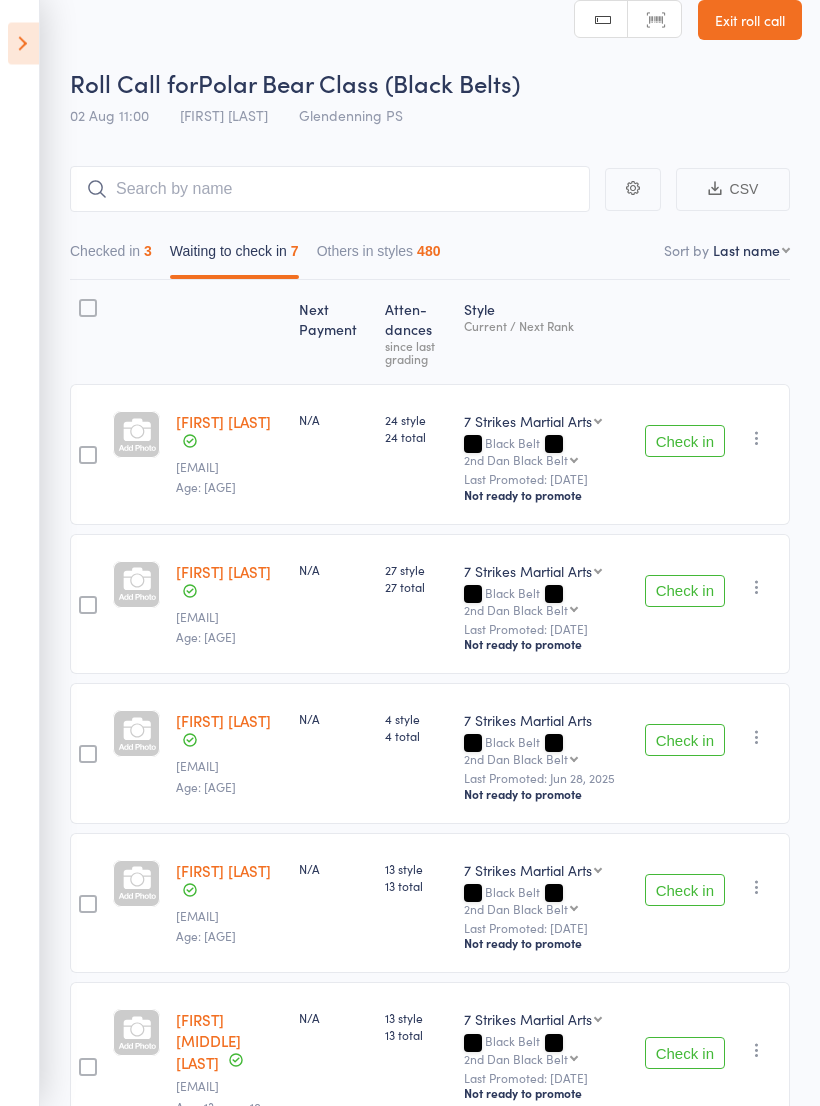 scroll, scrollTop: 12, scrollLeft: 0, axis: vertical 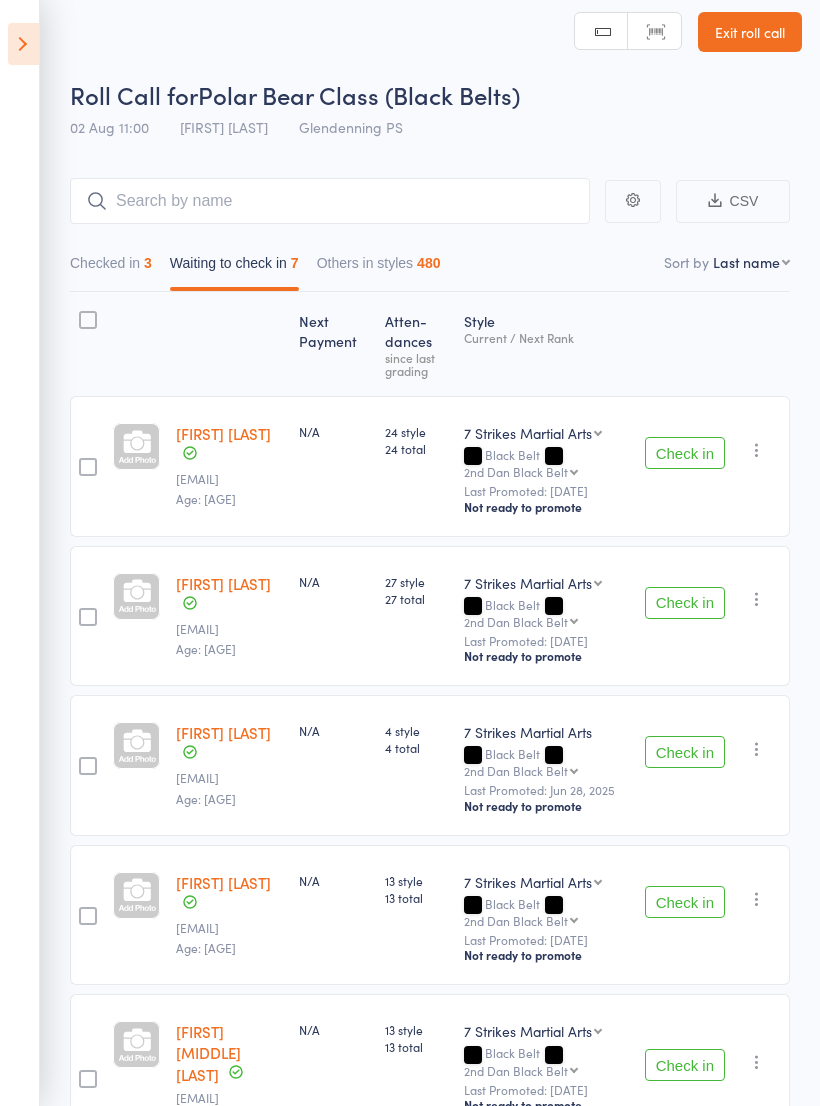 click at bounding box center (23, 44) 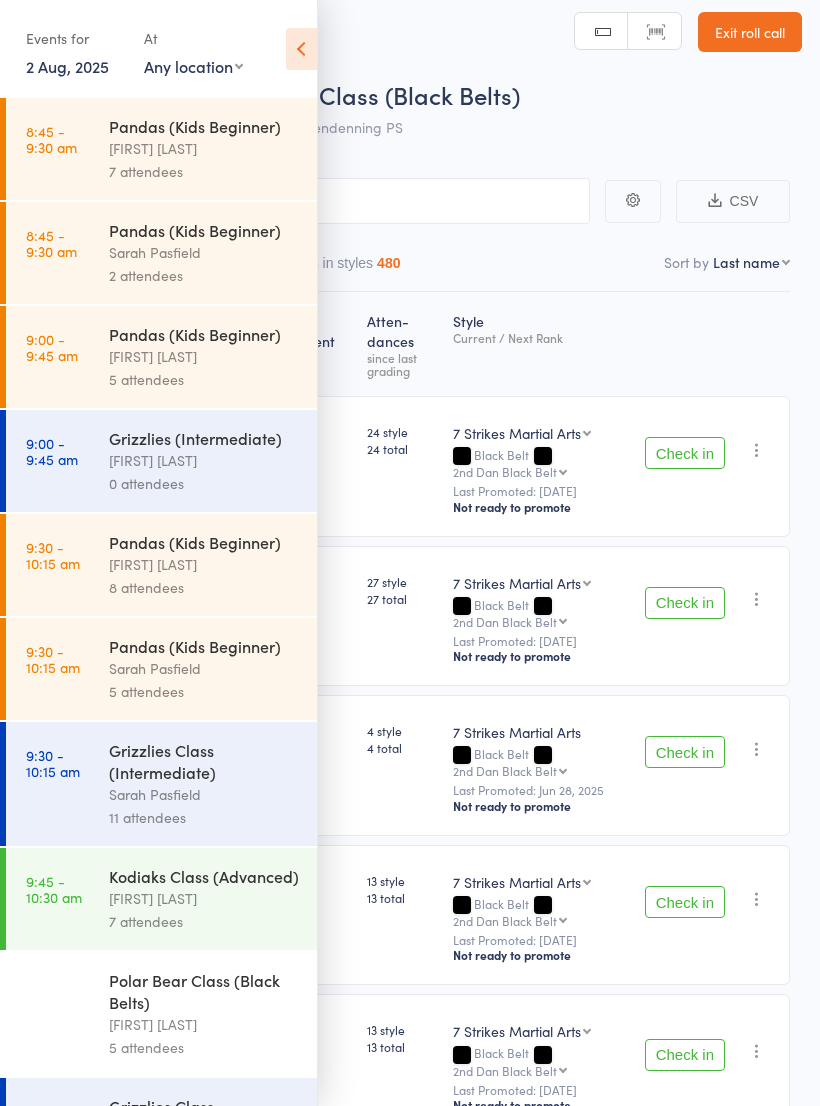 click on "Any location Wentworthville Community Centre Glendenning PS Kings Langley PS Beresford Road PS (Greystanes) Epping Heights PS Metella Road PS (Toongabbie) Truscott St PS (North Ryde) Ermington PS Jasper Road PS (Baulkham Hills)" at bounding box center [193, 66] 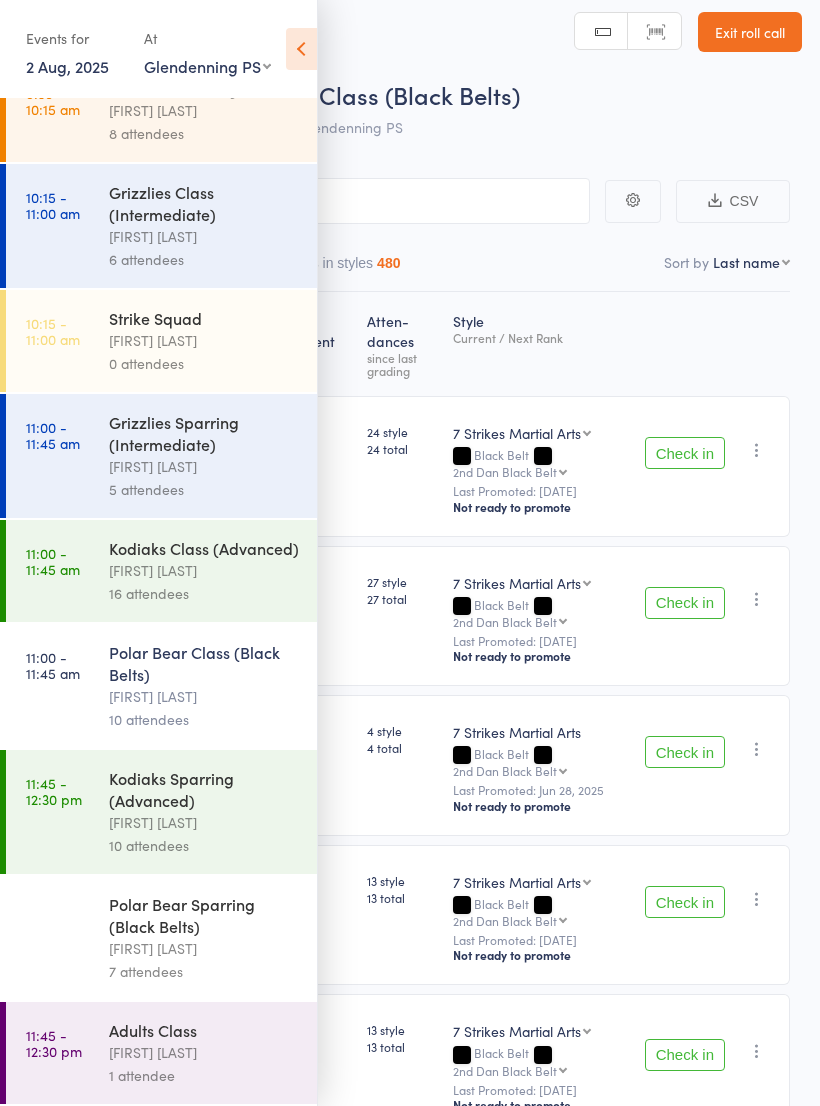 scroll, scrollTop: 172, scrollLeft: 0, axis: vertical 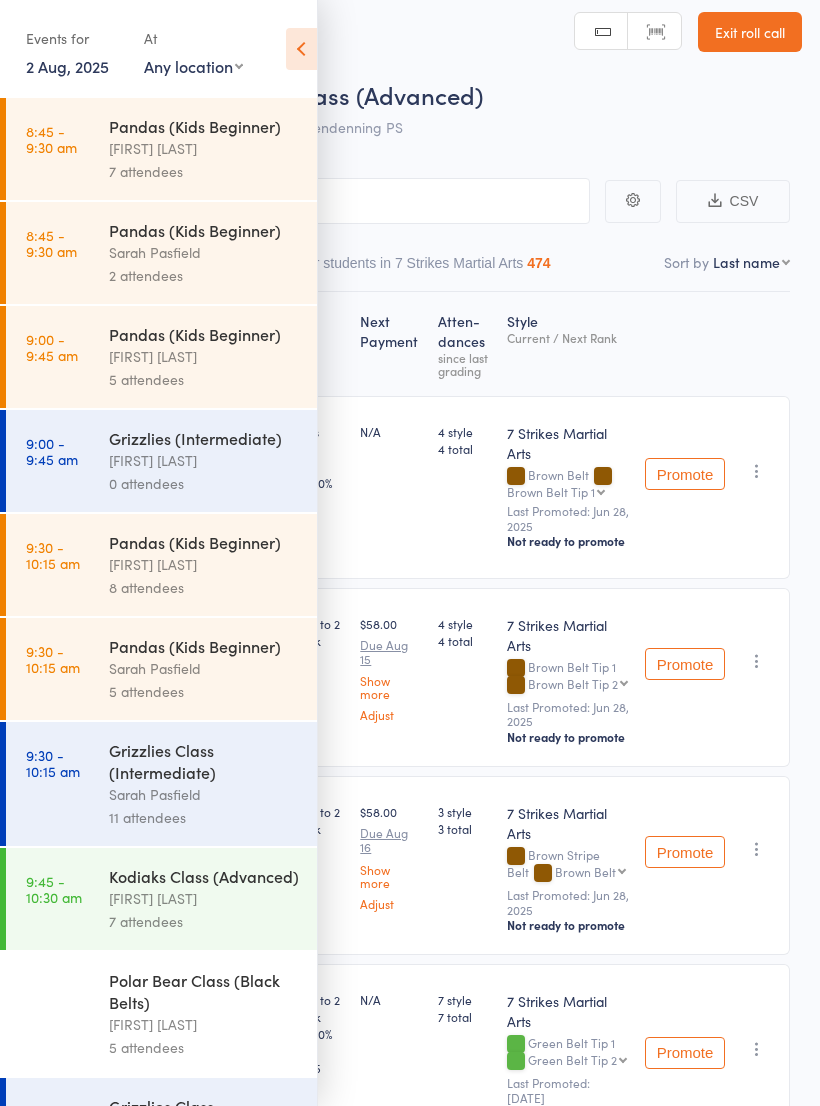click at bounding box center [301, 49] 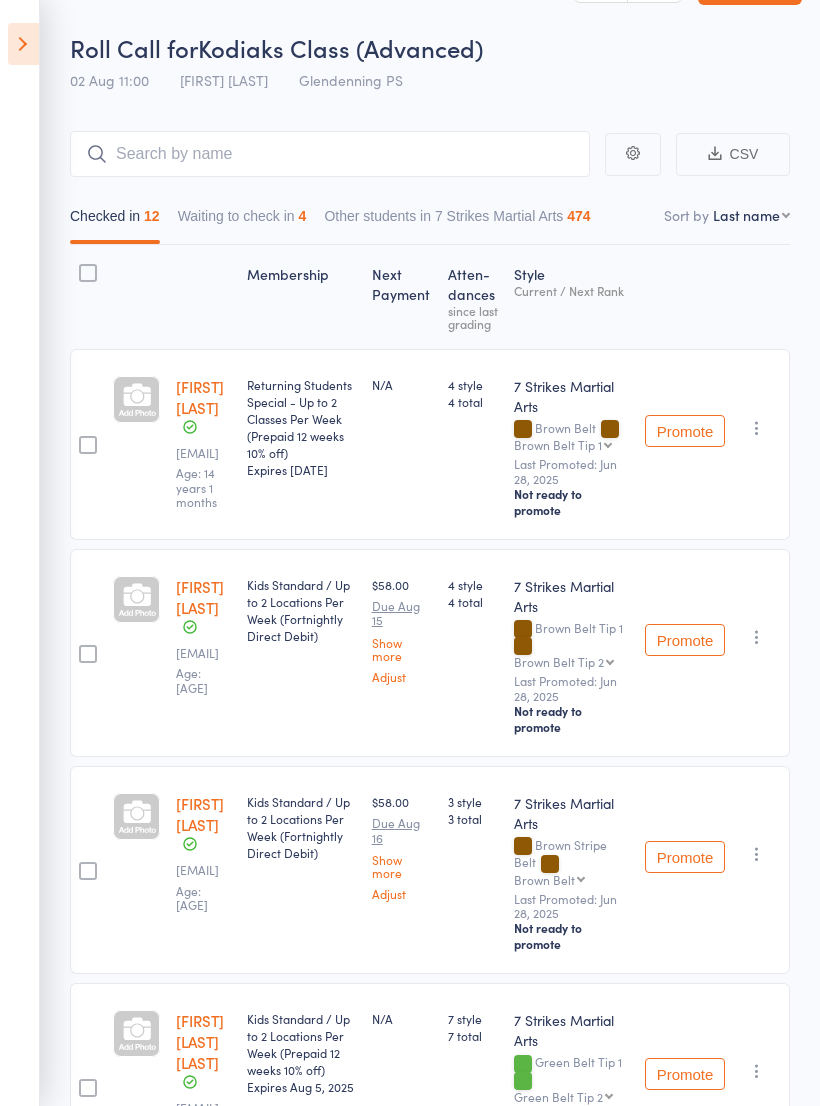 scroll, scrollTop: 0, scrollLeft: 0, axis: both 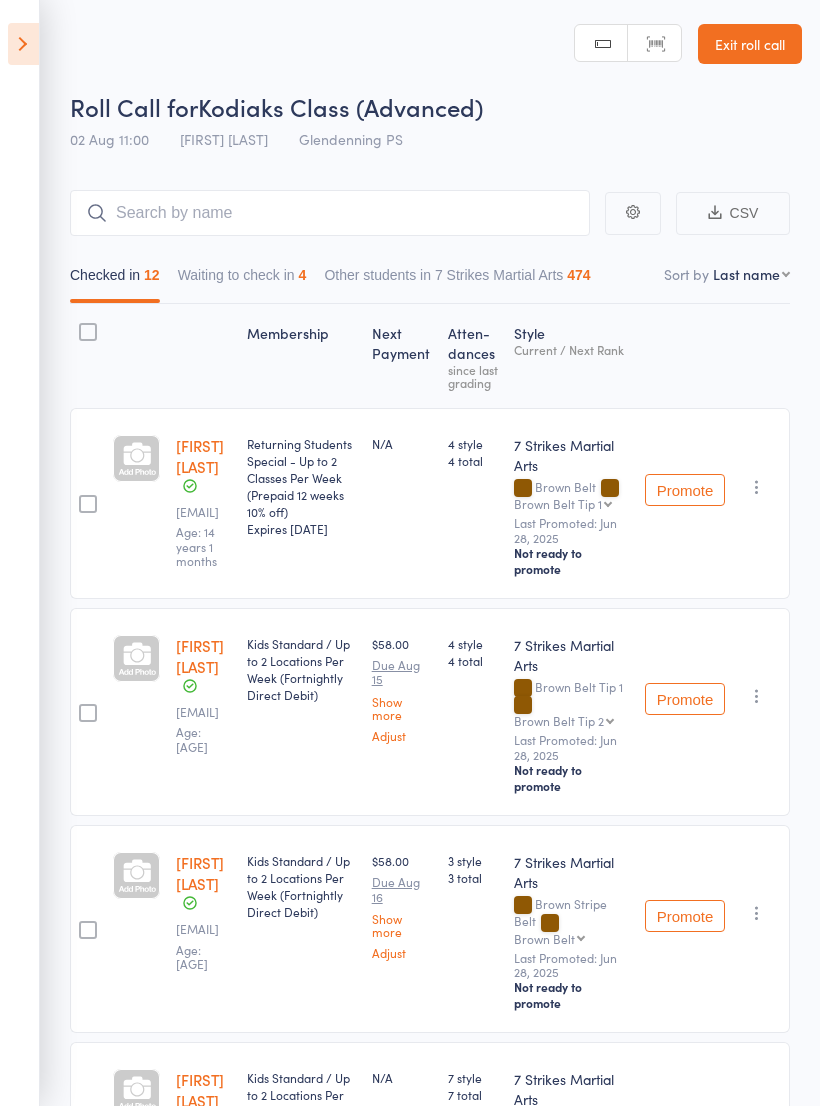 click on "Waiting to check in  4" at bounding box center (242, 280) 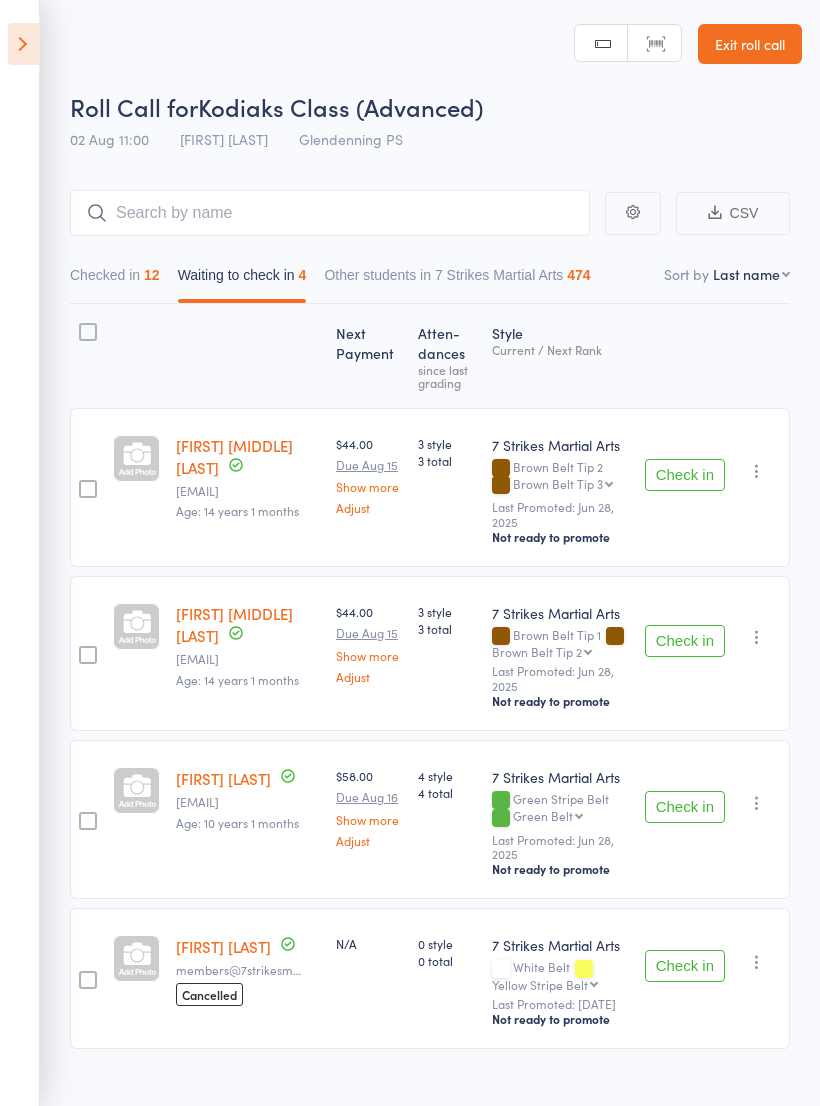 click on "Check in" at bounding box center (685, 475) 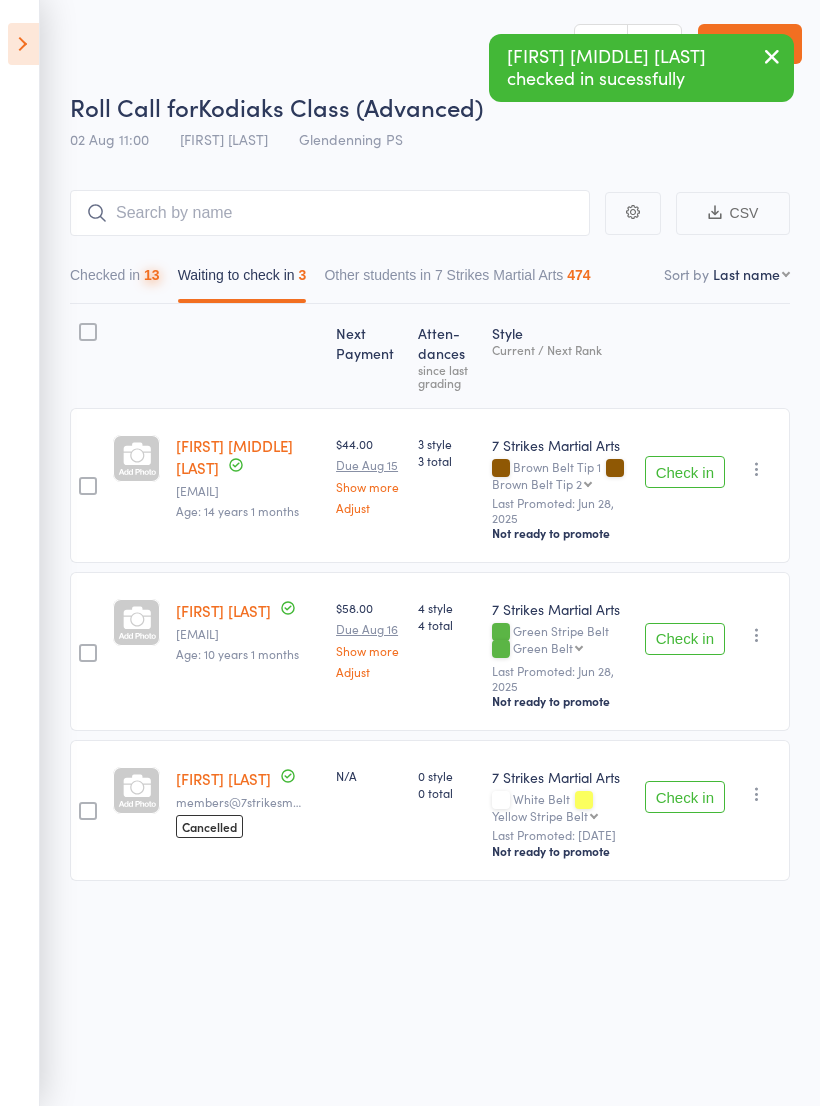 click on "Check in" at bounding box center [685, 472] 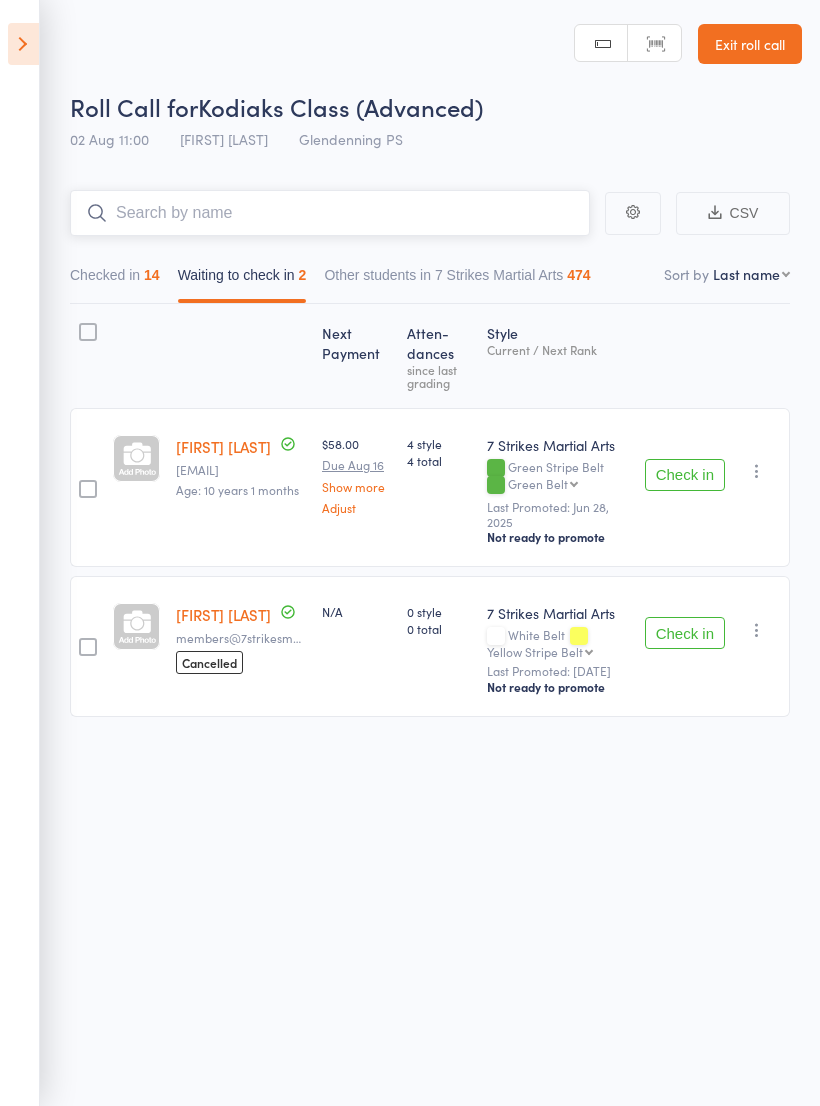 click at bounding box center [330, 213] 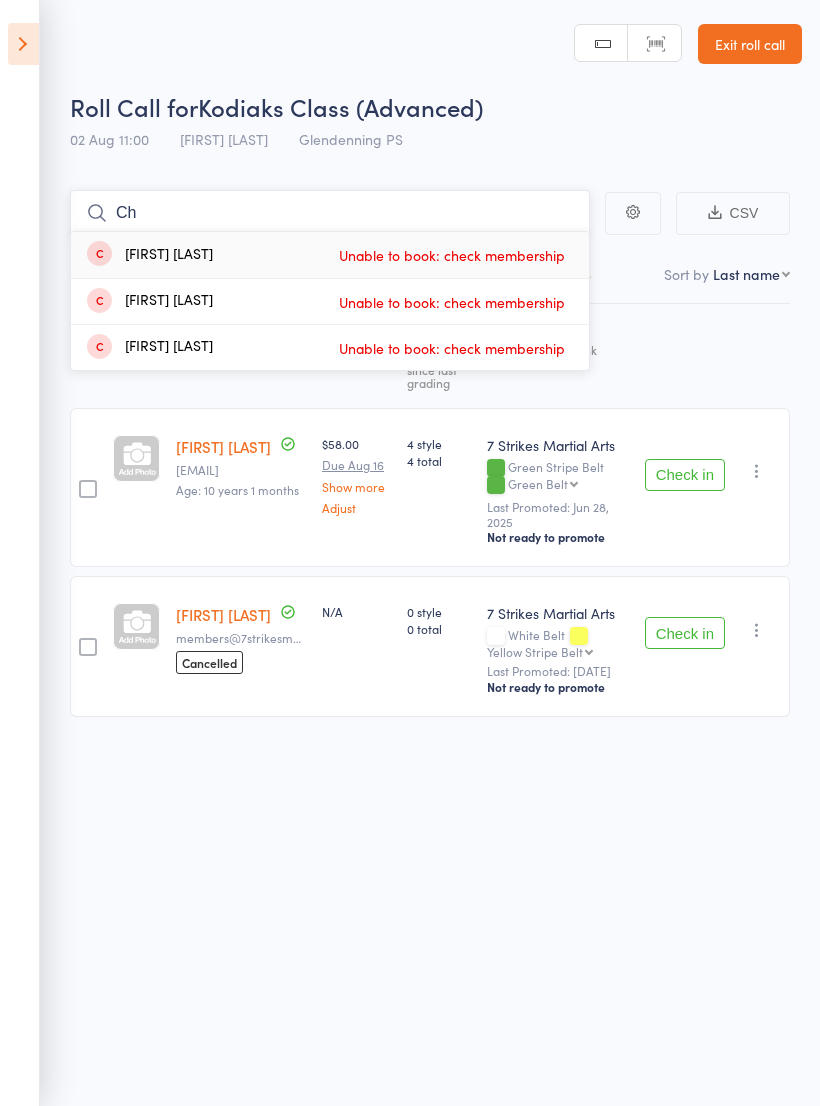 type on "C" 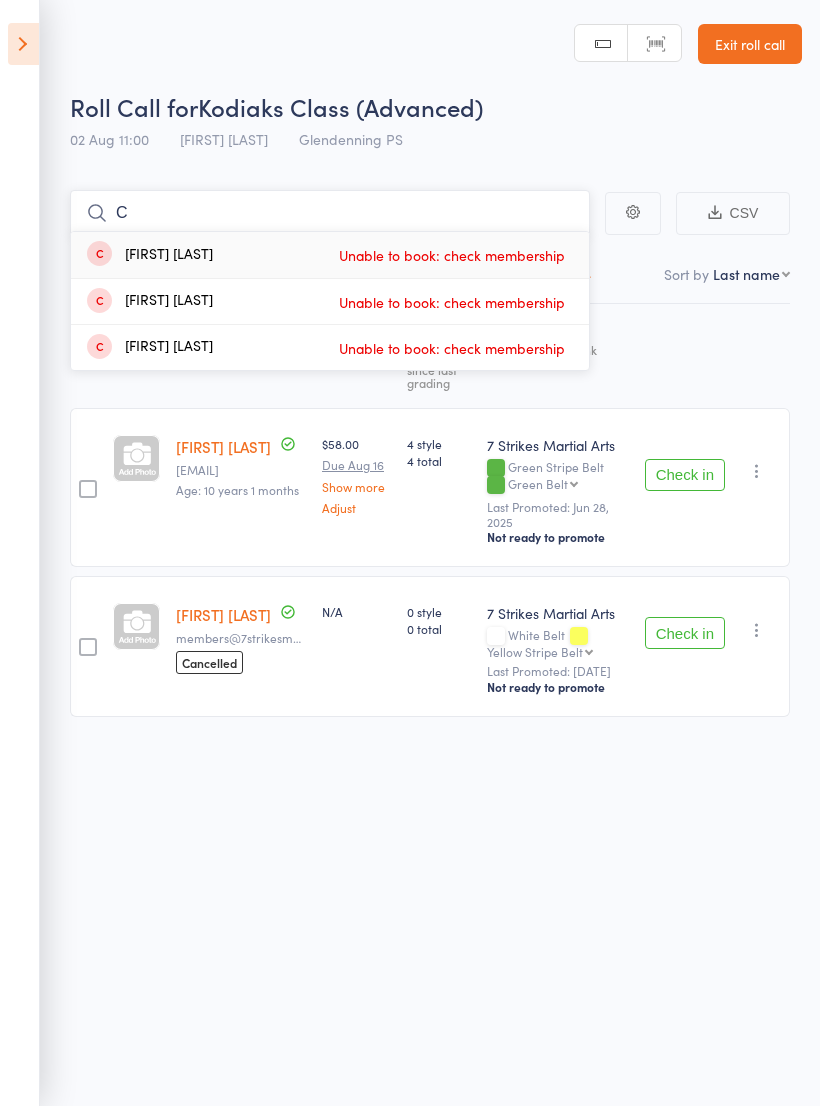 type 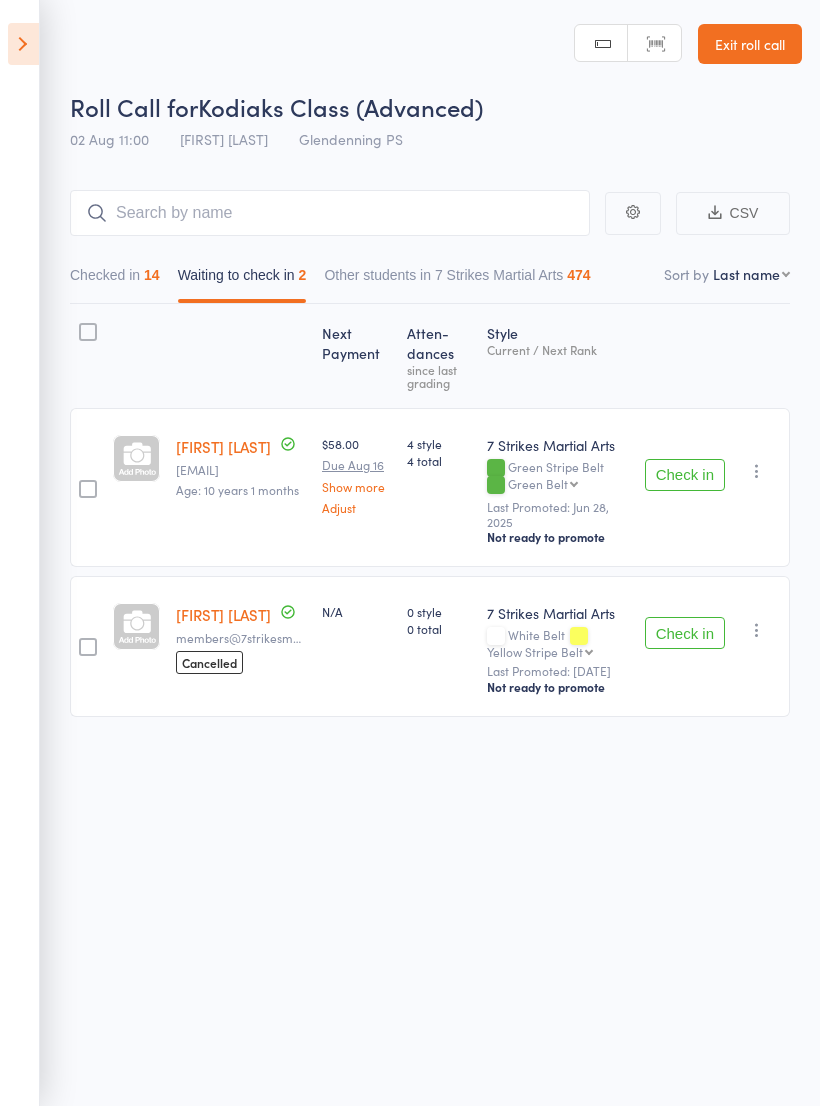 click at bounding box center (23, 44) 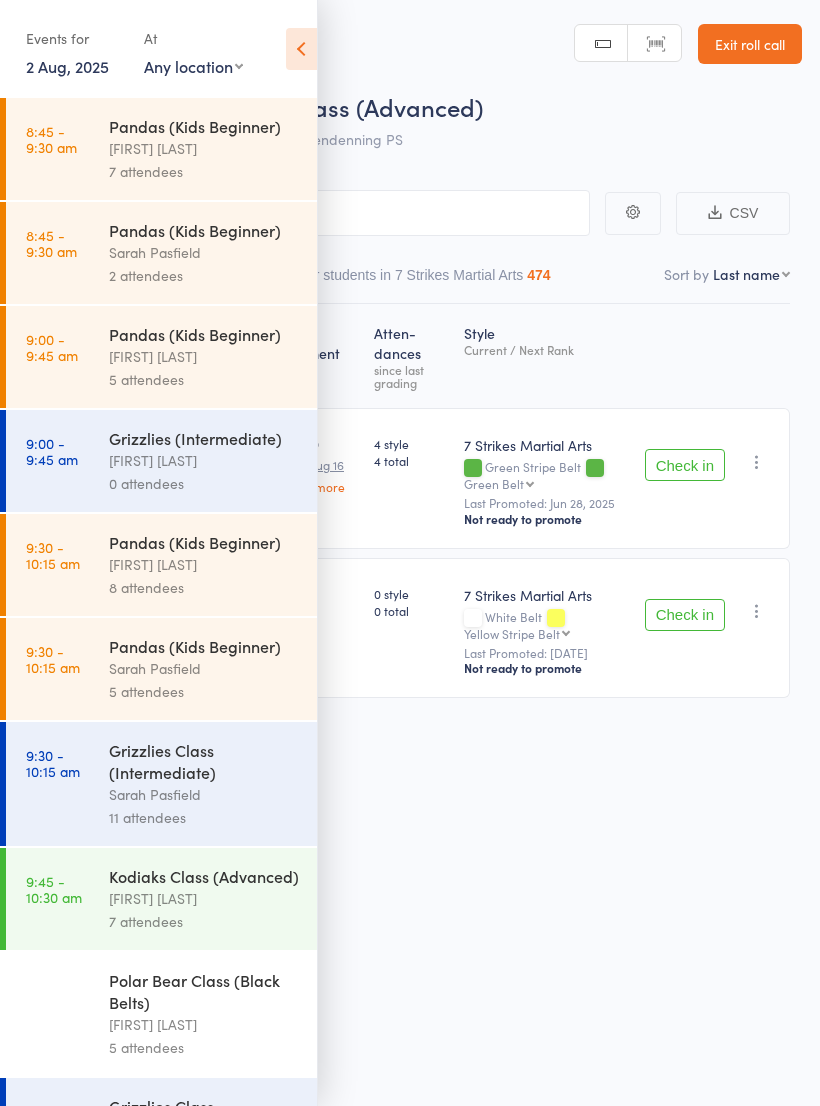 click on "Any location Wentworthville Community Centre Glendenning PS Kings Langley PS Beresford Road PS (Greystanes) Epping Heights PS Metella Road PS (Toongabbie) Truscott St PS (North Ryde) Ermington PS Jasper Road PS (Baulkham Hills)" at bounding box center [193, 66] 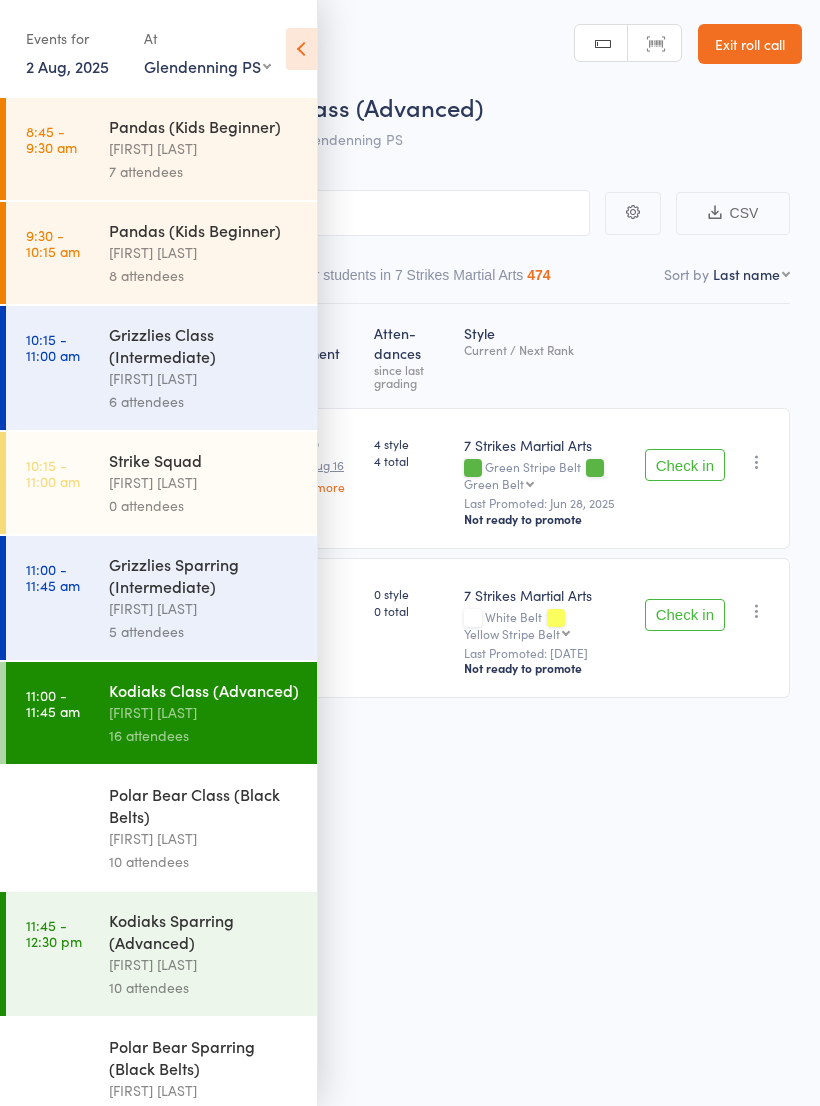 click on "Polar Bear Class (Black Belts)" at bounding box center (204, 805) 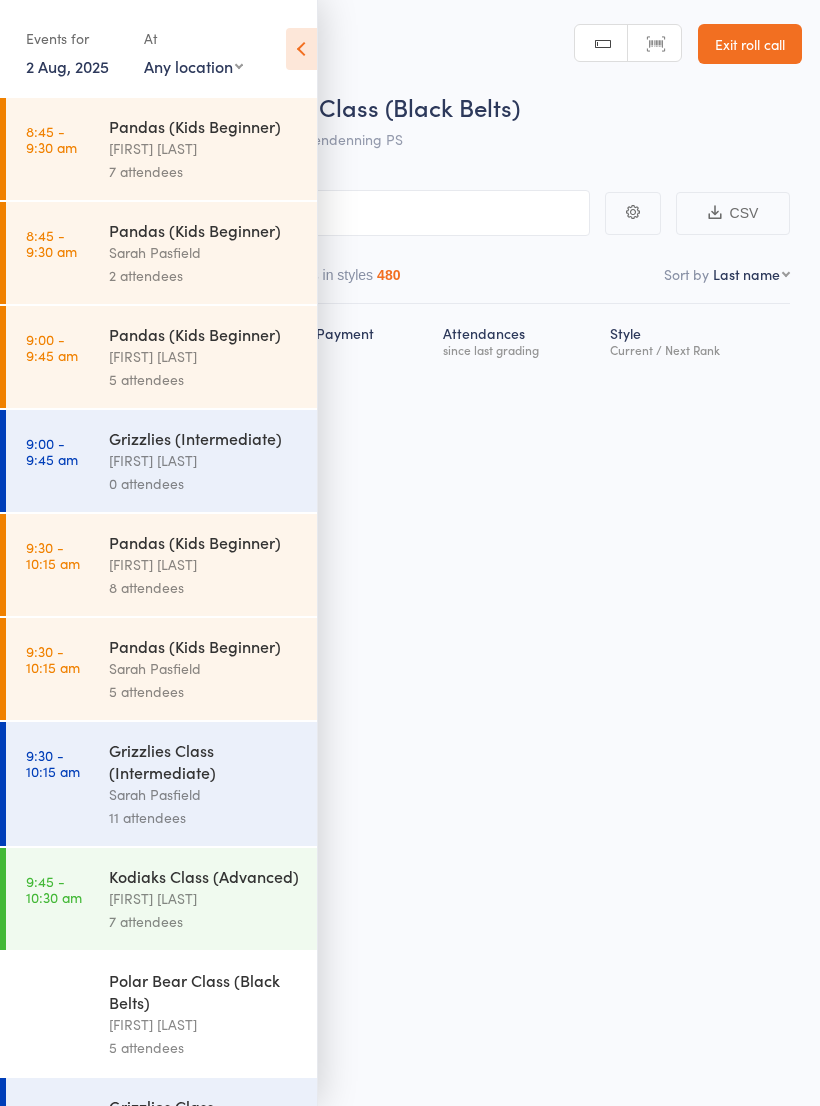 click at bounding box center [301, 49] 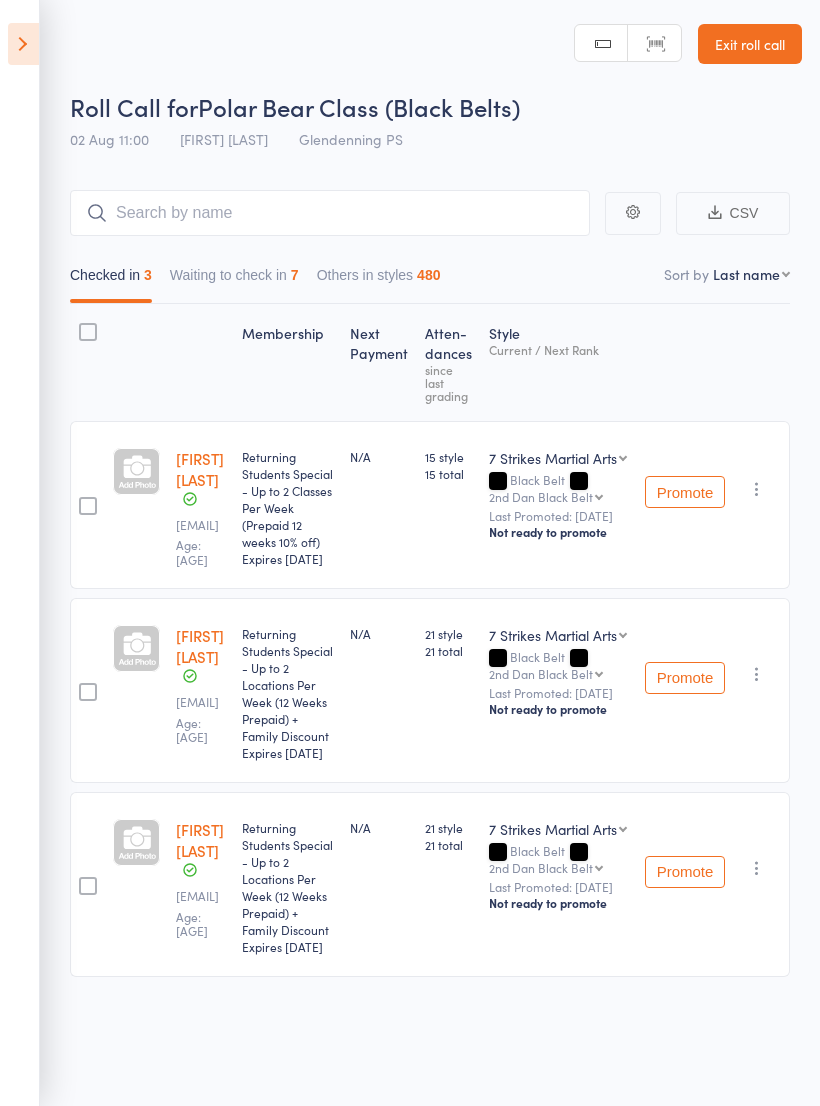 click on "Waiting to check in  7" at bounding box center (234, 280) 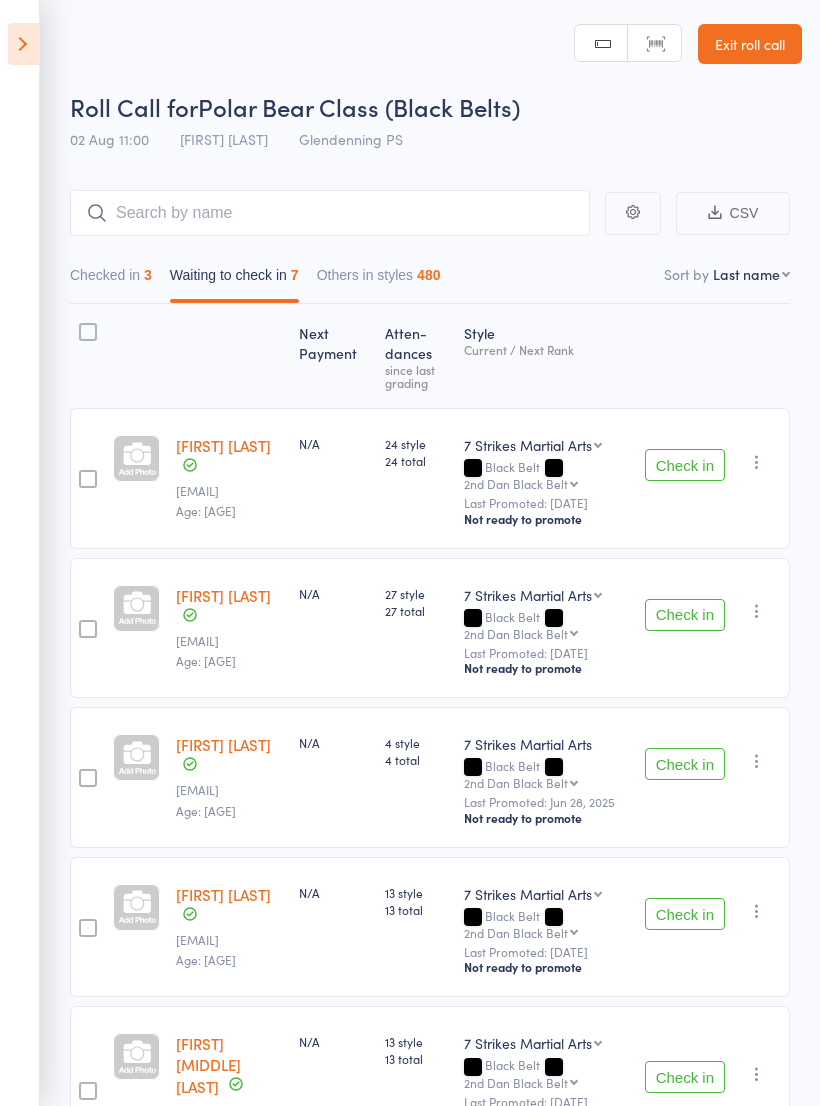 click on "Check in" at bounding box center [685, 465] 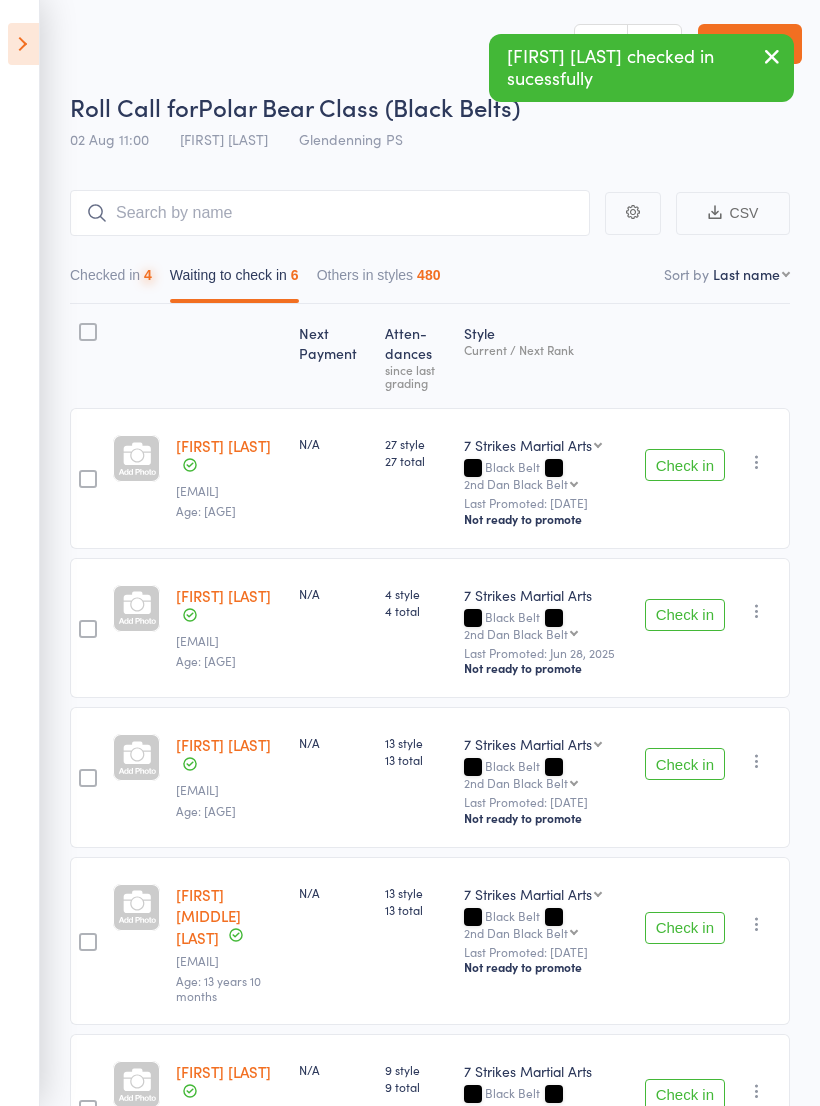 click on "Check in" at bounding box center (685, 465) 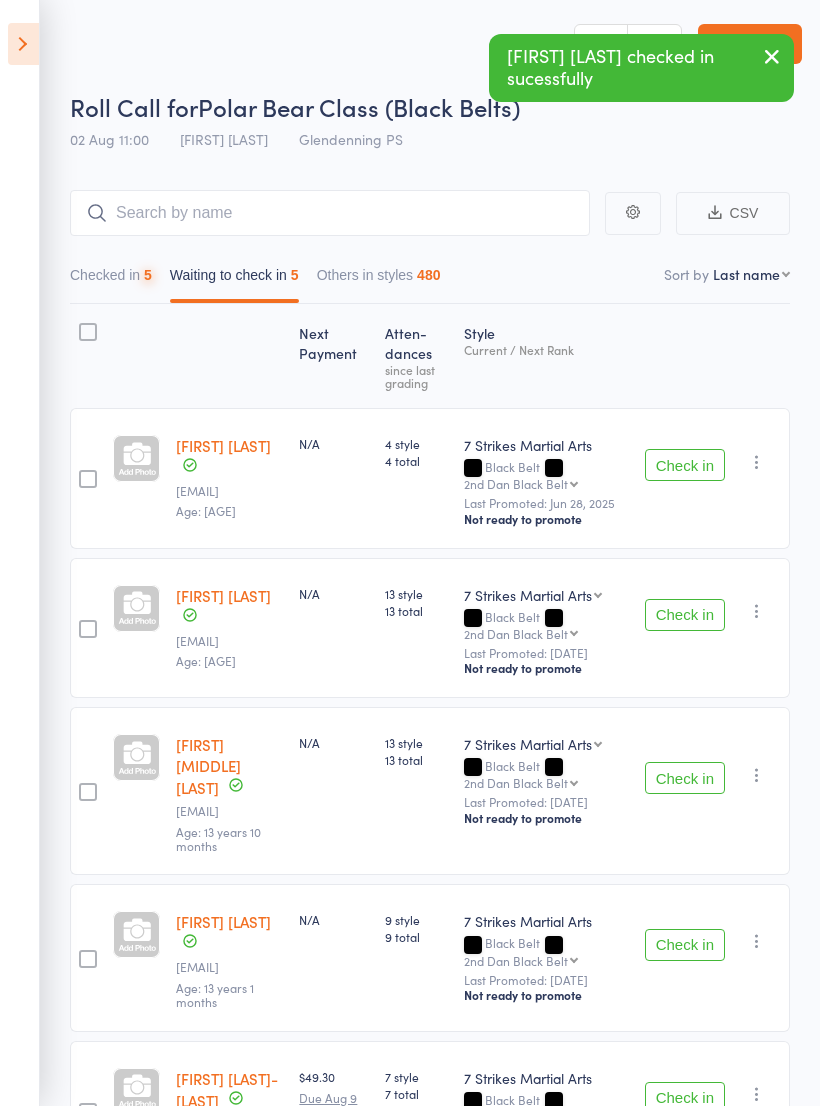 click on "Check in" at bounding box center (685, 465) 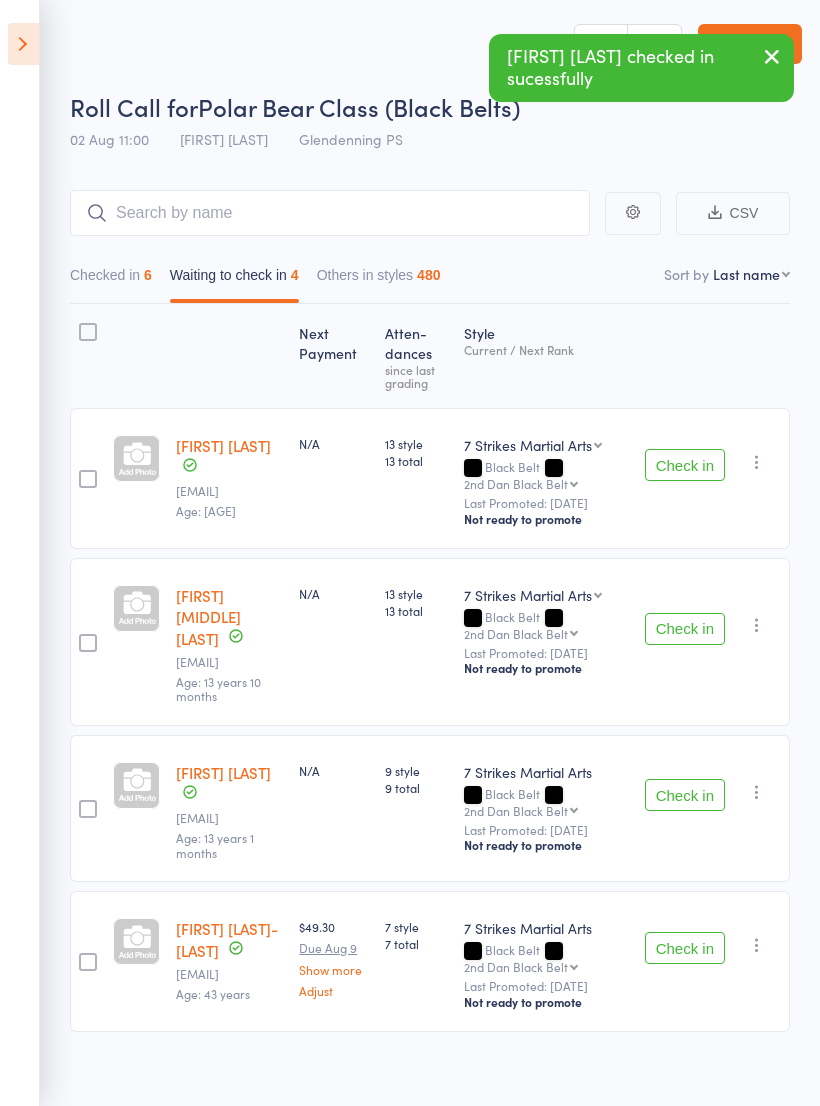 click on "Check in" at bounding box center (685, 948) 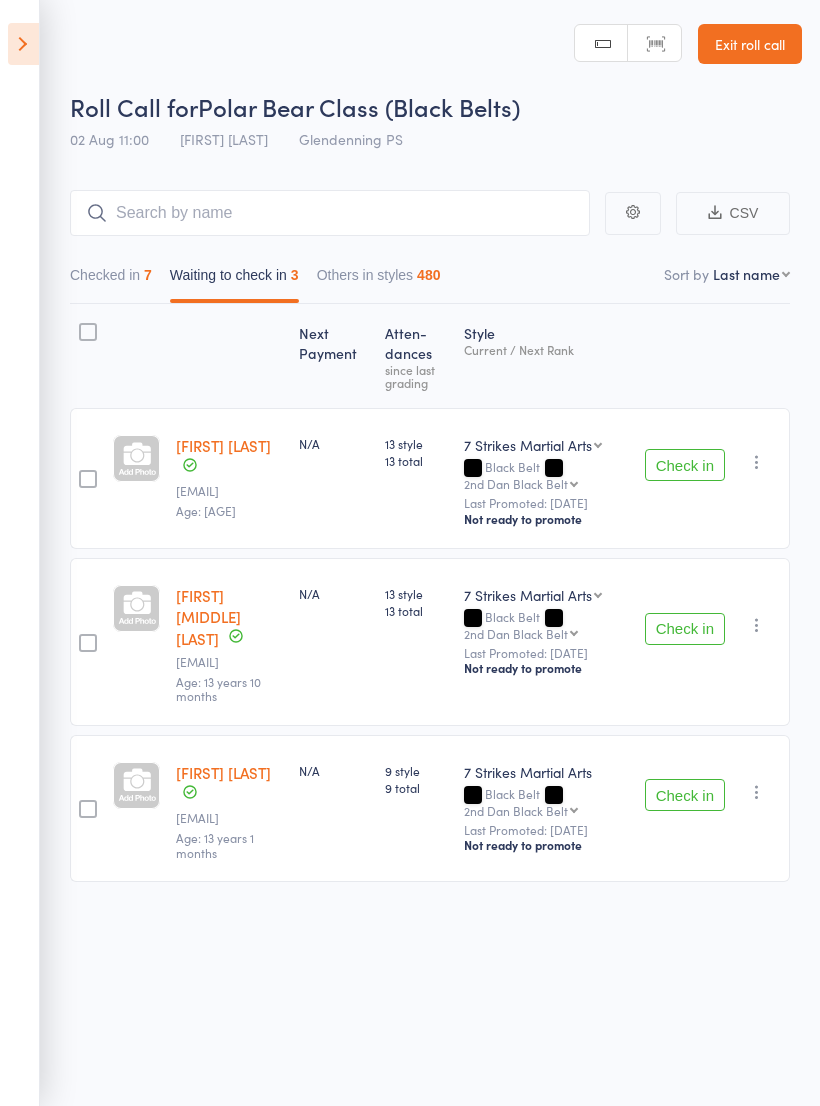 click on "Check in" at bounding box center (685, 465) 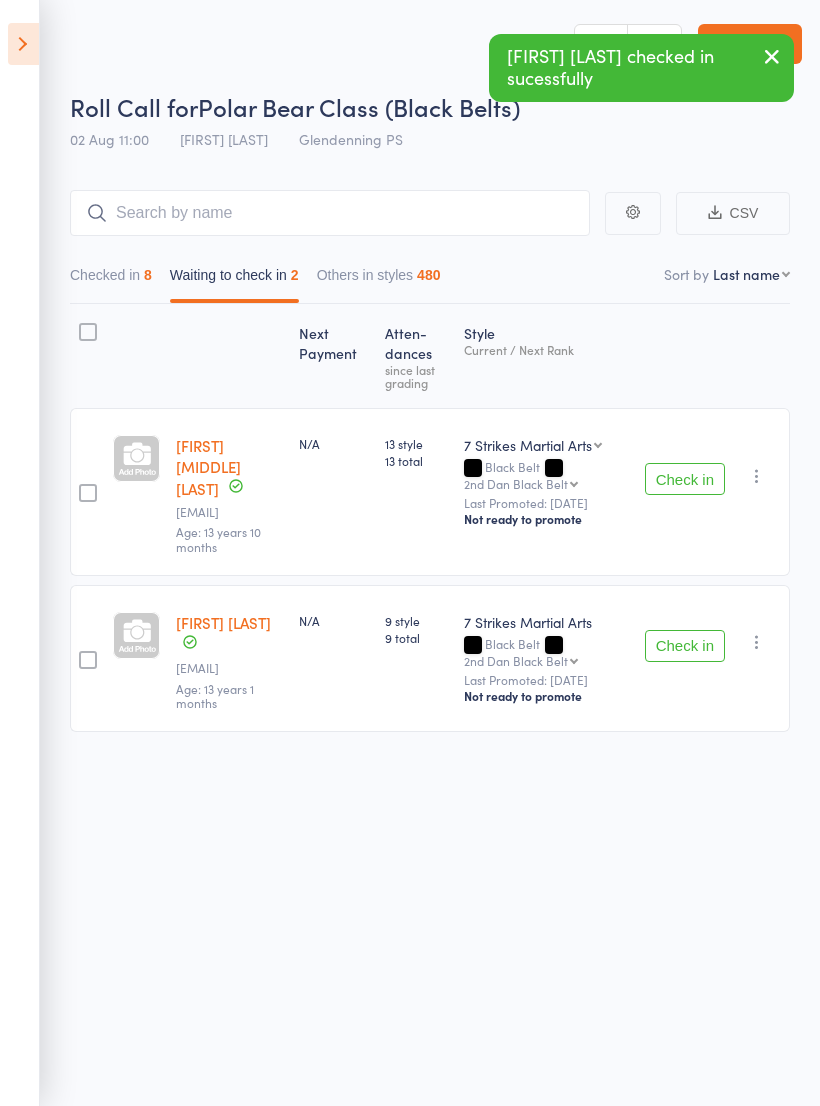 click on "Check in" at bounding box center [685, 479] 